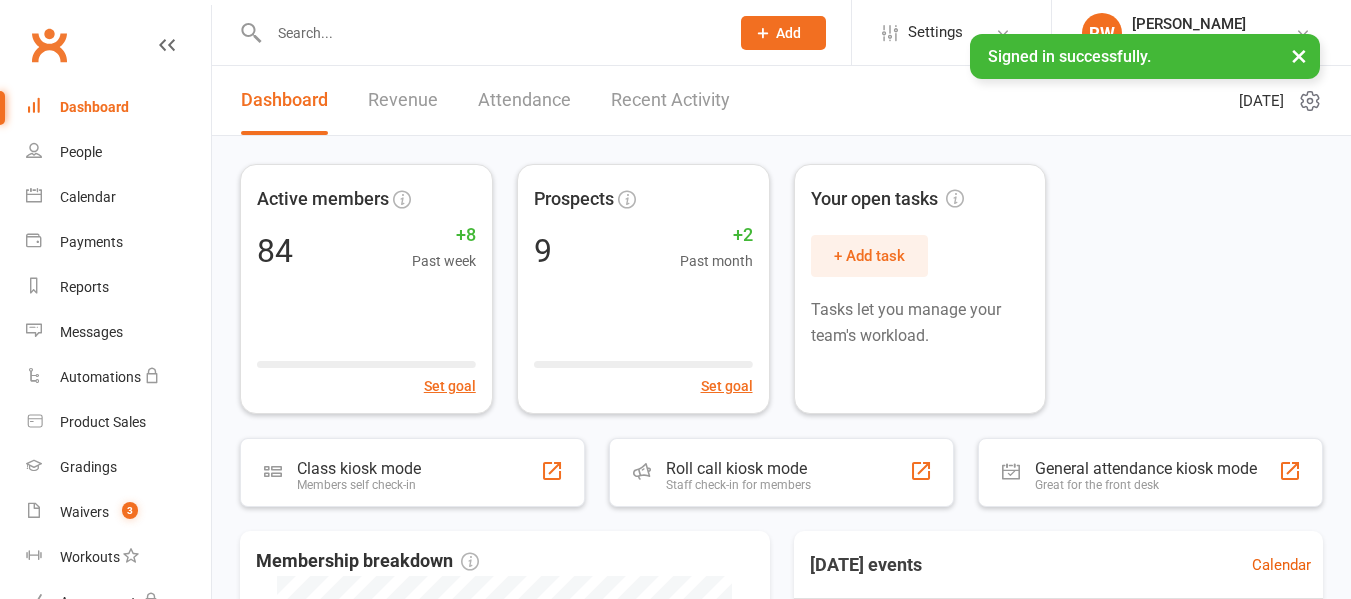 scroll, scrollTop: 0, scrollLeft: 0, axis: both 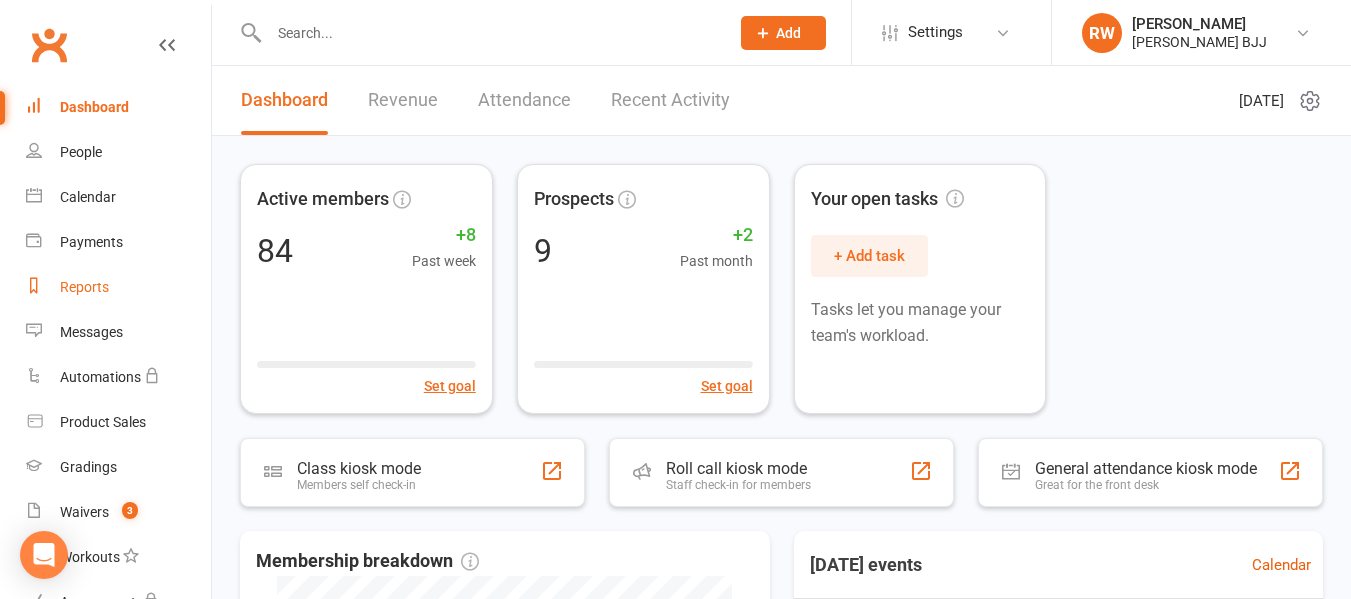 click on "Reports" at bounding box center [118, 287] 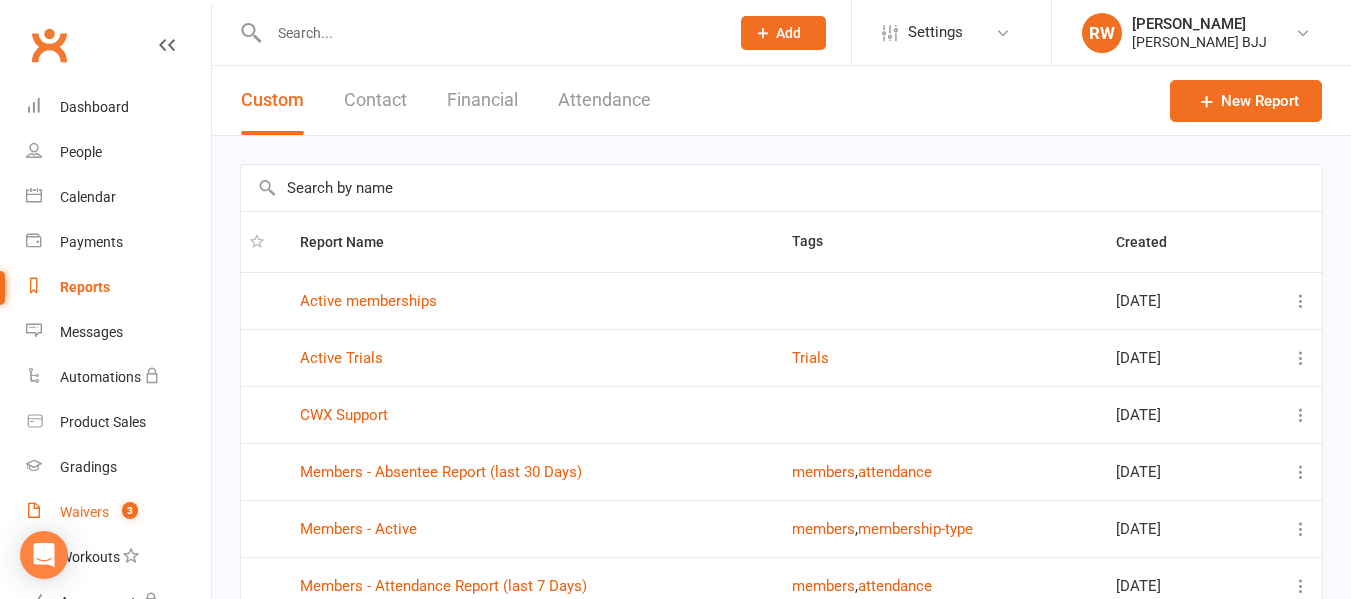 click on "Waivers" at bounding box center (84, 512) 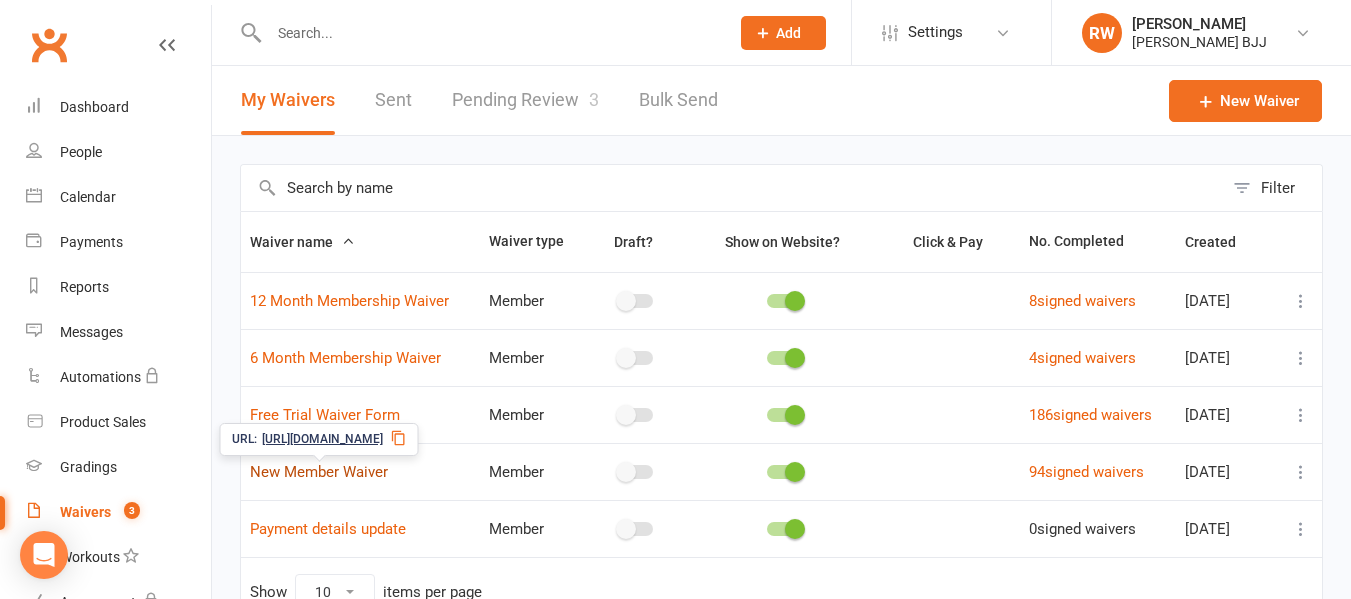 click on "New Member Waiver" at bounding box center (319, 472) 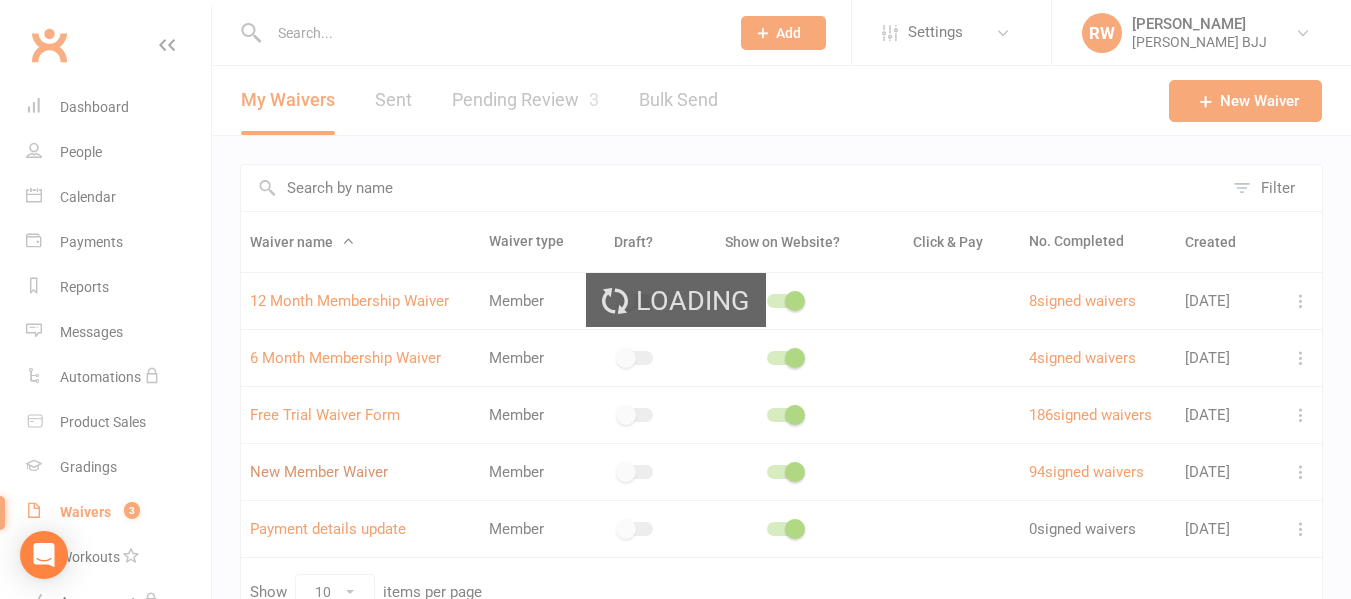 select on "bank_account" 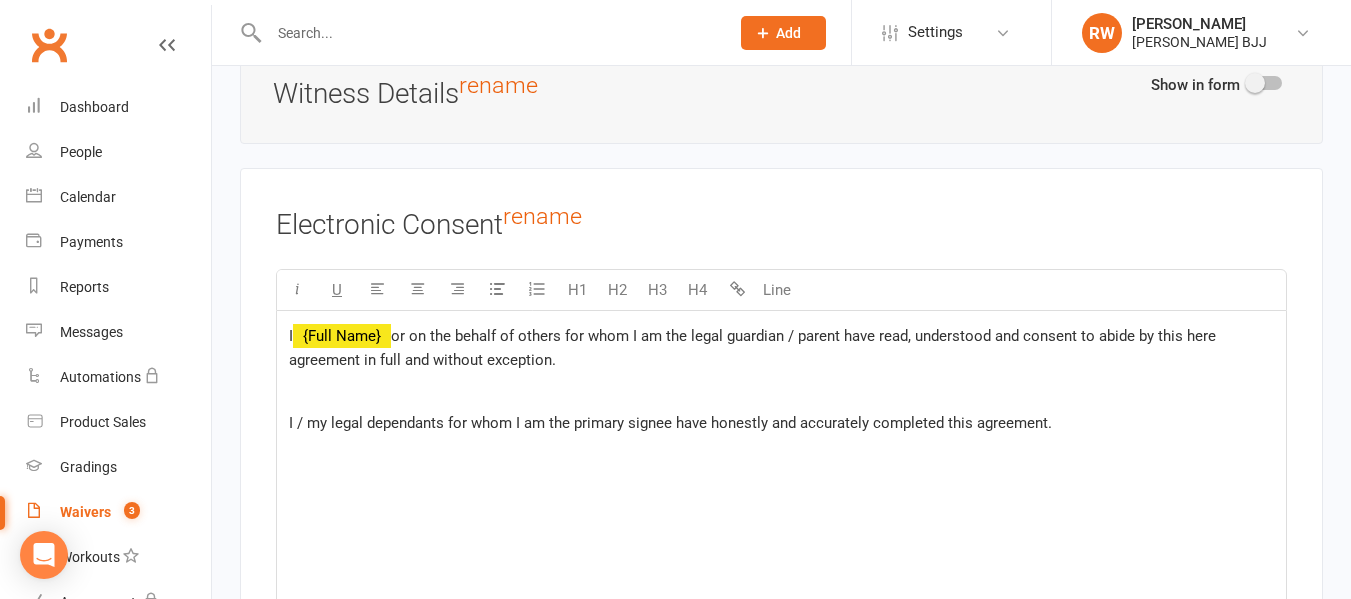 scroll, scrollTop: 7358, scrollLeft: 0, axis: vertical 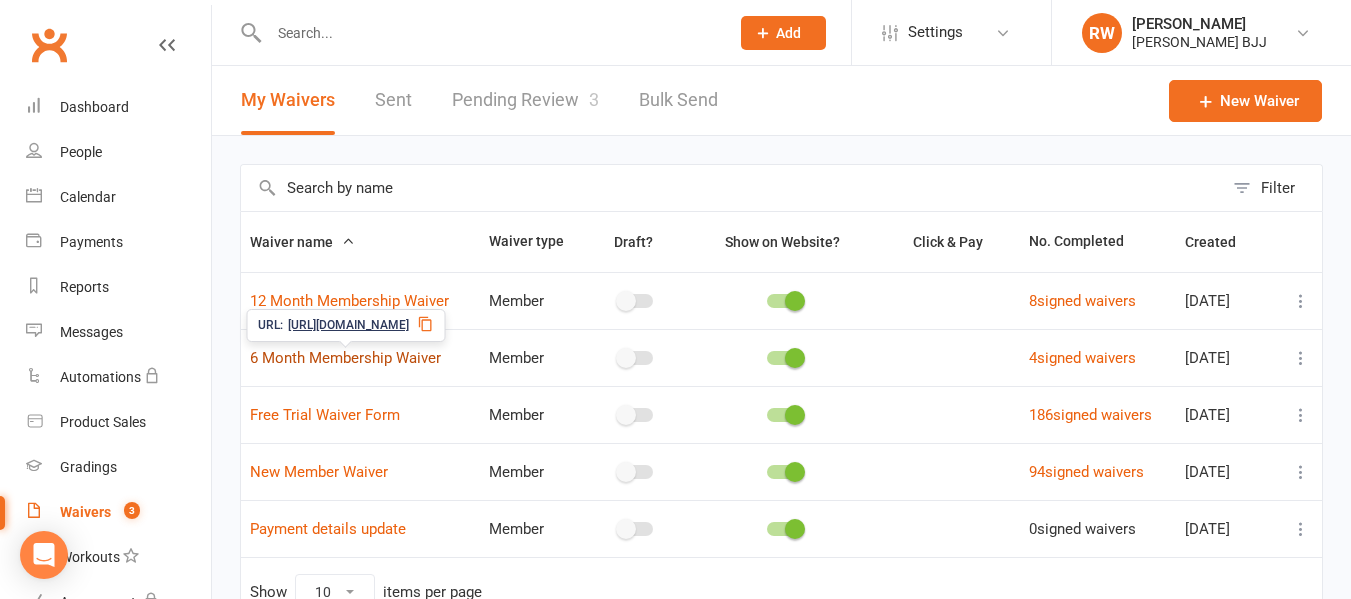 click on "6 Month Membership Waiver" at bounding box center (345, 358) 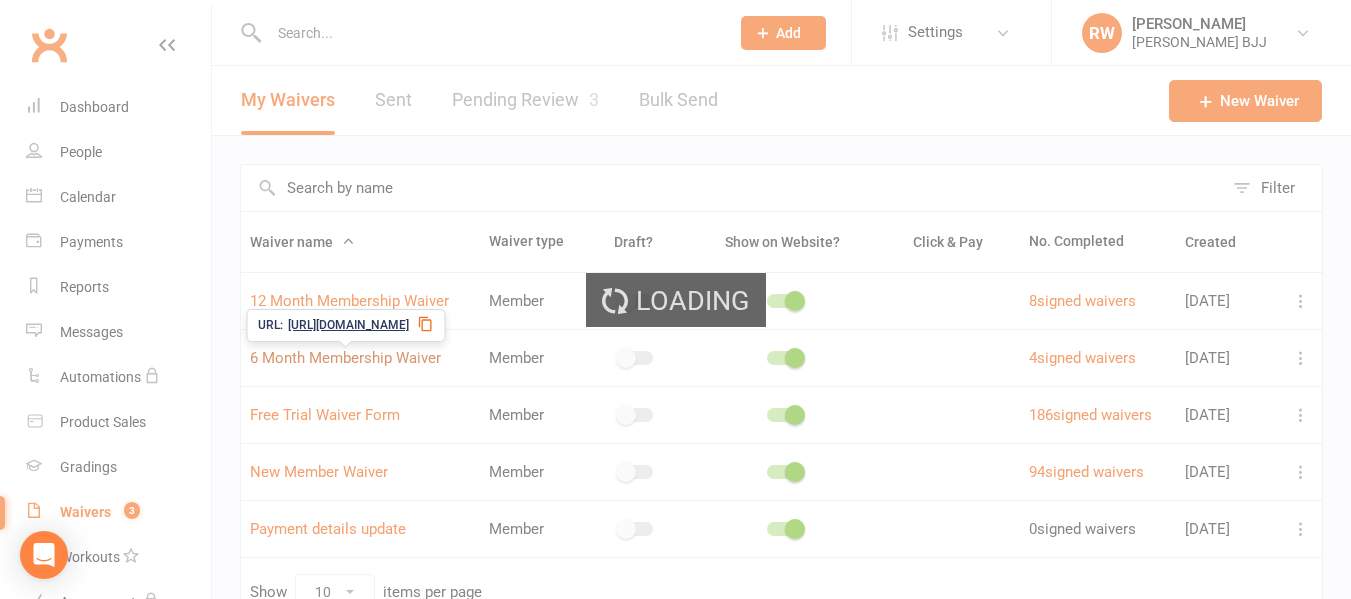 select on "bank_account" 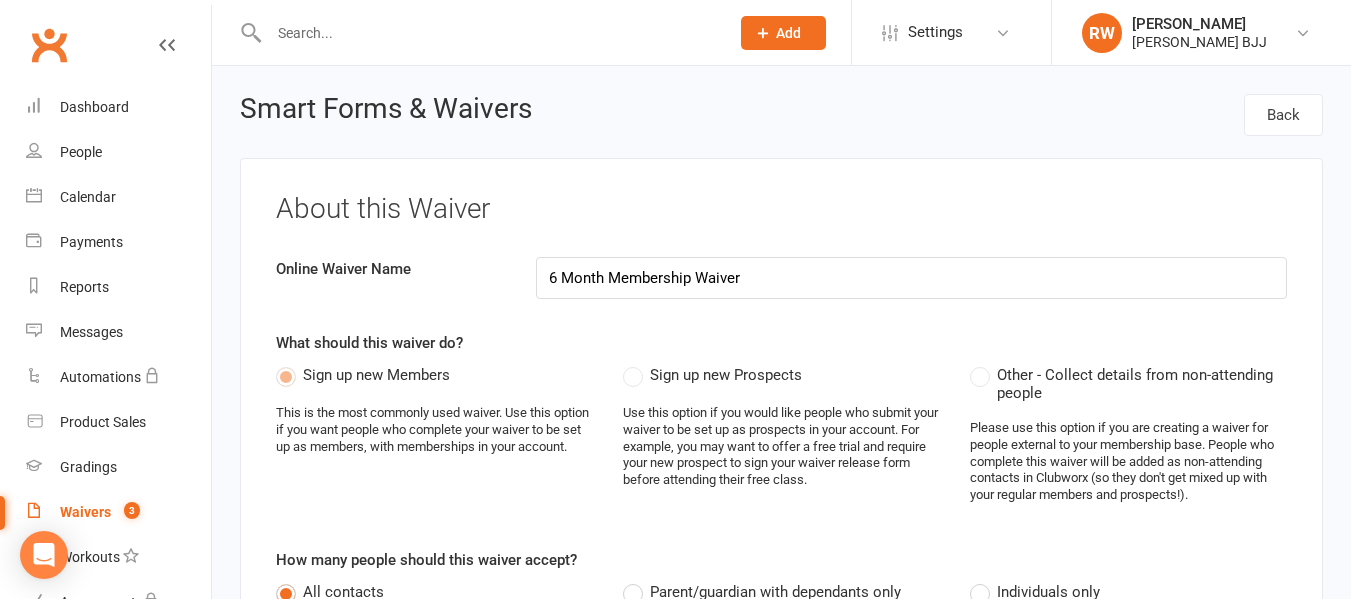 select on "applies_to_all_signees" 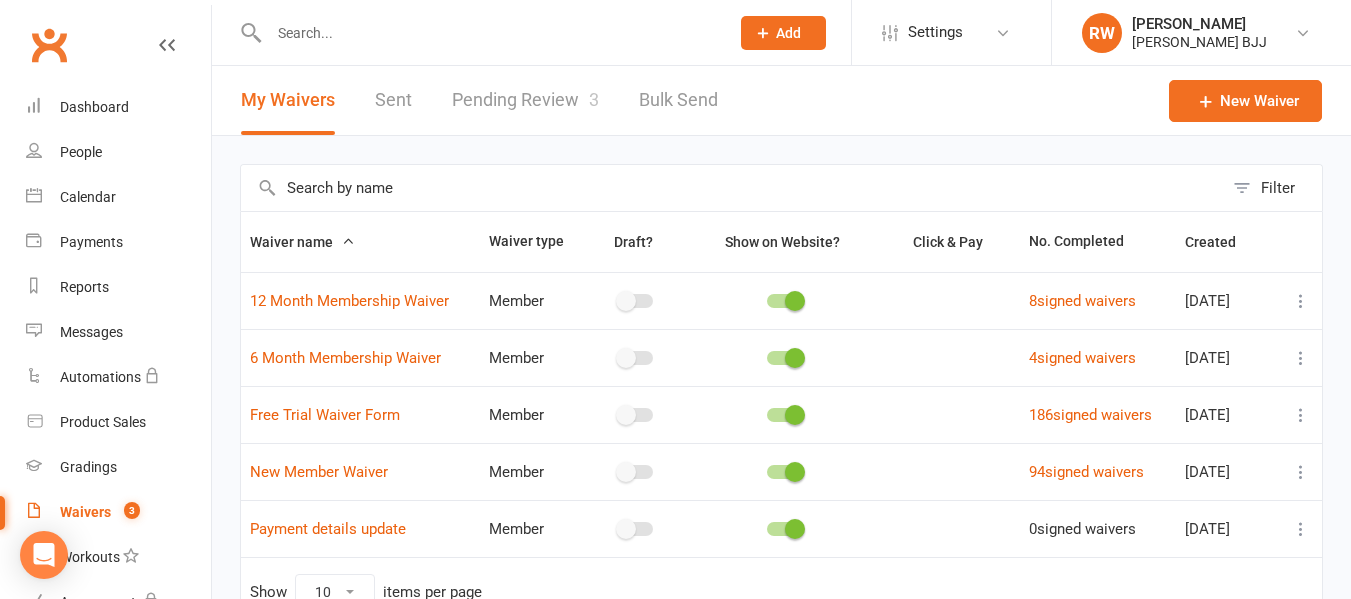 click at bounding box center [1301, 358] 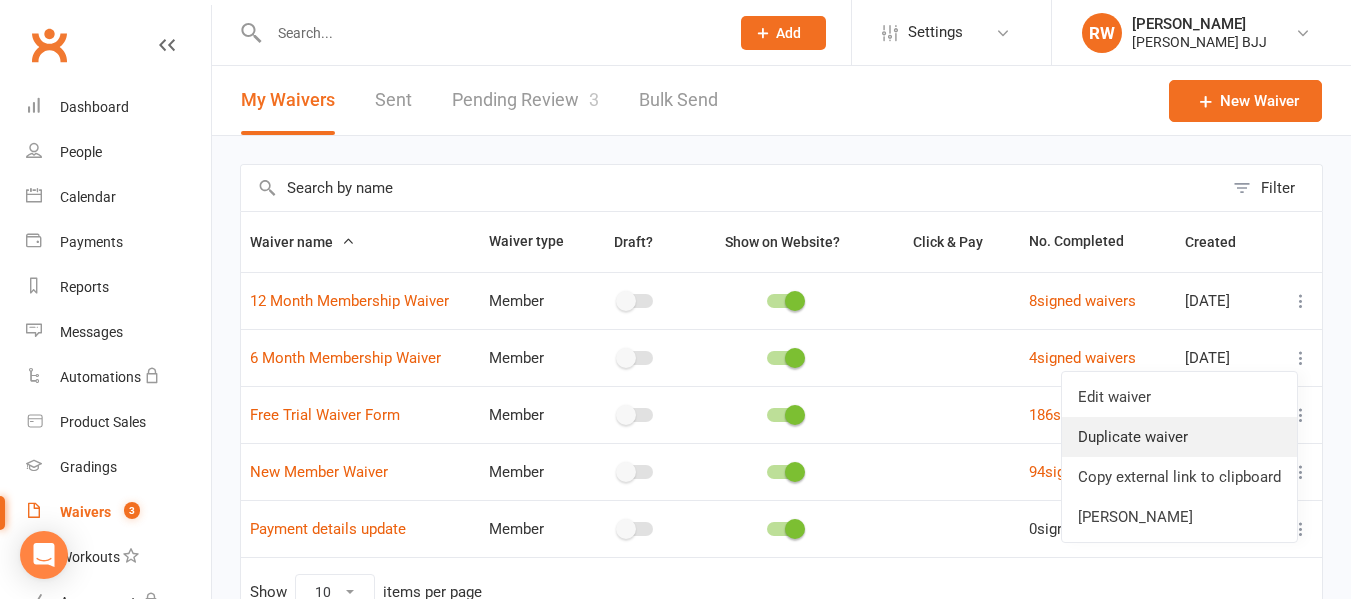click on "Duplicate waiver" at bounding box center [1179, 437] 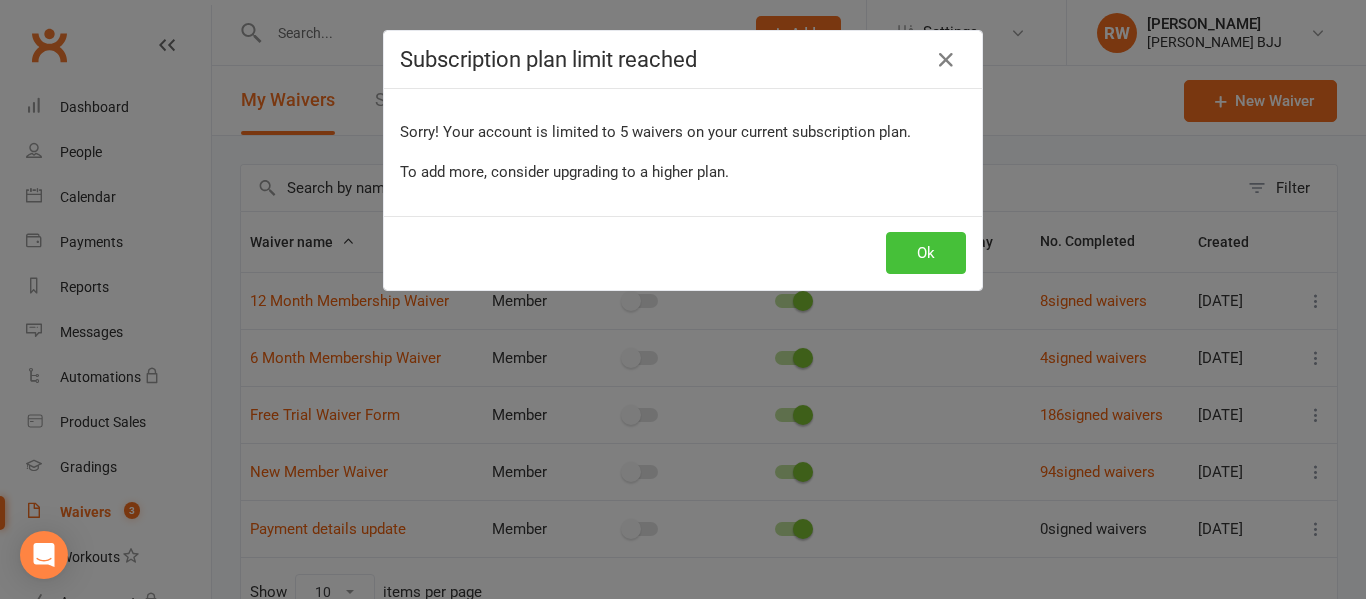 click on "Ok" at bounding box center [926, 253] 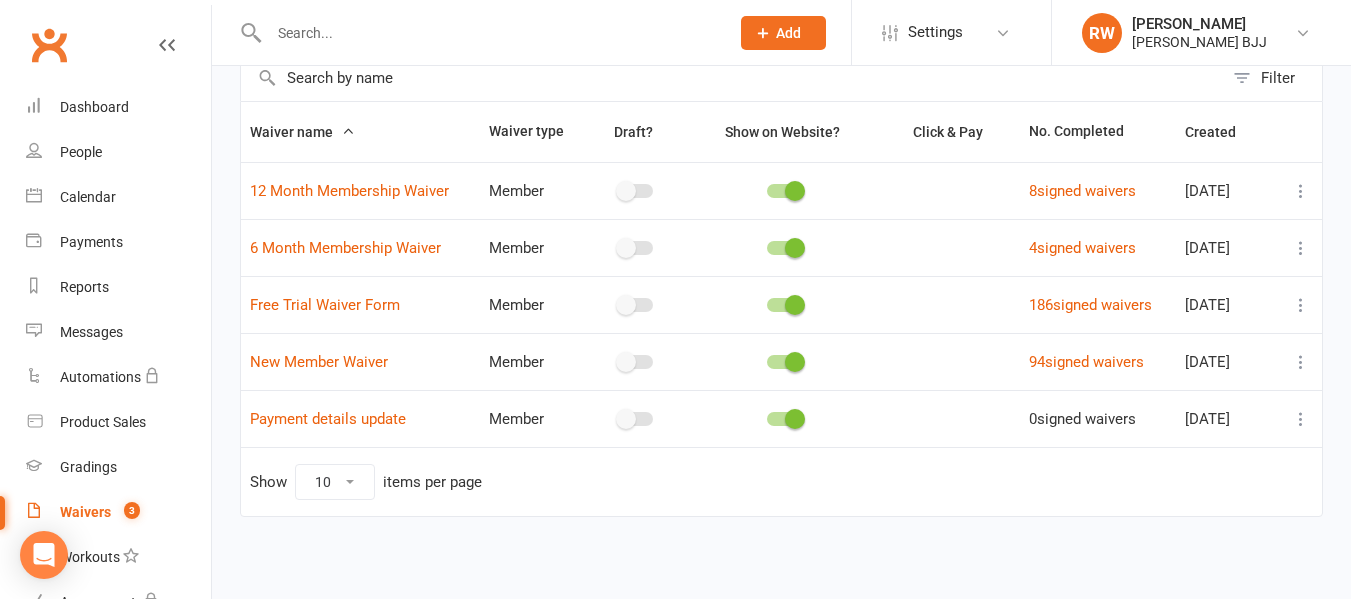 scroll, scrollTop: 113, scrollLeft: 0, axis: vertical 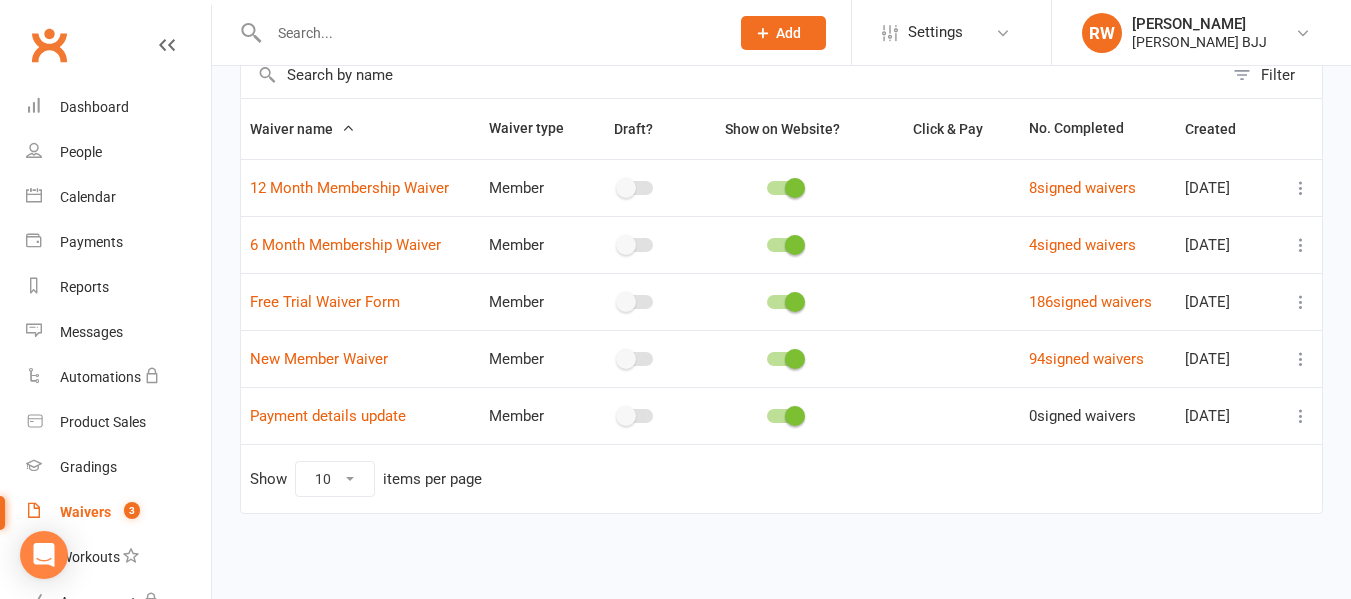 click at bounding box center [1301, 245] 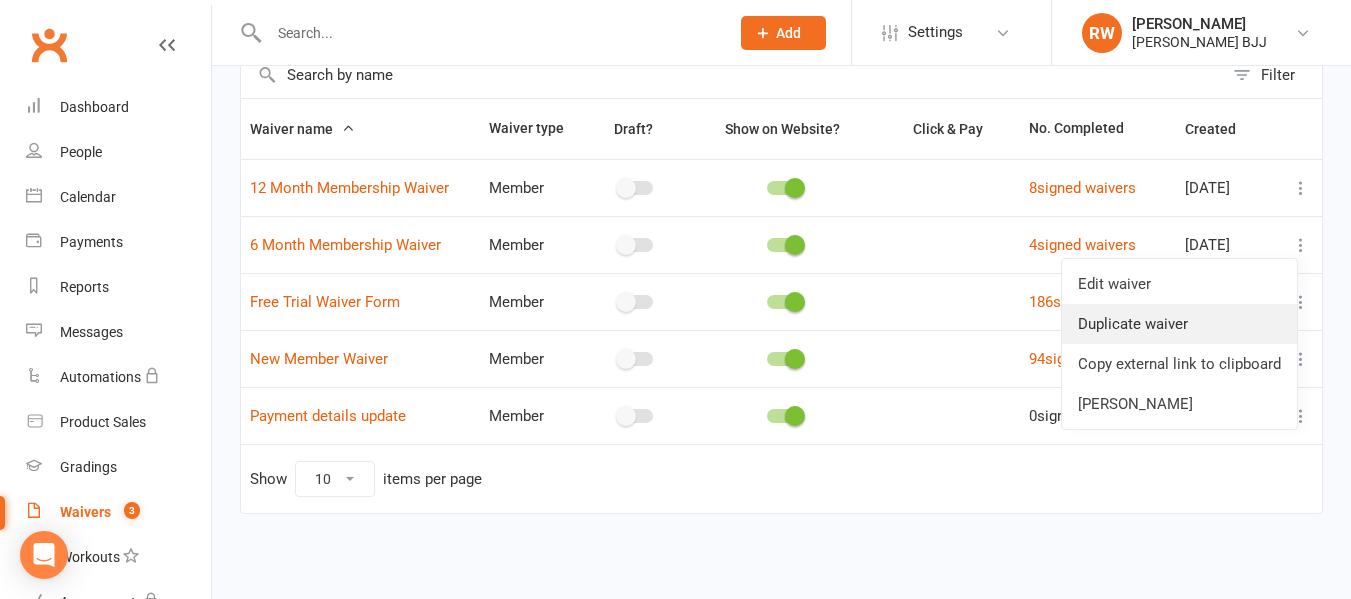 click on "Duplicate waiver" at bounding box center (1179, 324) 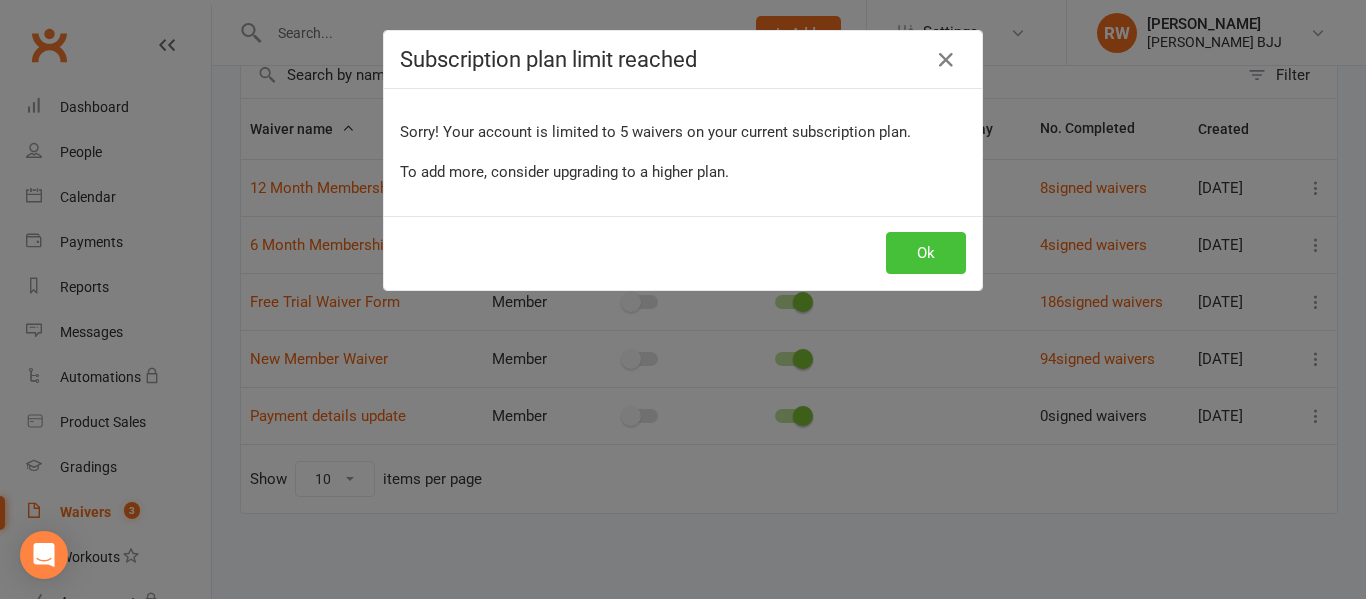click on "Ok" at bounding box center [926, 253] 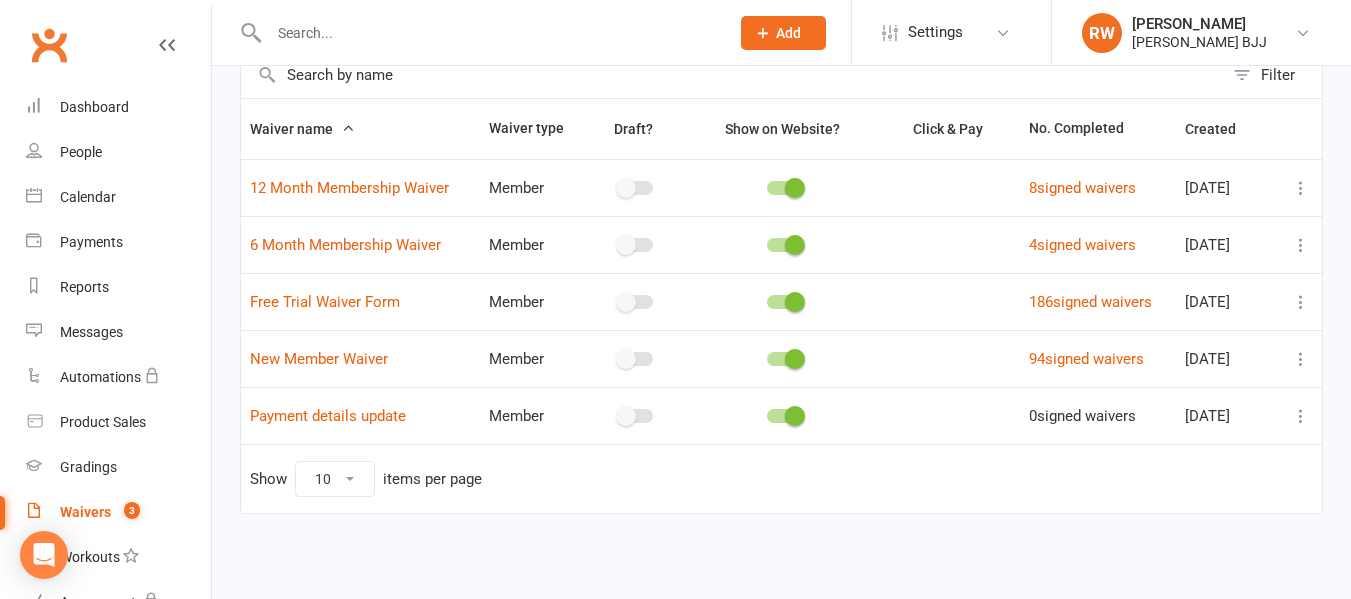 click at bounding box center [1301, 359] 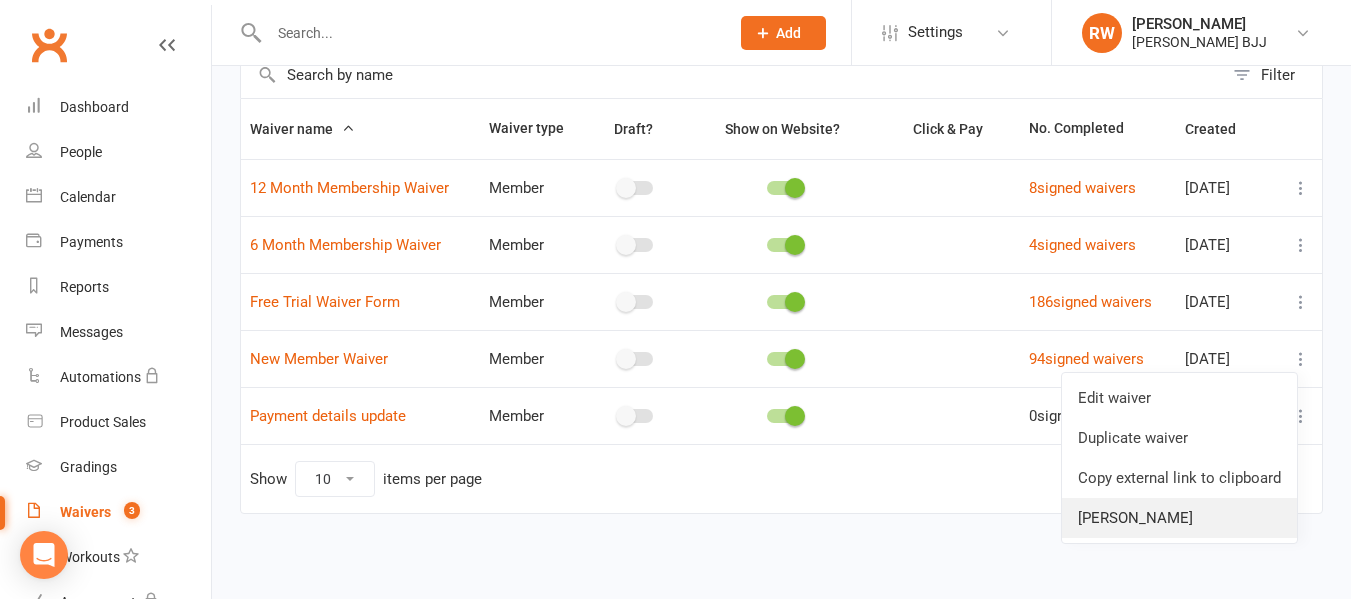 click on "[PERSON_NAME]" at bounding box center (1179, 518) 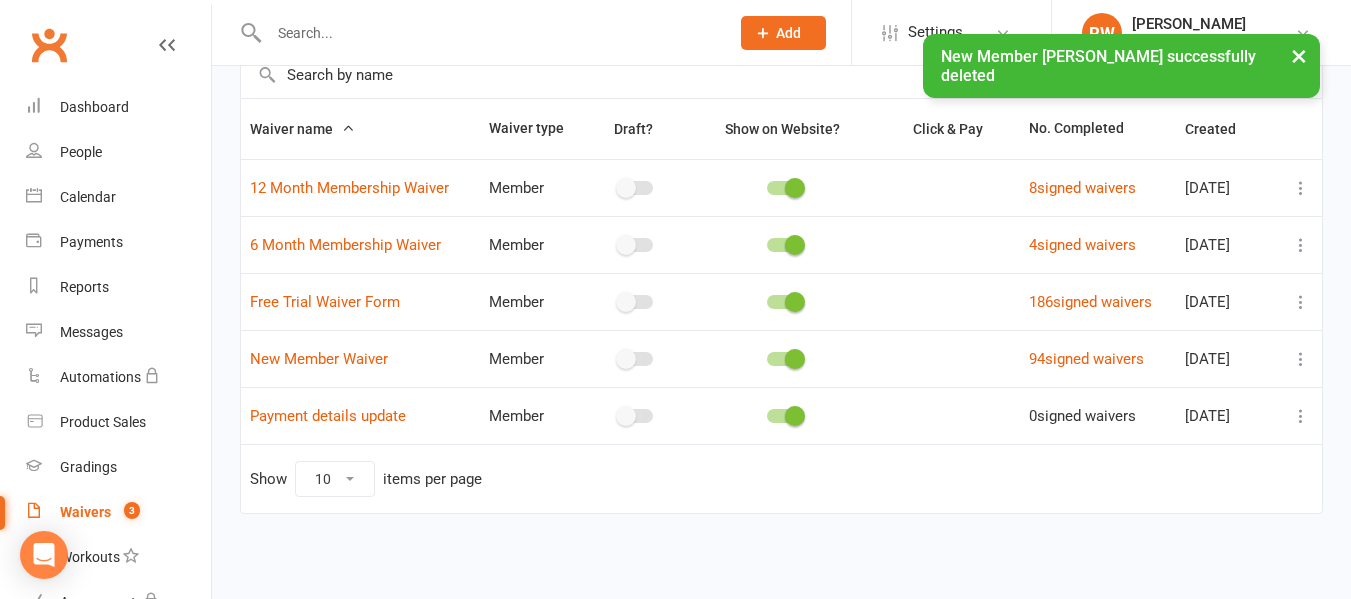 scroll, scrollTop: 56, scrollLeft: 0, axis: vertical 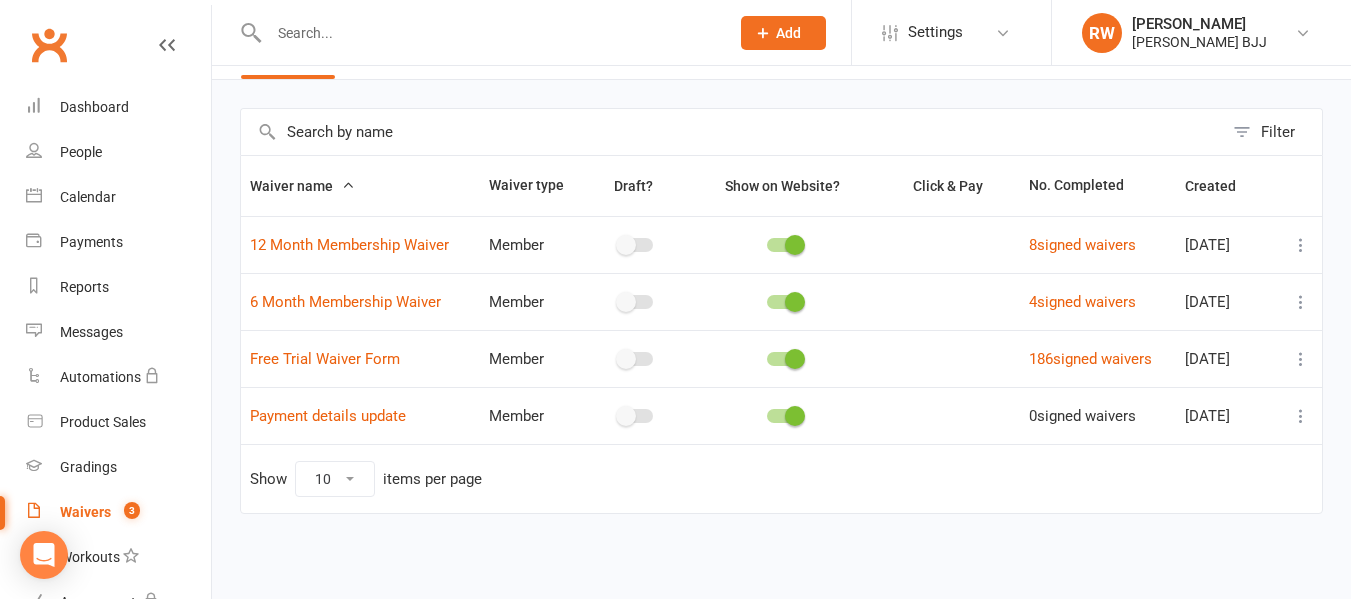 click at bounding box center [1301, 302] 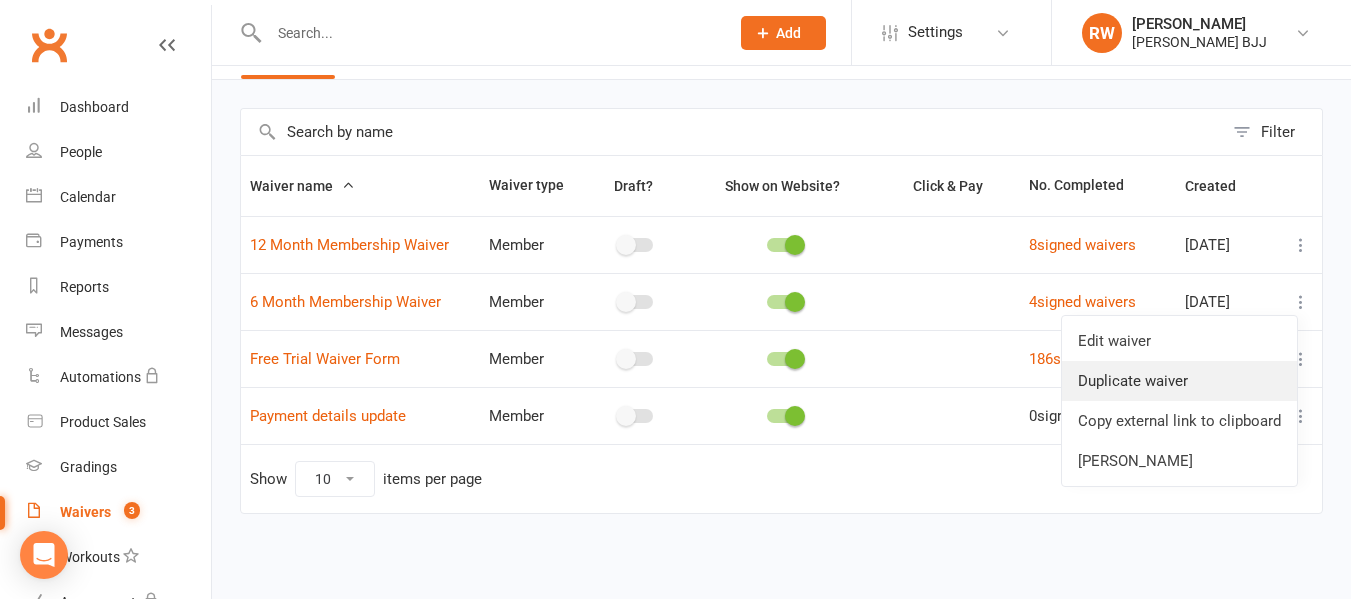 click on "Duplicate waiver" at bounding box center (1179, 381) 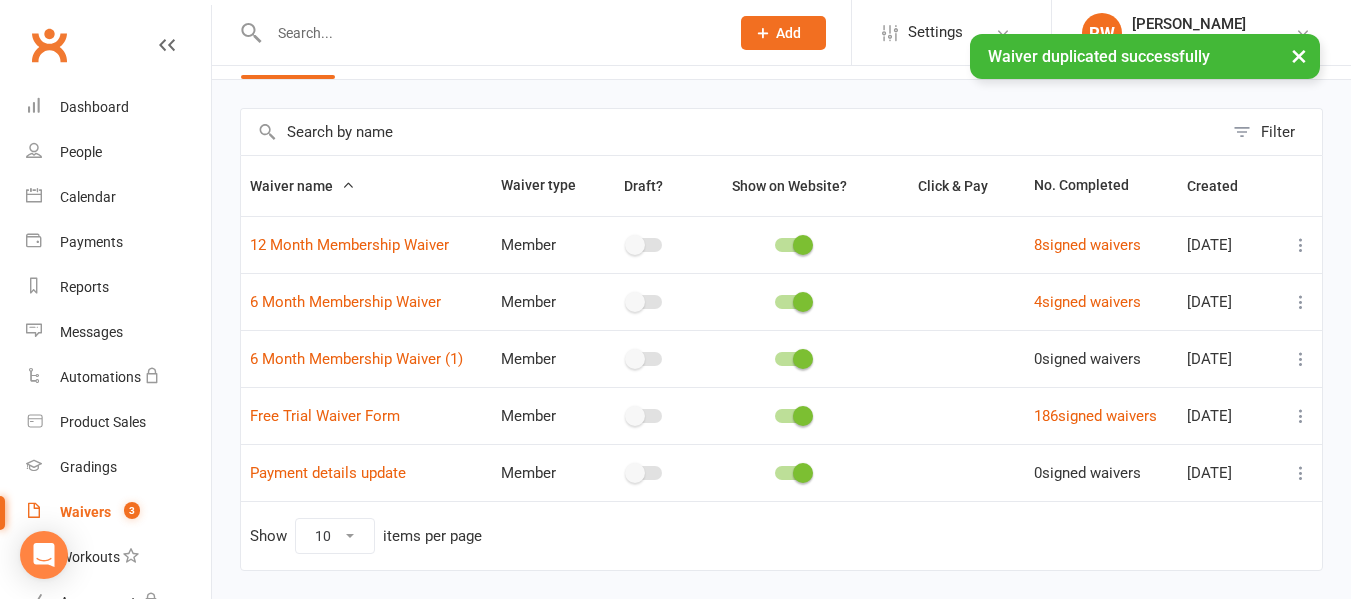 click at bounding box center [1301, 359] 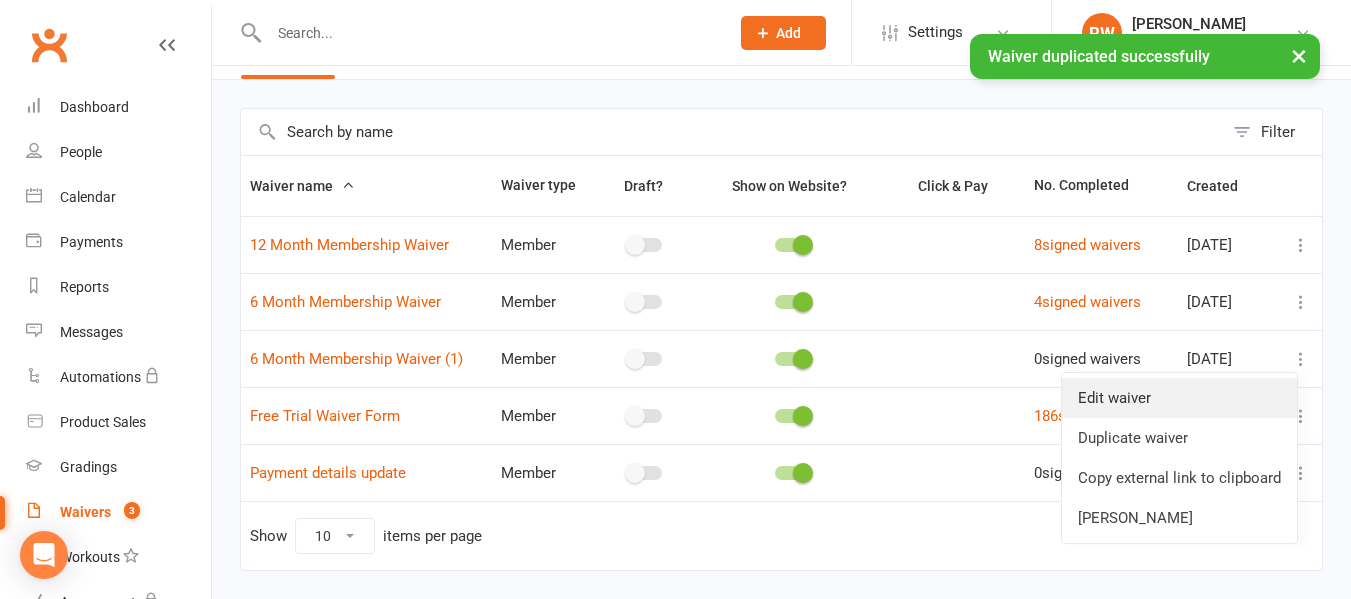 click on "Edit waiver" at bounding box center (1179, 398) 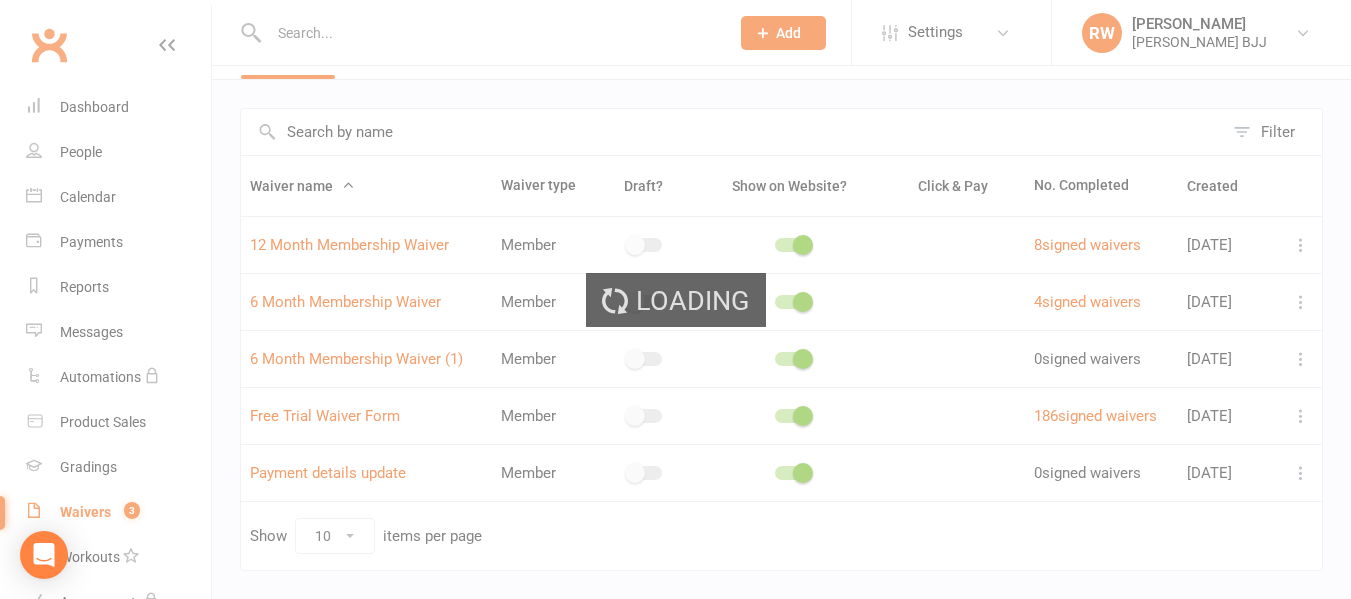 select on "applies_to_all_signees" 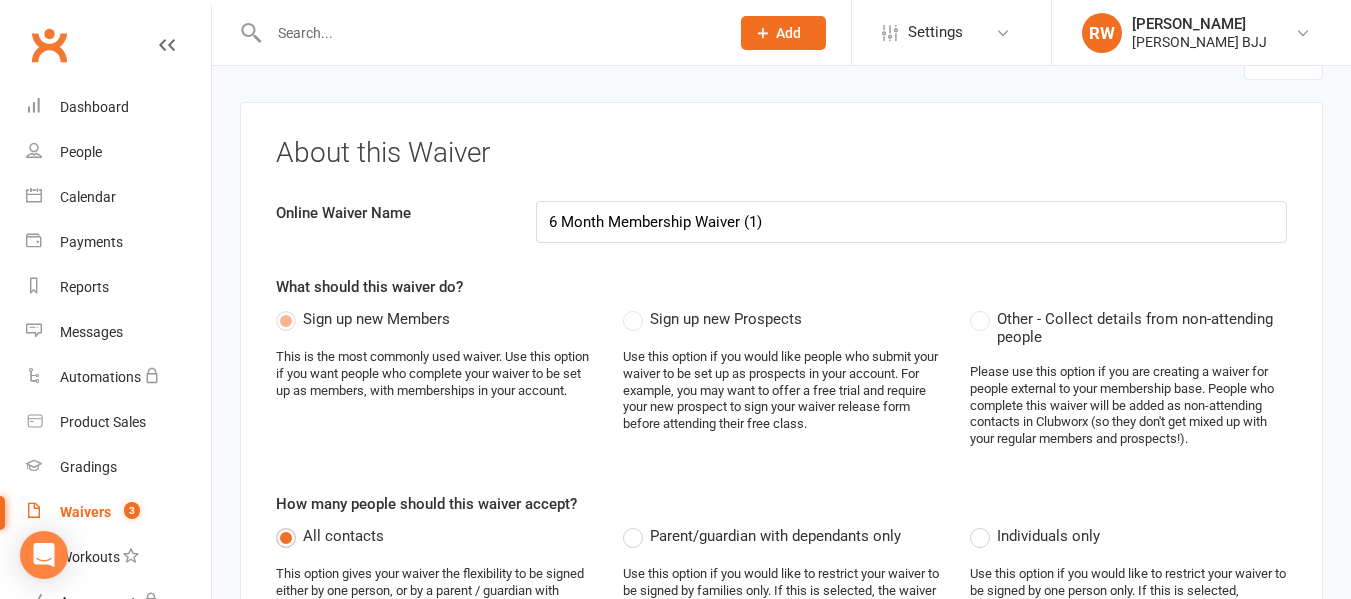scroll, scrollTop: 0, scrollLeft: 0, axis: both 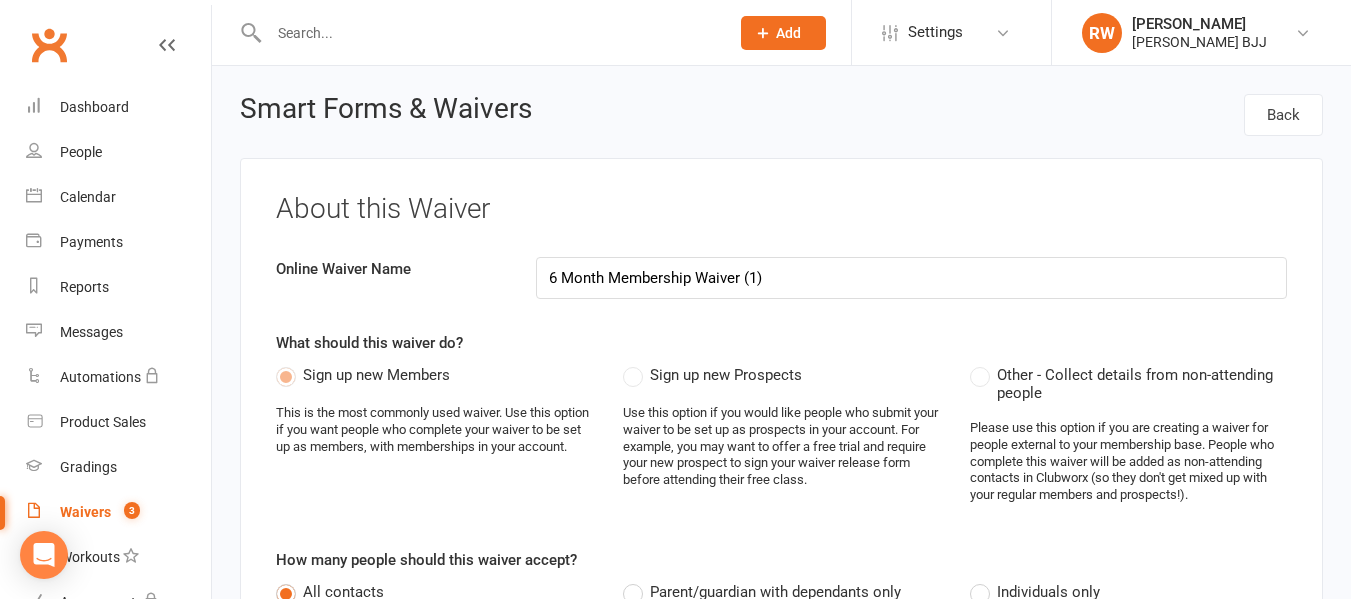 click on "6 Month Membership Waiver (1)" at bounding box center [911, 278] 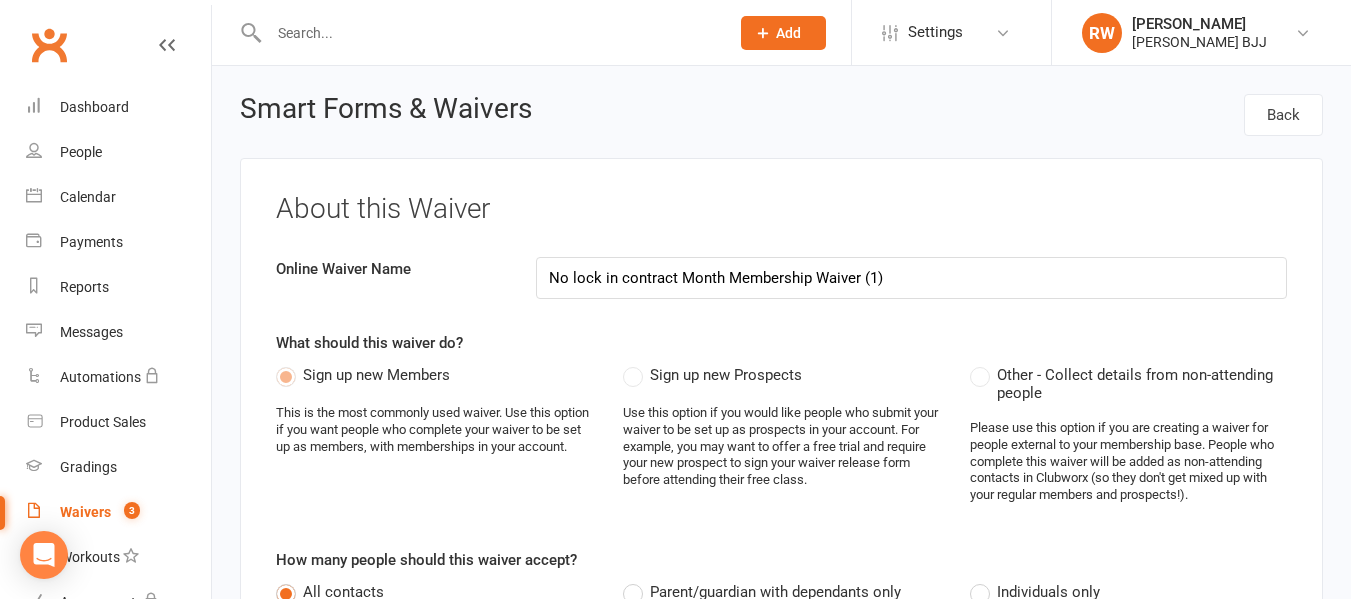 click on "No lock in contract Month Membership Waiver (1)" at bounding box center (911, 278) 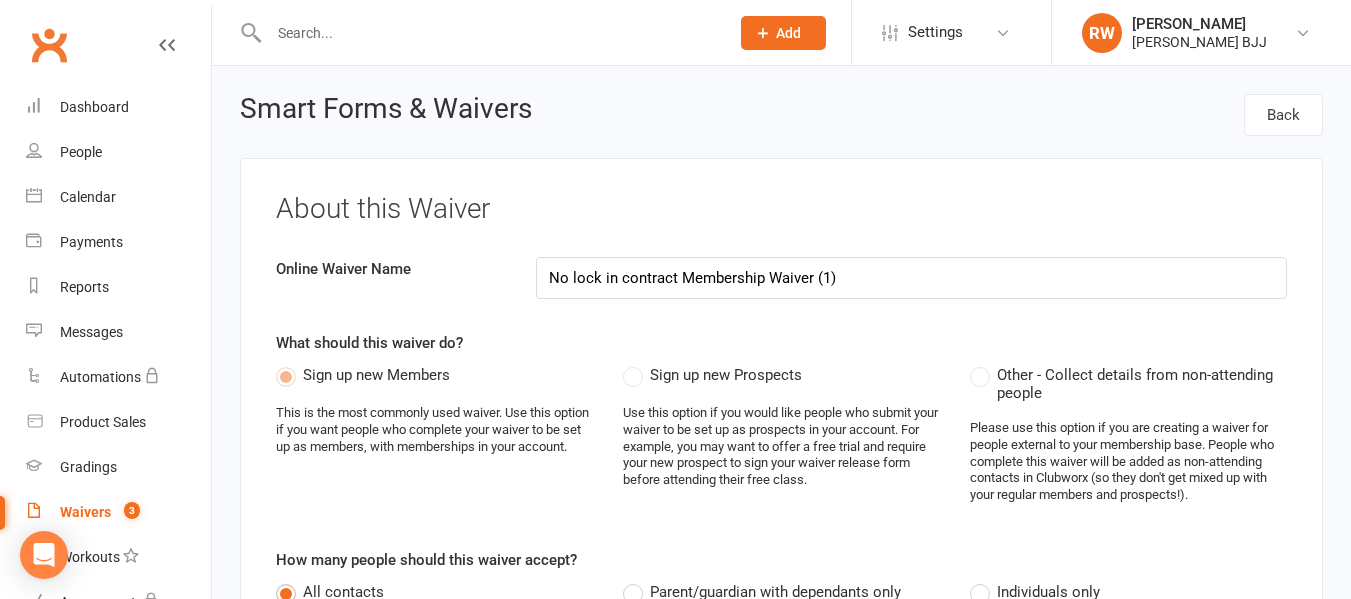 click on "No lock in contract Membership Waiver (1)" at bounding box center [911, 278] 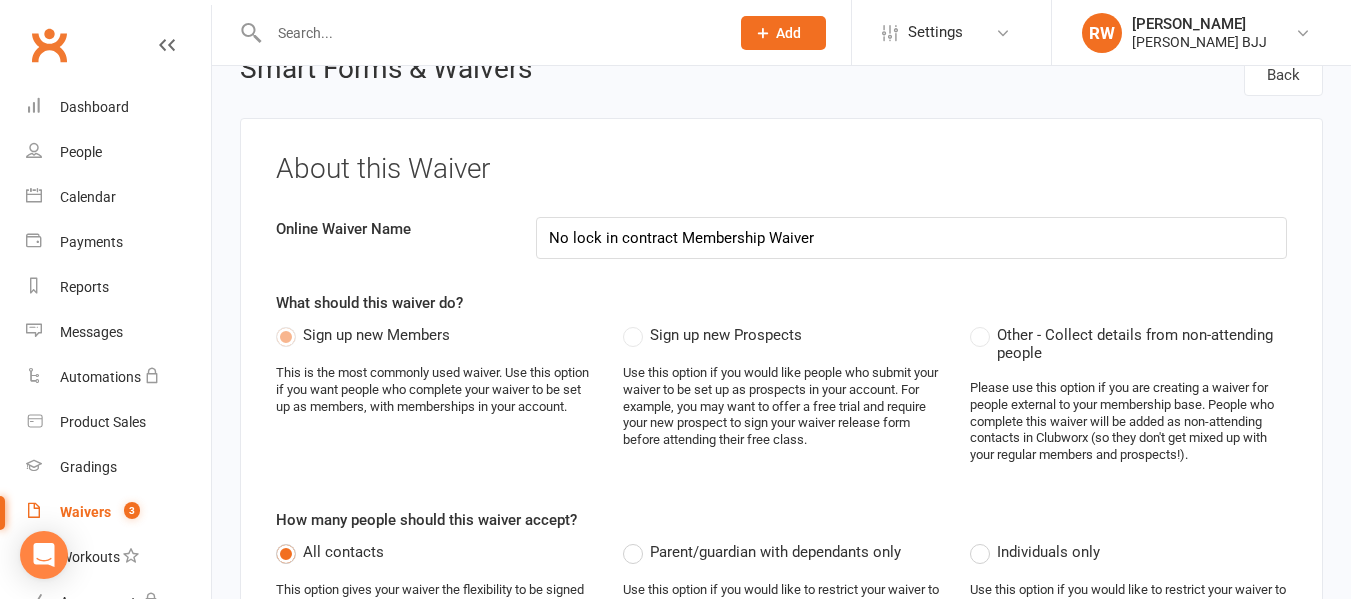 scroll, scrollTop: 53, scrollLeft: 0, axis: vertical 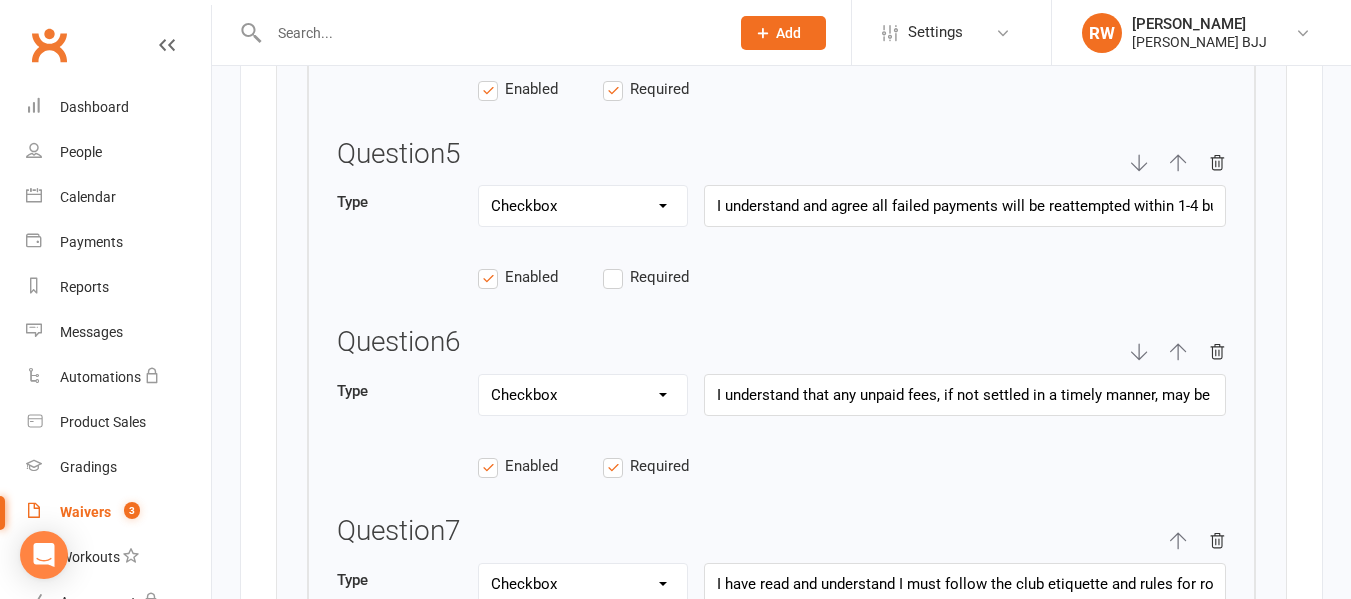type on "No lock in contract Membership Waiver" 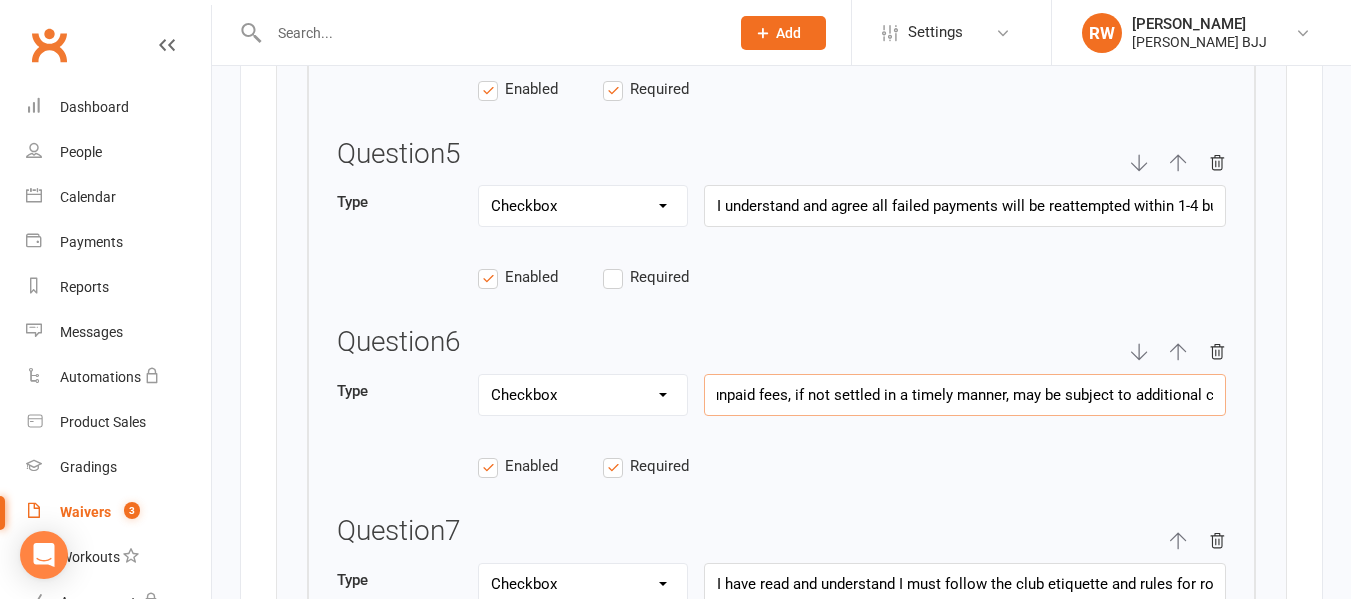 scroll, scrollTop: 0, scrollLeft: 362, axis: horizontal 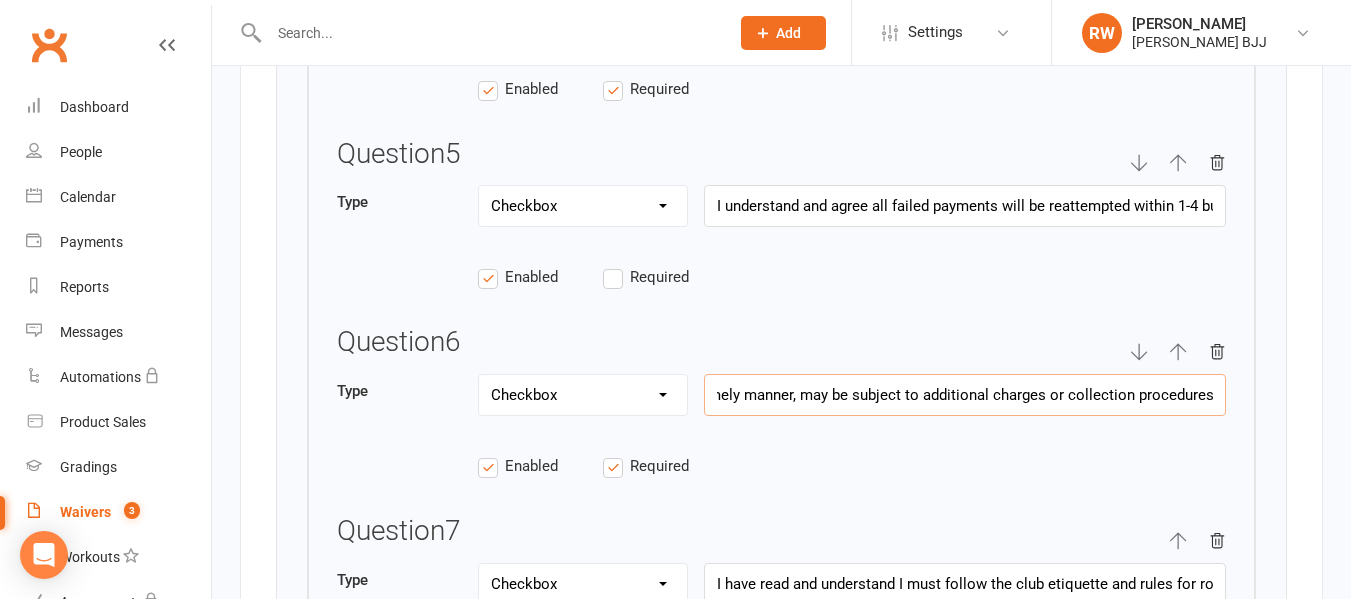 drag, startPoint x: 1191, startPoint y: 416, endPoint x: 1246, endPoint y: 419, distance: 55.081757 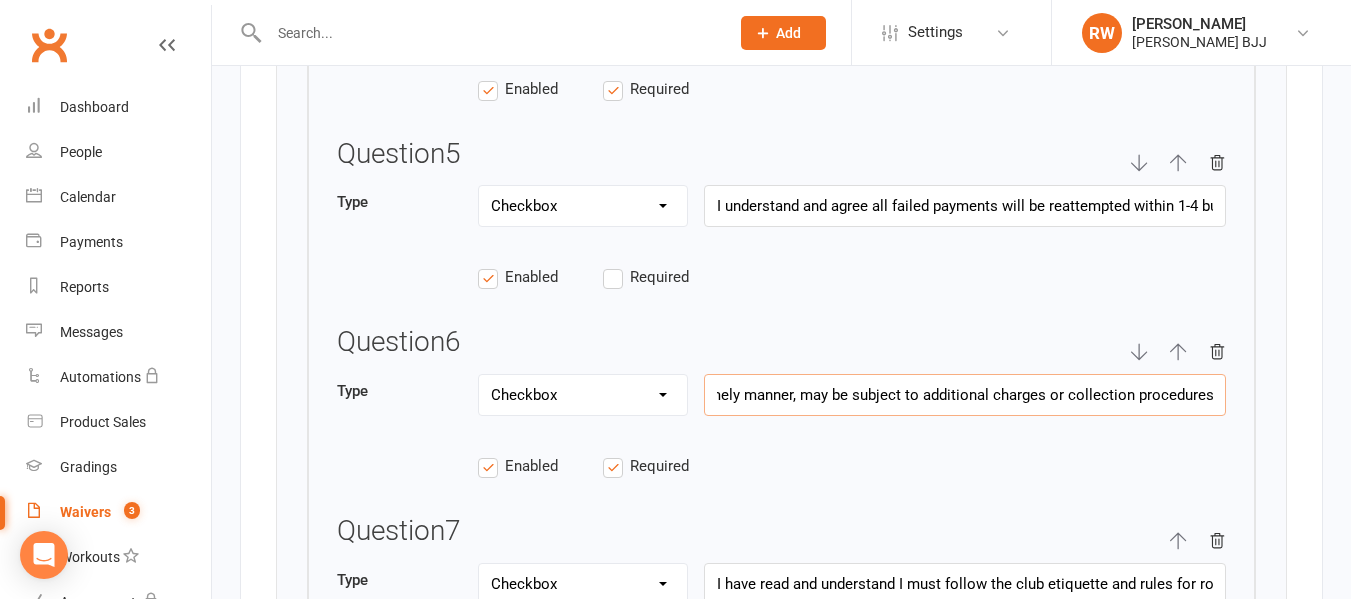 click on "I understand that any unpaid fees, if not settled in a timely manner, may be subject to additional charges or collection procedures." at bounding box center (965, 395) 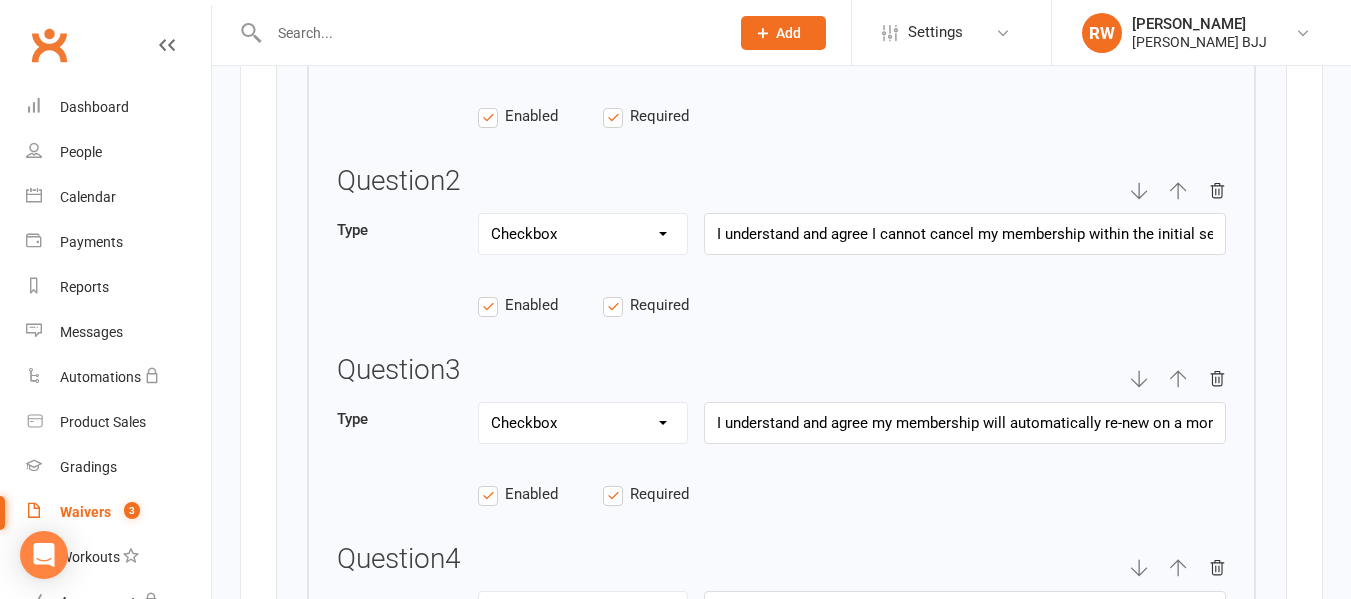 scroll, scrollTop: 3418, scrollLeft: 0, axis: vertical 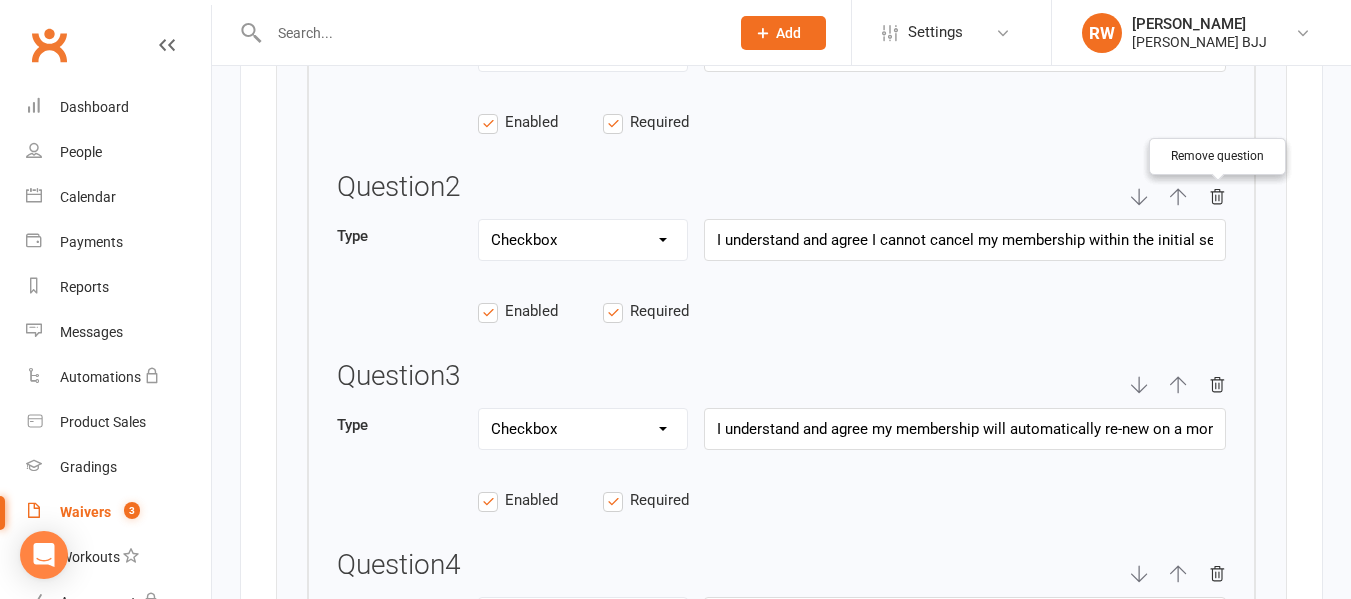 click 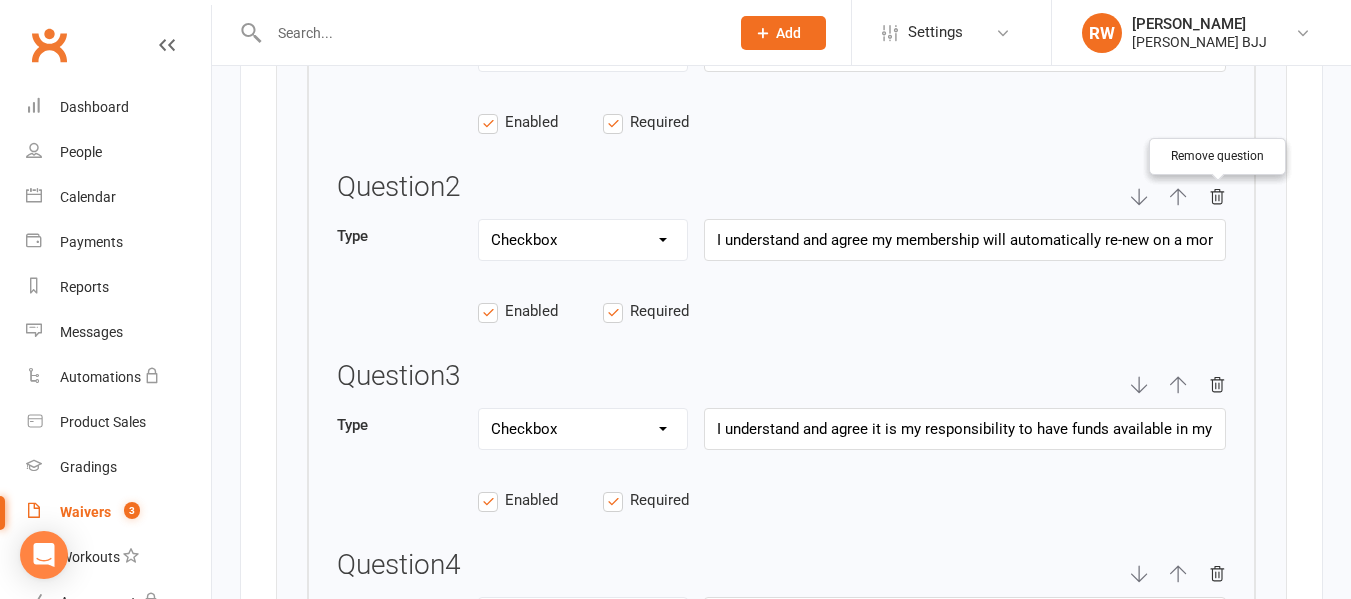 scroll, scrollTop: 0, scrollLeft: 0, axis: both 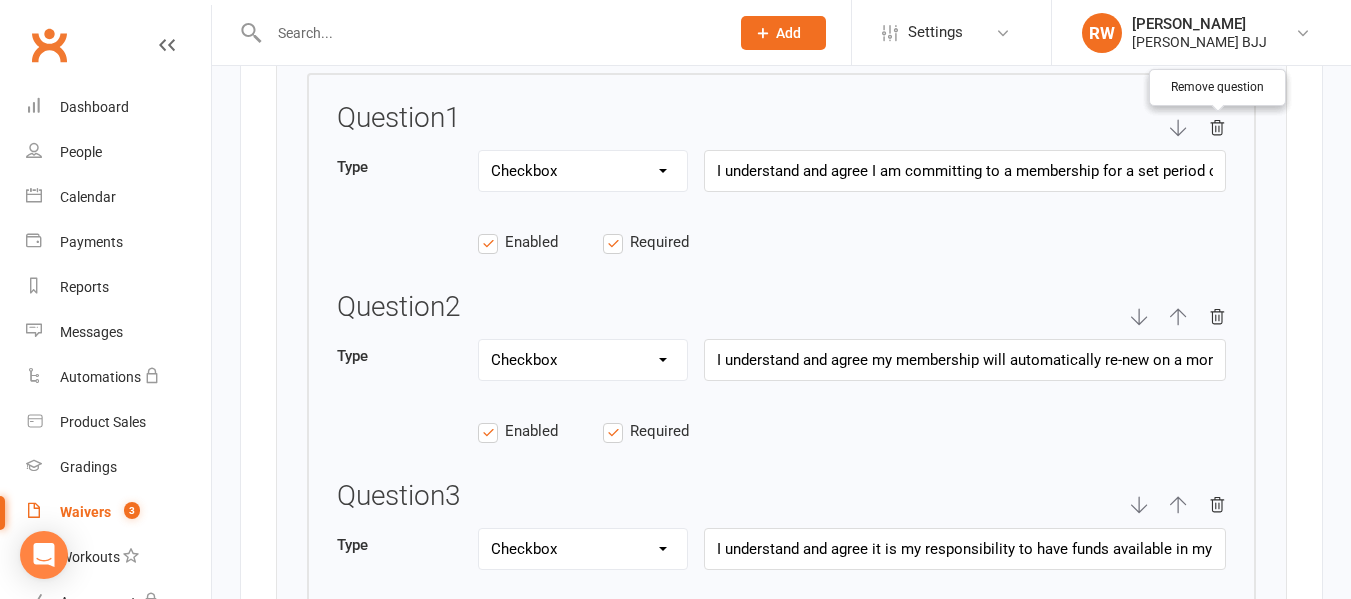 click 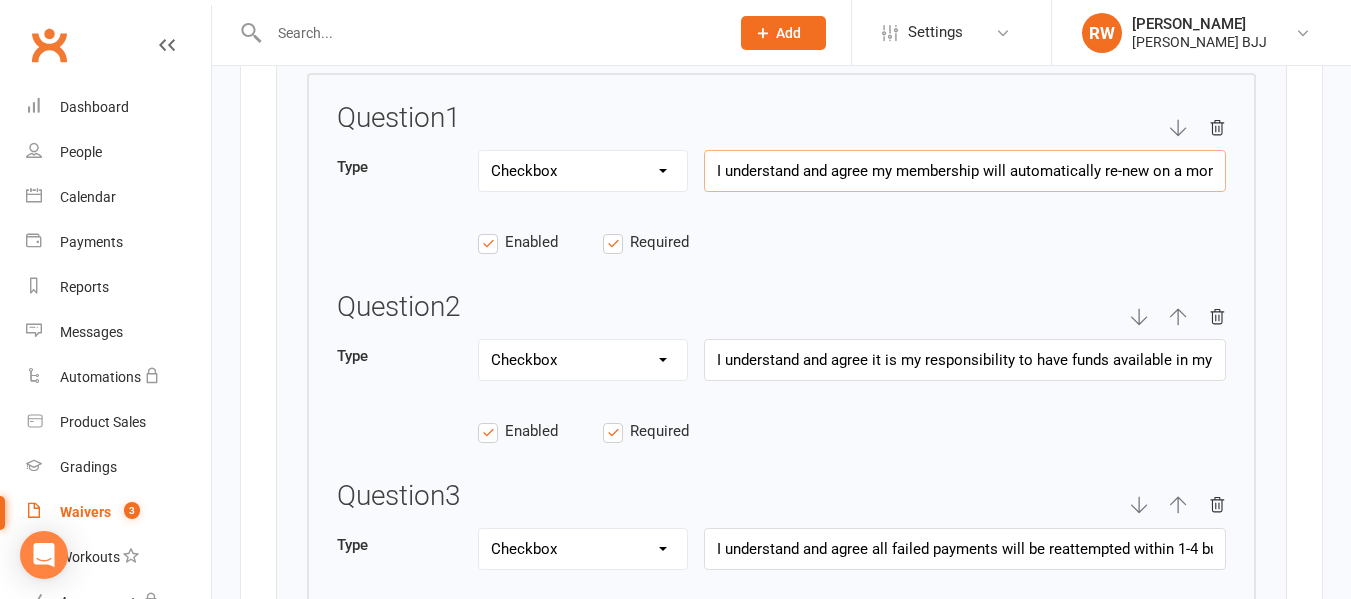 click on "I understand and agree my membership will automatically re-new on a month to month period after the initial contract and will remain on the same membership fee amount as long as I maintain continuous membership. If I leave for 3 months or more and then return, I will be subject to a new membership rate." at bounding box center [965, 171] 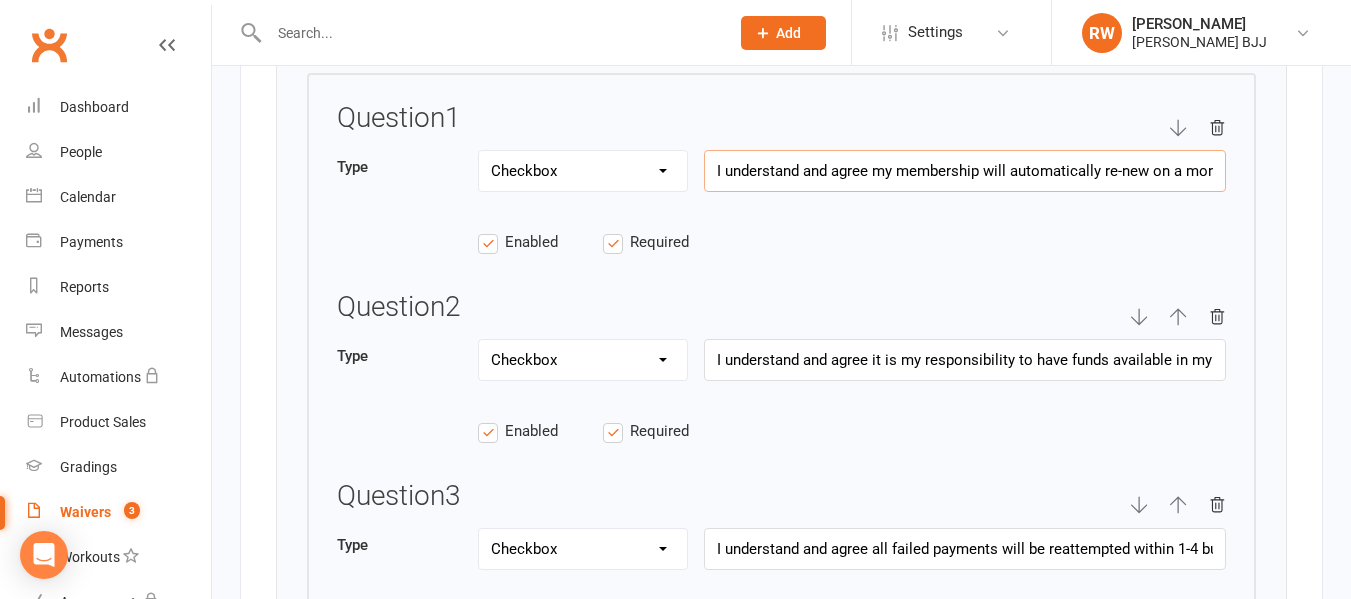 click on "I understand and agree my membership will automatically re-new on a month to month period after the initial contract and will remain on the same membership fee amount as long as I maintain continuous membership. If I leave for 3 months or more and then return, I will be subject to a new membership rate." at bounding box center (965, 171) 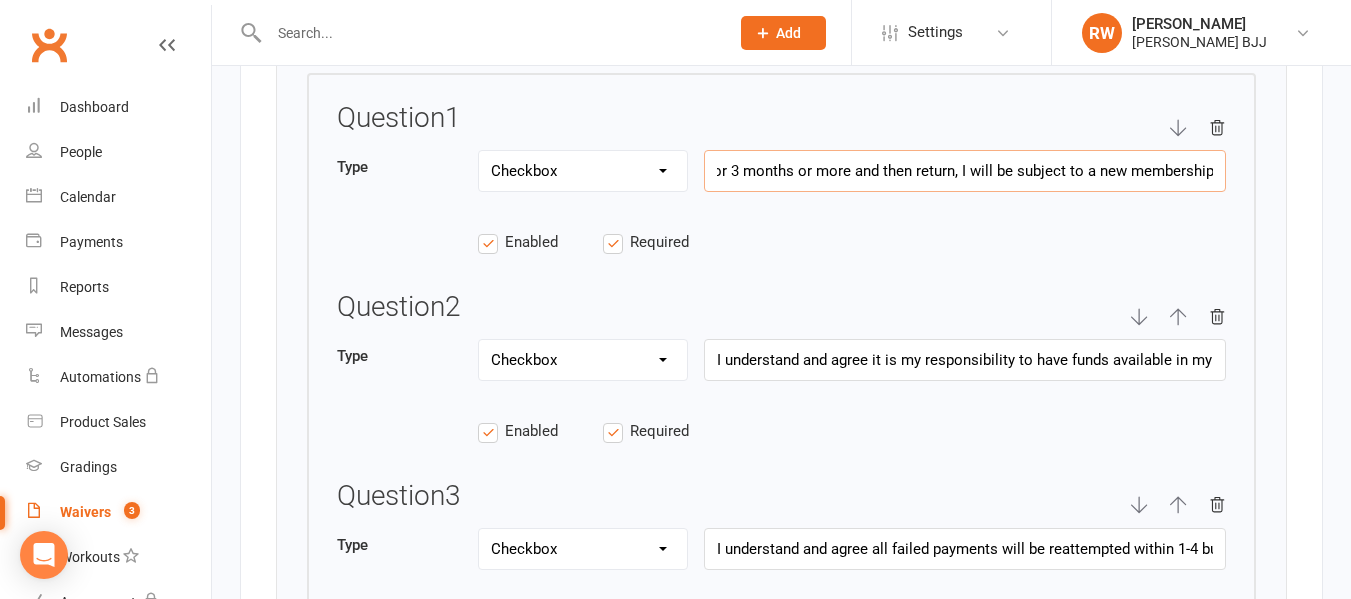 scroll, scrollTop: 0, scrollLeft: 2141, axis: horizontal 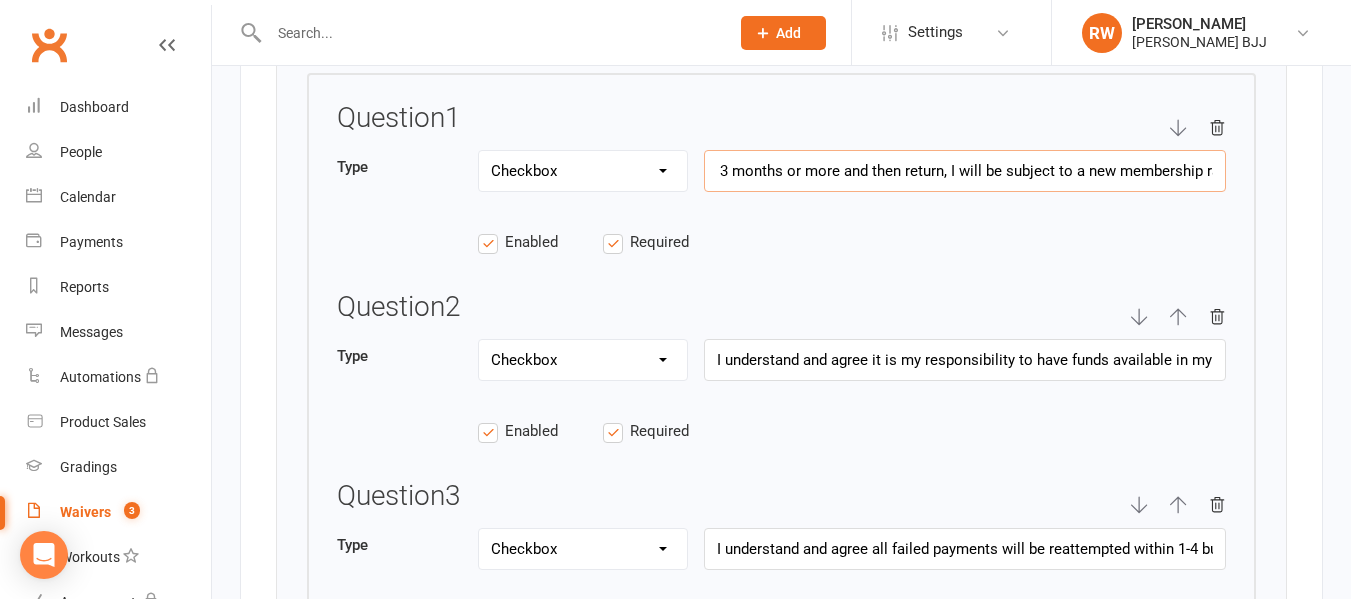 click on "I understand and agree if I choose to cancel this no lock in contract I must send request in writing giving at least 2 weeks notice.  will automatically re-new on a month to month period after the initial contract and will remain on the same membership fee amount as long as I maintain continuous membership. If I leave for 3 months or more and then return, I will be subject to a new membership rate." at bounding box center [965, 171] 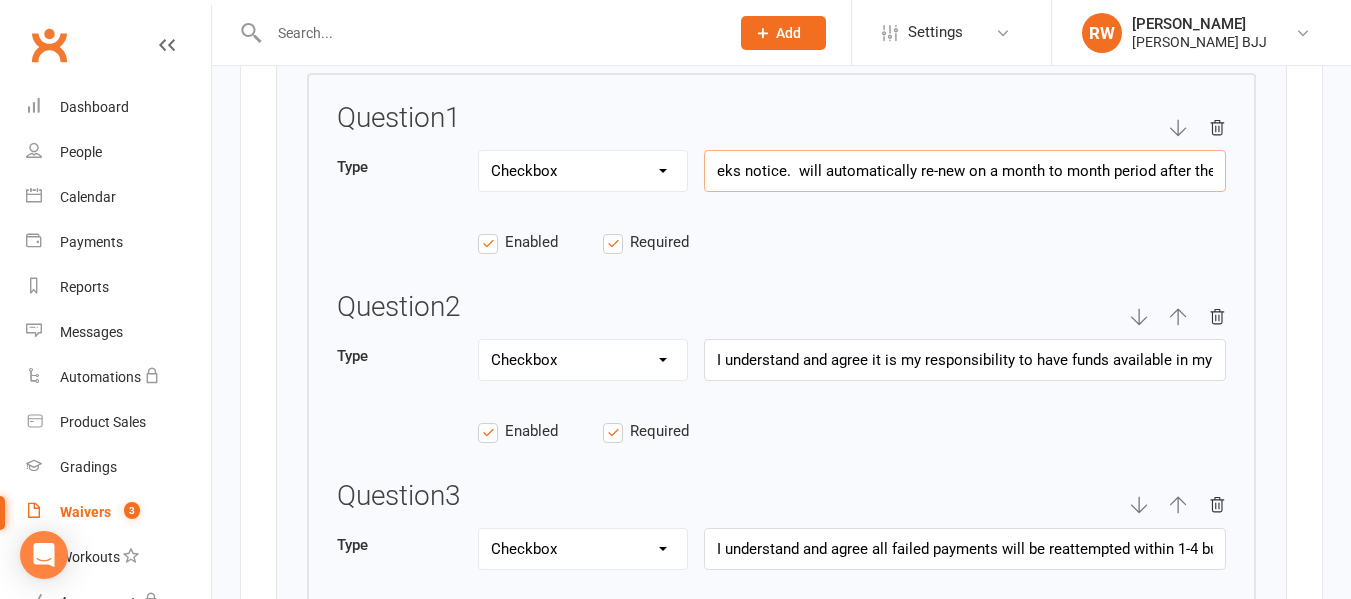 scroll, scrollTop: 0, scrollLeft: 777, axis: horizontal 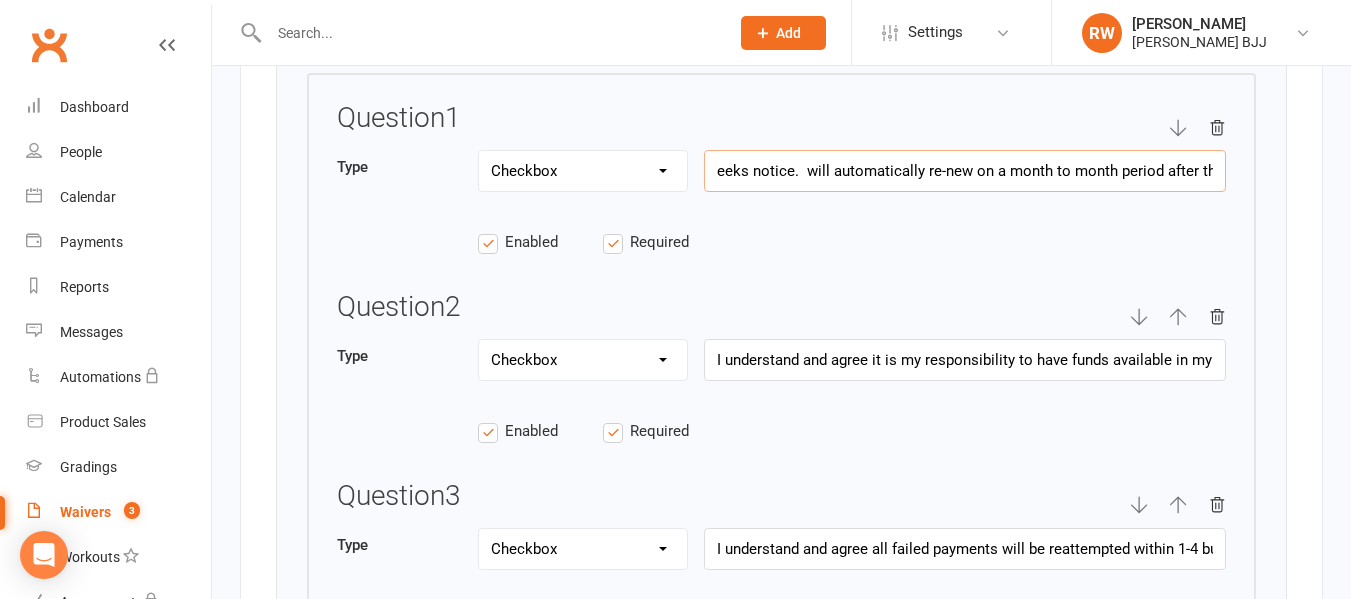 drag, startPoint x: 796, startPoint y: 184, endPoint x: 1103, endPoint y: 190, distance: 307.05862 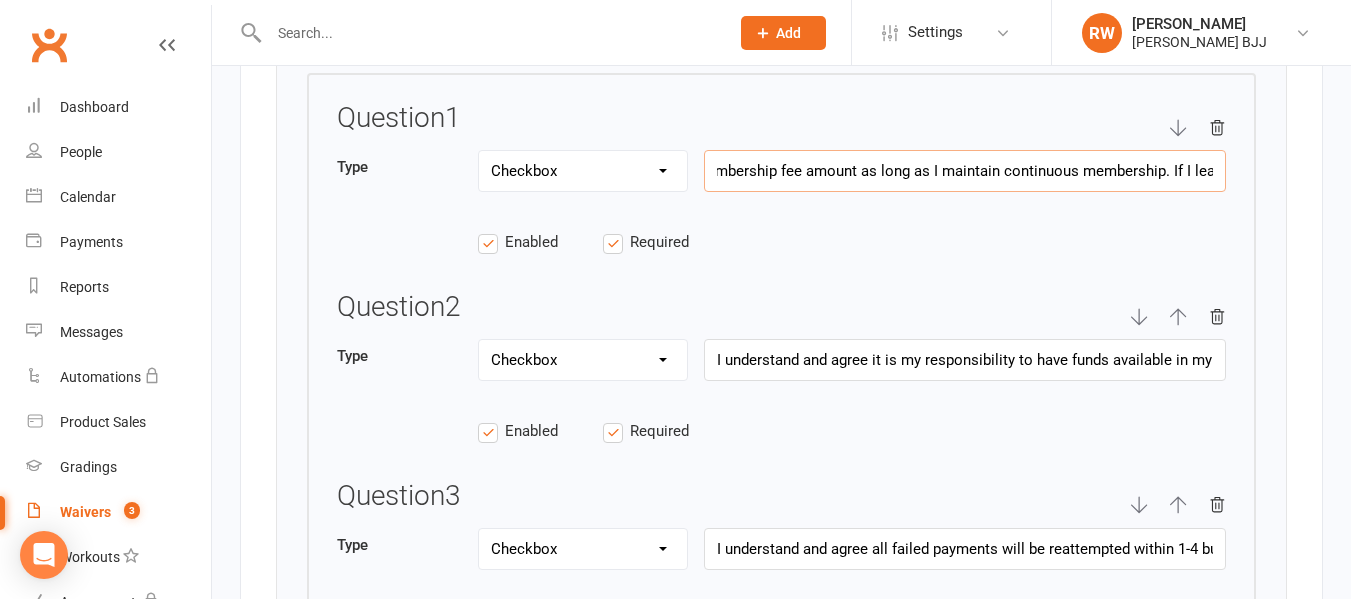 scroll, scrollTop: 0, scrollLeft: 1834, axis: horizontal 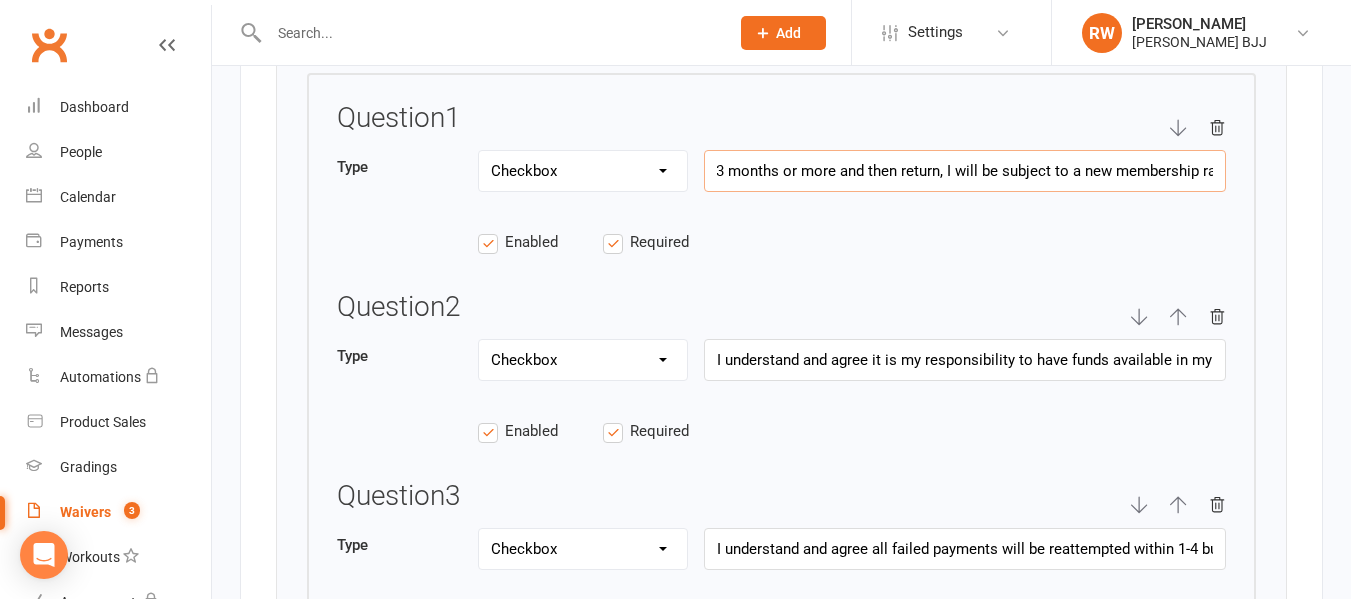 drag, startPoint x: 798, startPoint y: 189, endPoint x: 1351, endPoint y: 255, distance: 556.92456 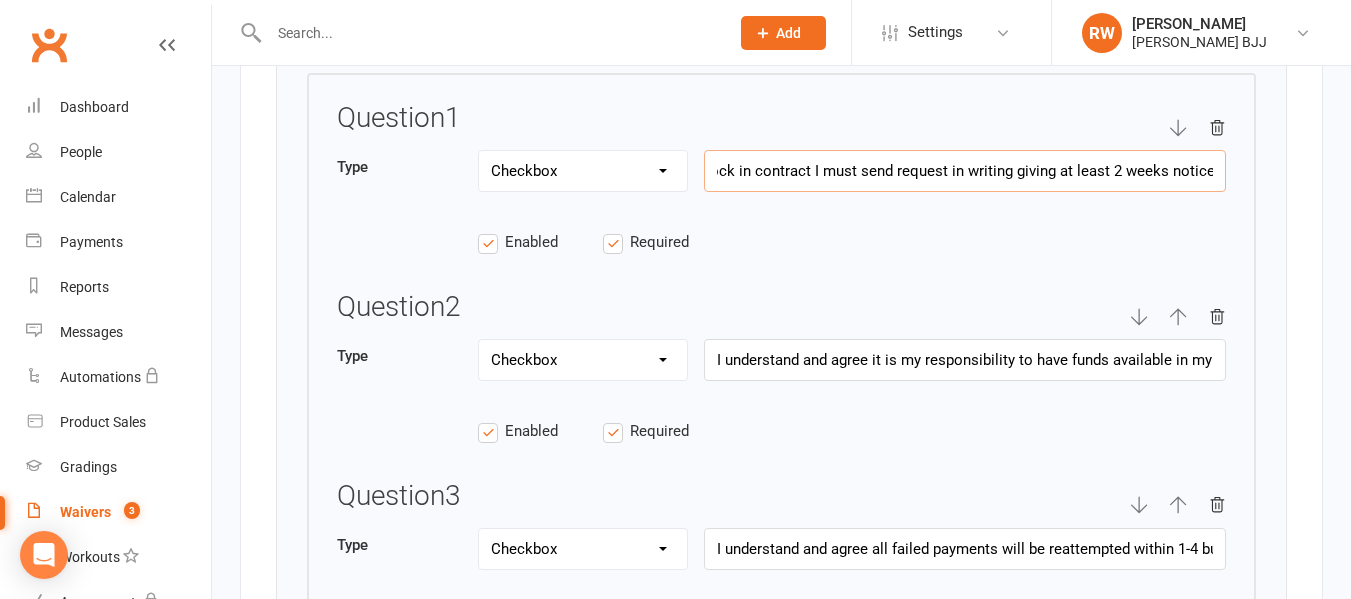 scroll, scrollTop: 0, scrollLeft: 354, axis: horizontal 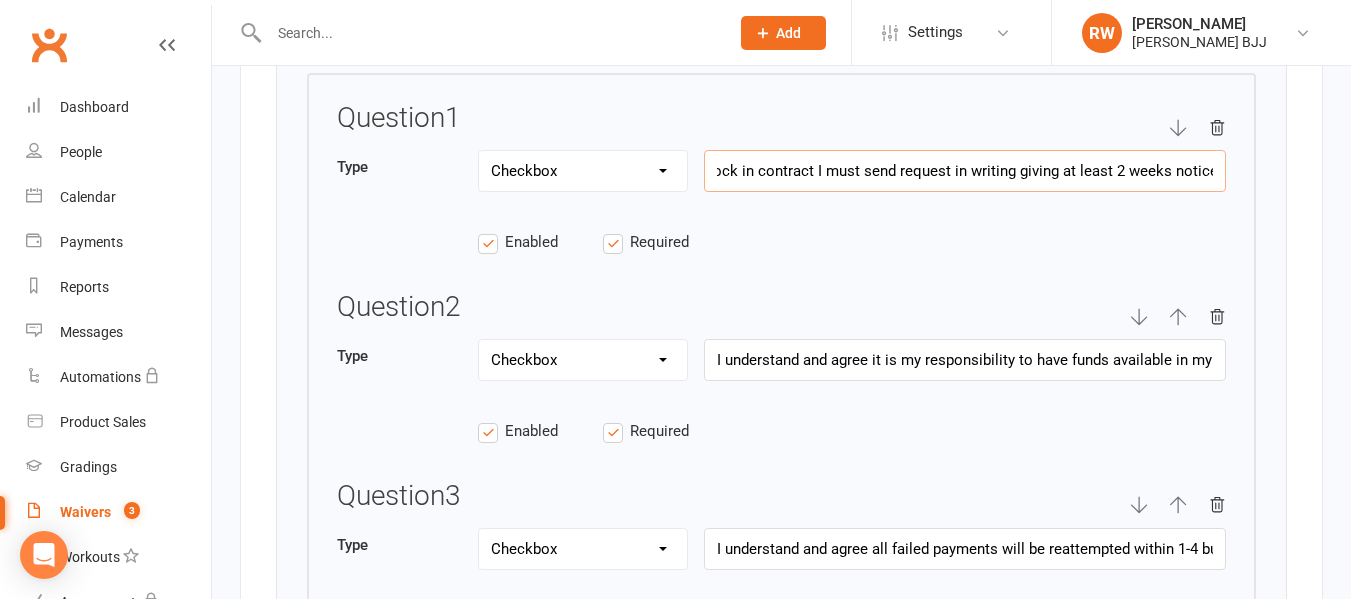 type on "I understand and agree if I choose to cancel this no lock in contract I must send request in writing giving at least 2 weeks notice." 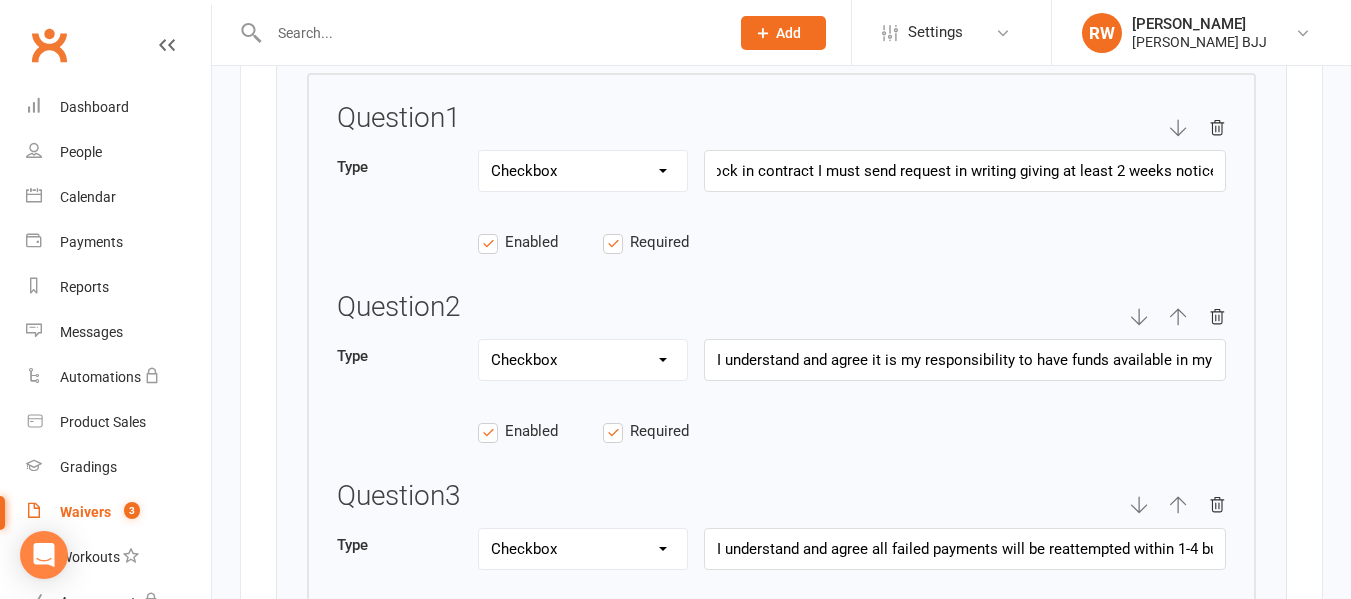 scroll, scrollTop: 0, scrollLeft: 0, axis: both 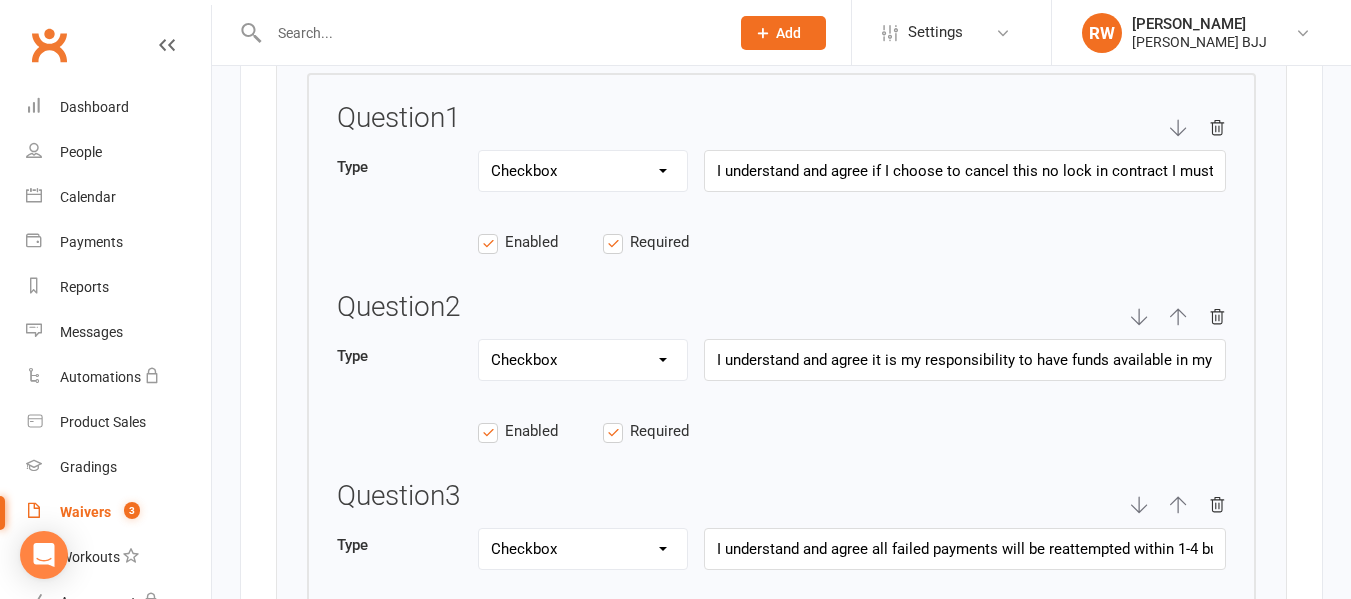 drag, startPoint x: 1359, startPoint y: 201, endPoint x: 1006, endPoint y: 427, distance: 419.14795 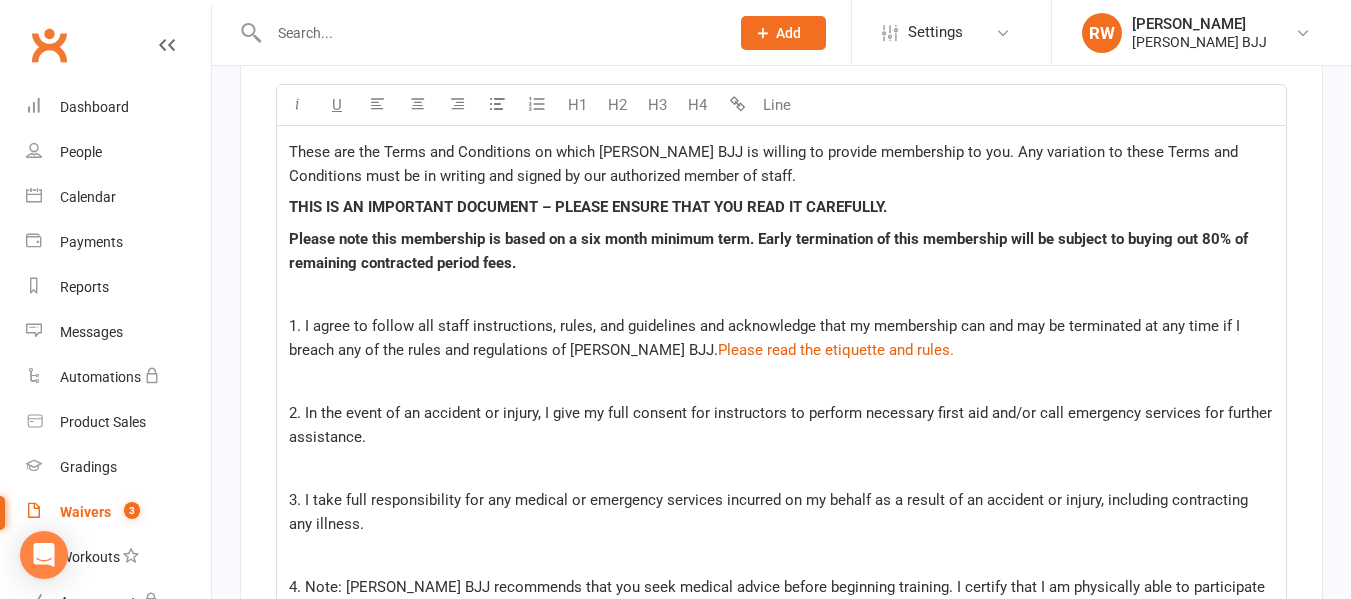 scroll, scrollTop: 4628, scrollLeft: 0, axis: vertical 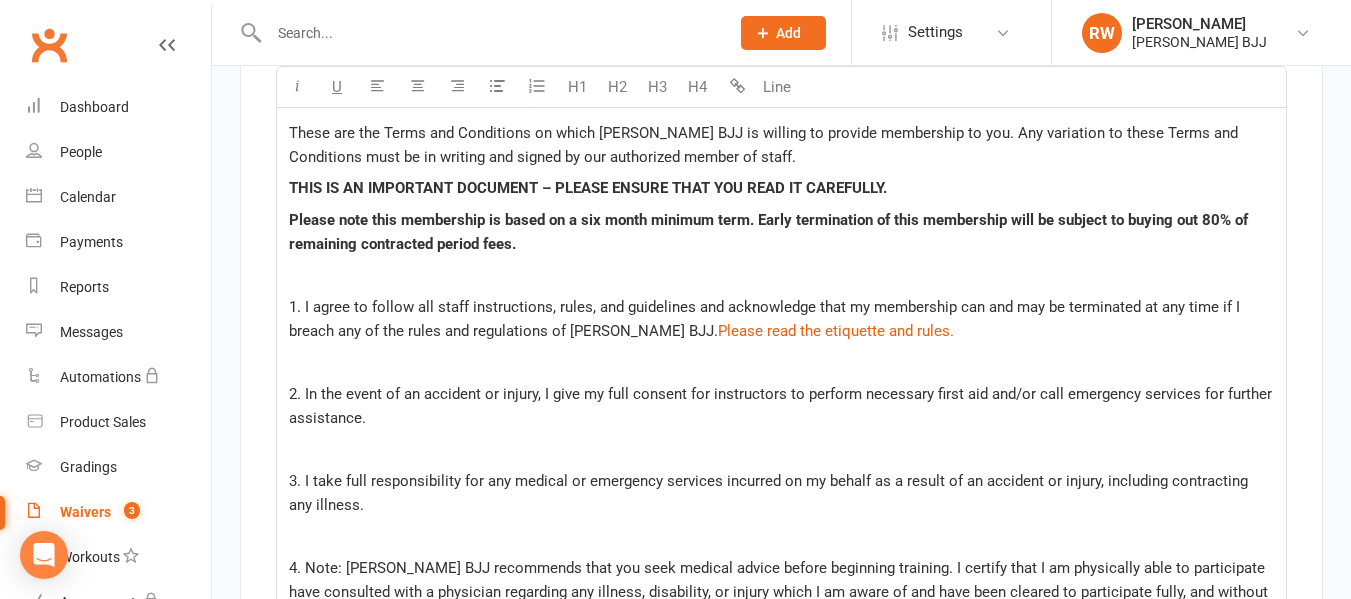 drag, startPoint x: 569, startPoint y: 258, endPoint x: 384, endPoint y: 274, distance: 185.6906 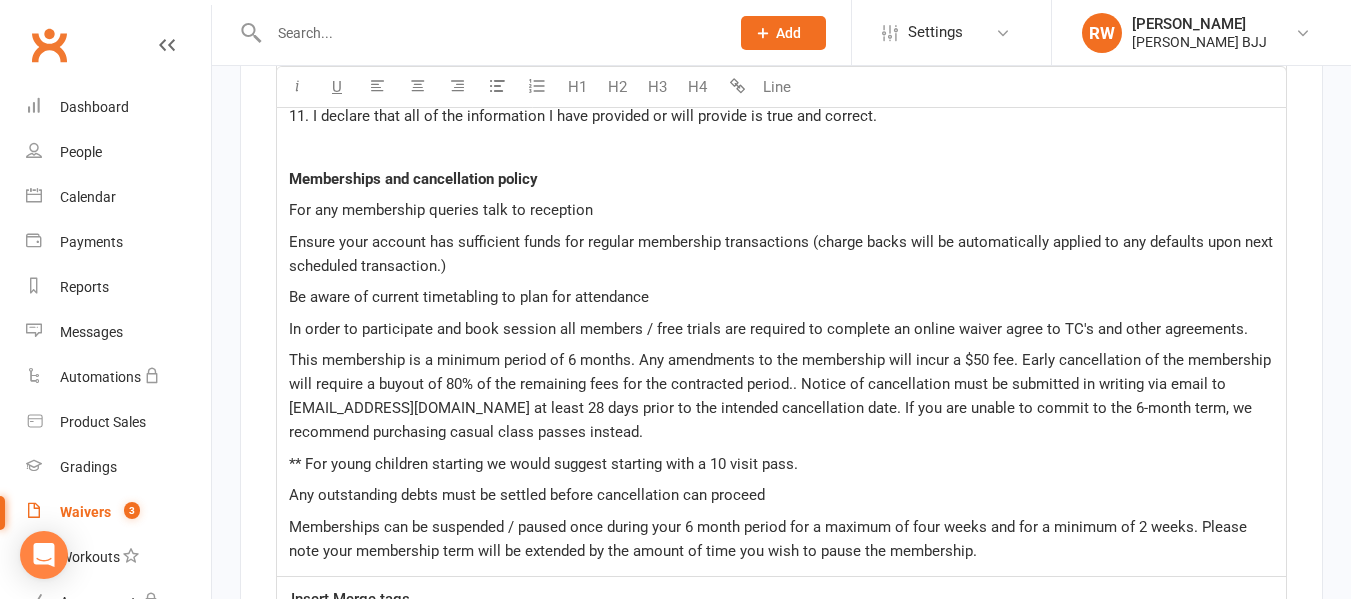 scroll, scrollTop: 5663, scrollLeft: 0, axis: vertical 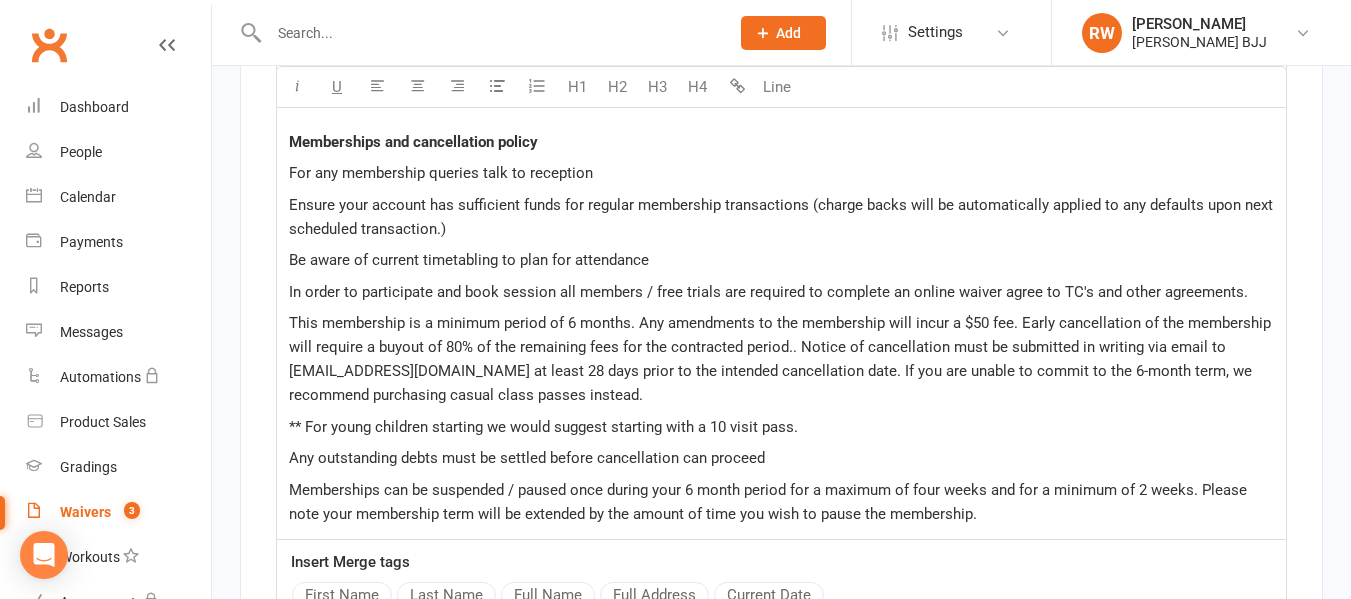 drag, startPoint x: 605, startPoint y: 188, endPoint x: 590, endPoint y: 188, distance: 15 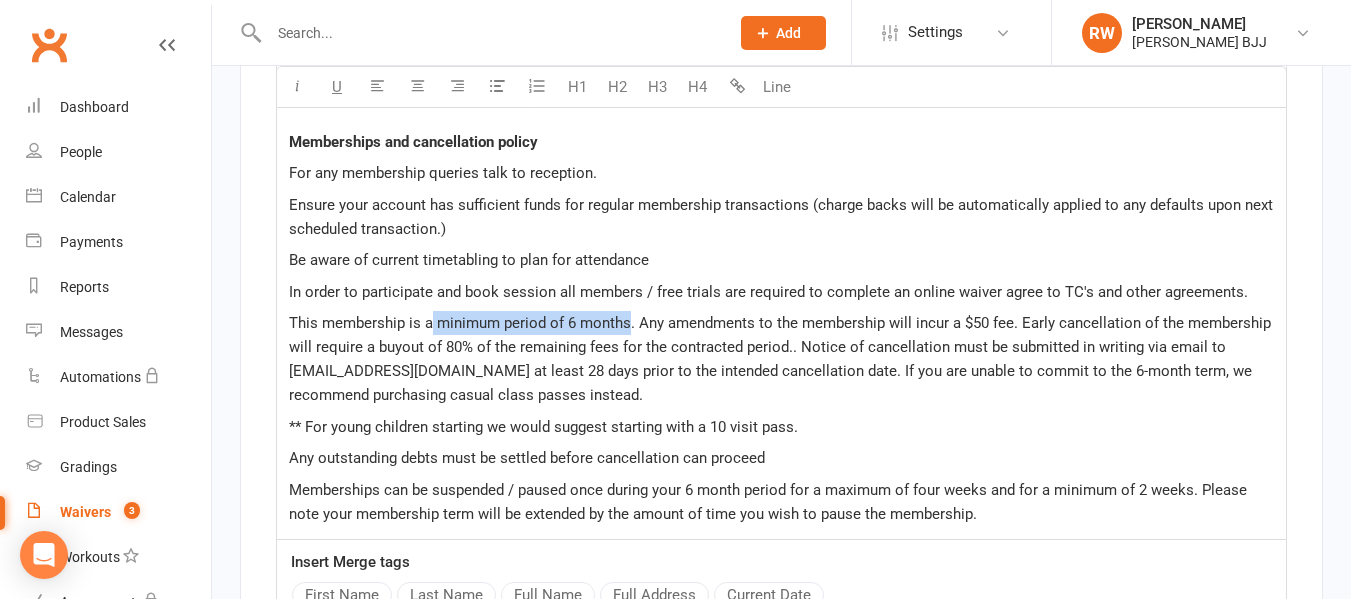 drag, startPoint x: 629, startPoint y: 340, endPoint x: 431, endPoint y: 338, distance: 198.0101 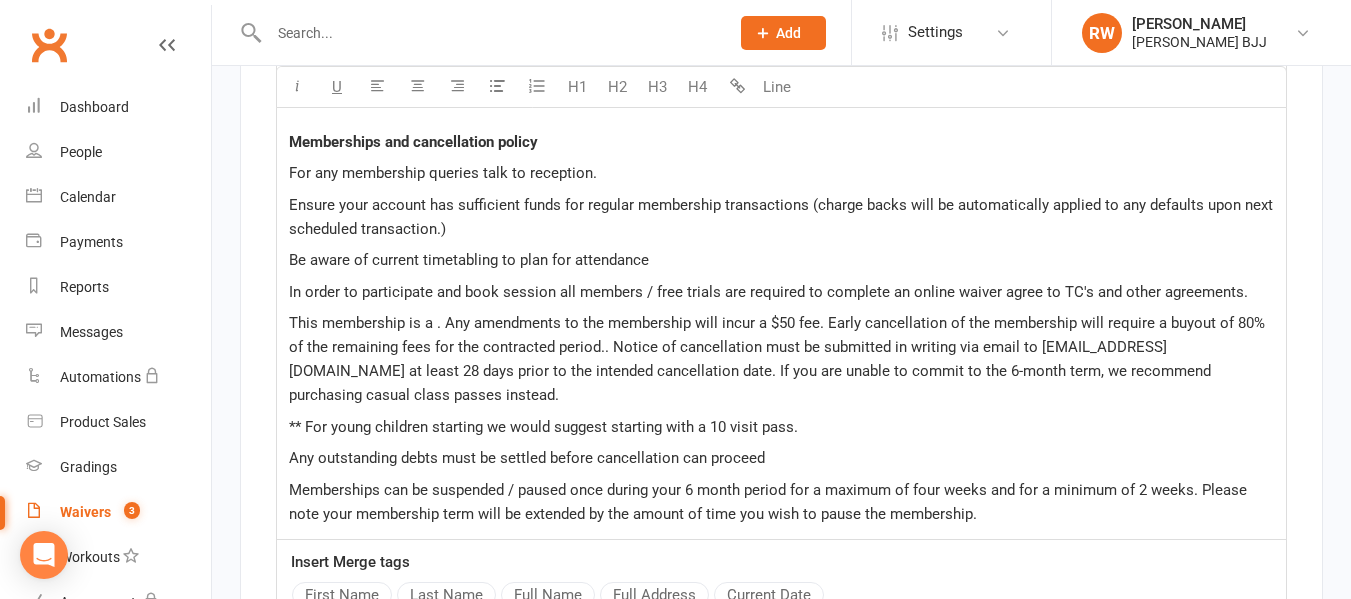 type 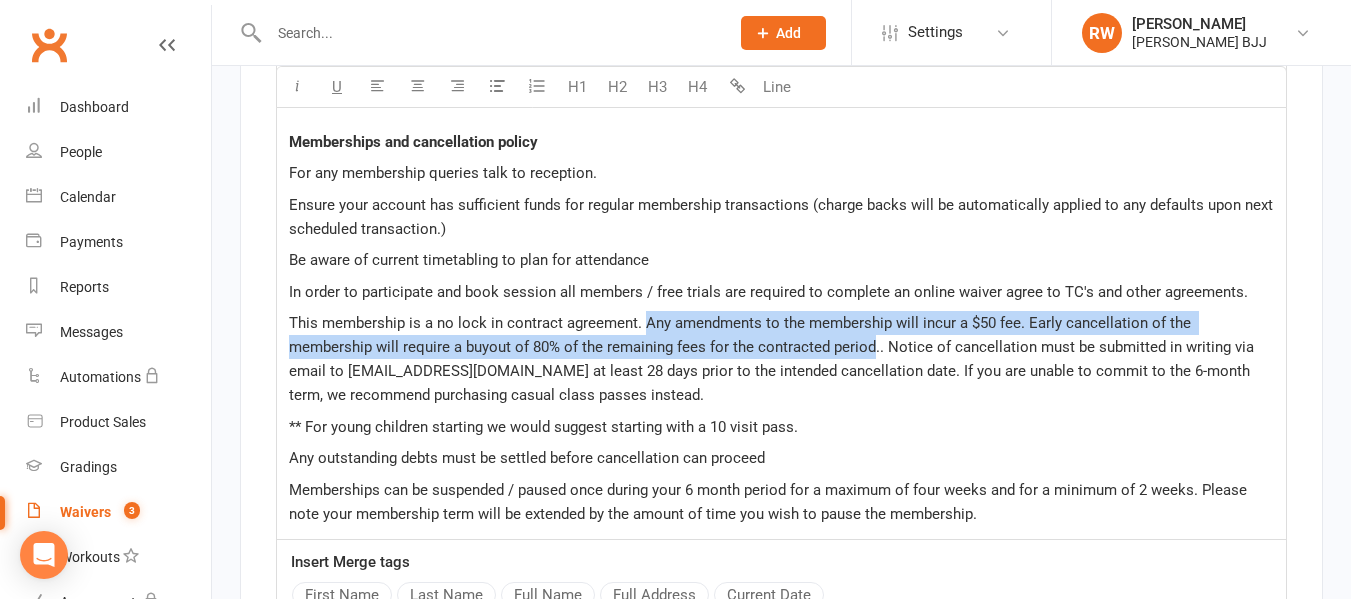 drag, startPoint x: 785, startPoint y: 362, endPoint x: 642, endPoint y: 344, distance: 144.12842 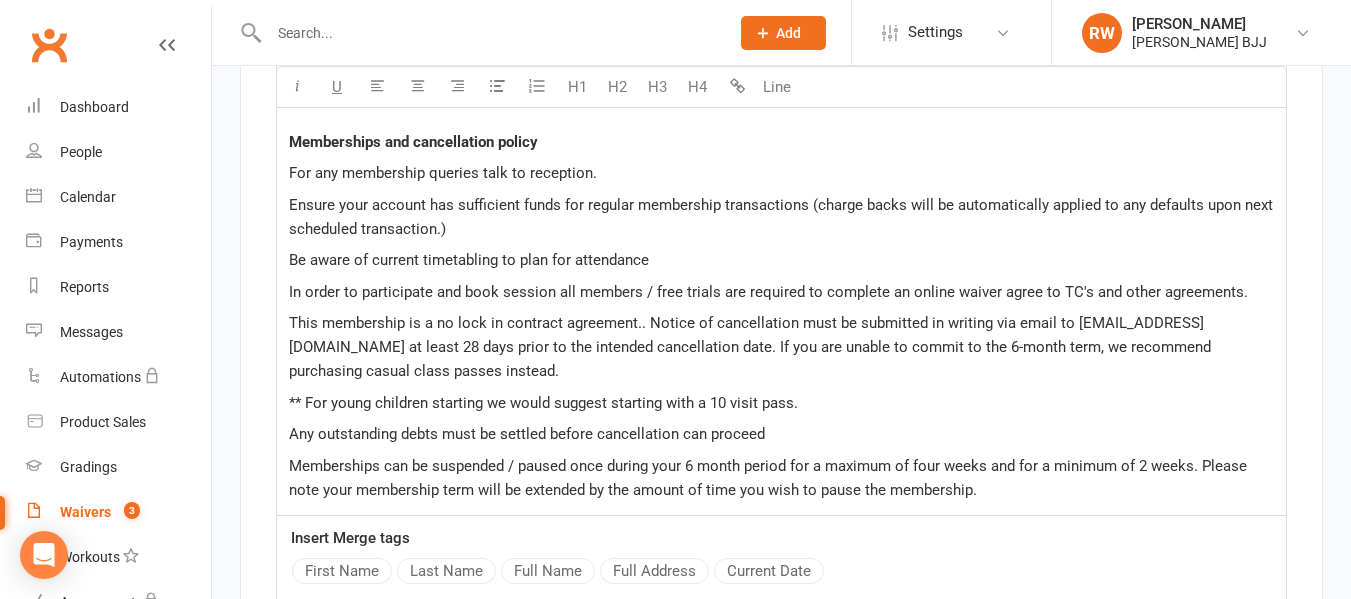 click on "This membership is a no lock in contract agreement.. Notice of cancellation must be submitted in writing via email to [EMAIL_ADDRESS][DOMAIN_NAME] at least 28 days prior to the intended cancellation date. If you are unable to commit to the 6-month term, we recommend purchasing casual class passes instead." at bounding box center (752, 347) 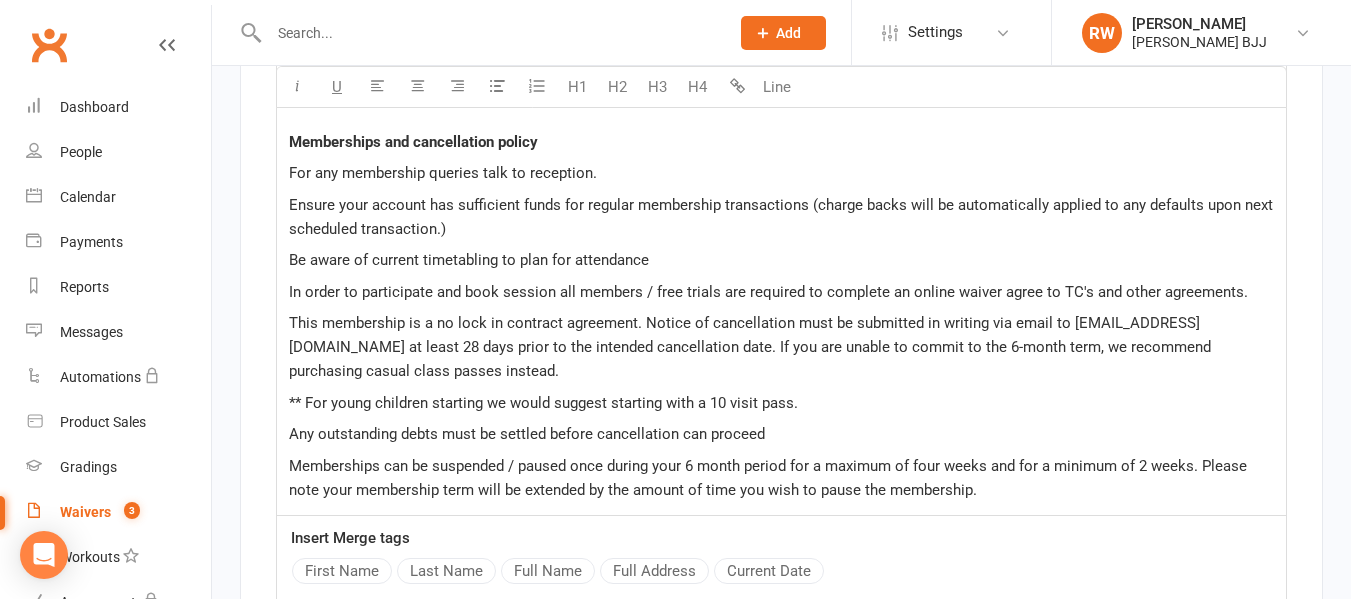 click on "This membership is a no lock in contract agreement. Notice of cancellation must be submitted in writing via email to [EMAIL_ADDRESS][DOMAIN_NAME] at least 28 days prior to the intended cancellation date. If you are unable to commit to the 6-month term, we recommend purchasing casual class passes instead." at bounding box center [752, 347] 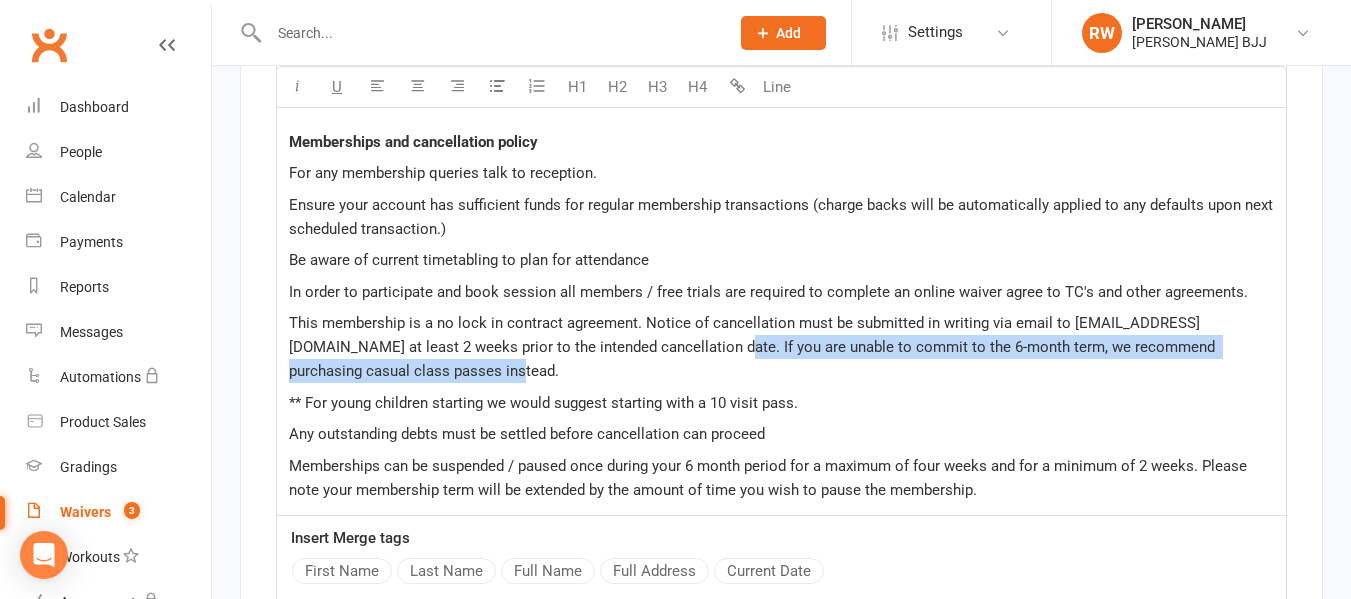 drag, startPoint x: 643, startPoint y: 362, endPoint x: 669, endPoint y: 380, distance: 31.622776 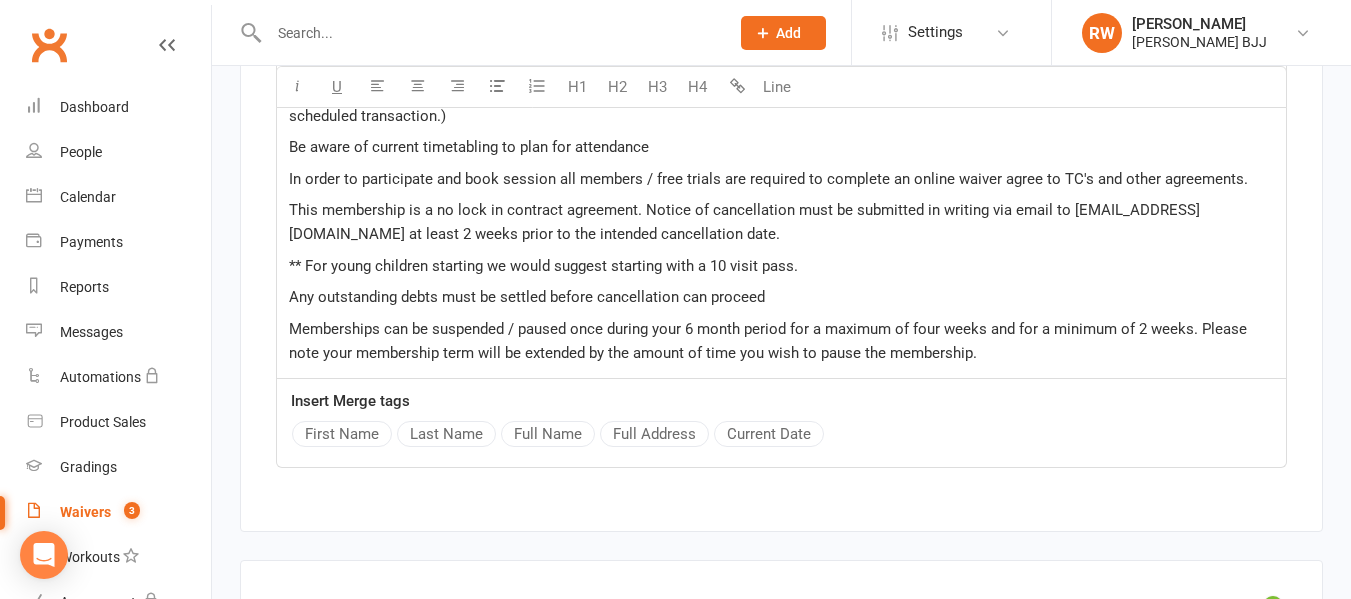scroll, scrollTop: 5795, scrollLeft: 0, axis: vertical 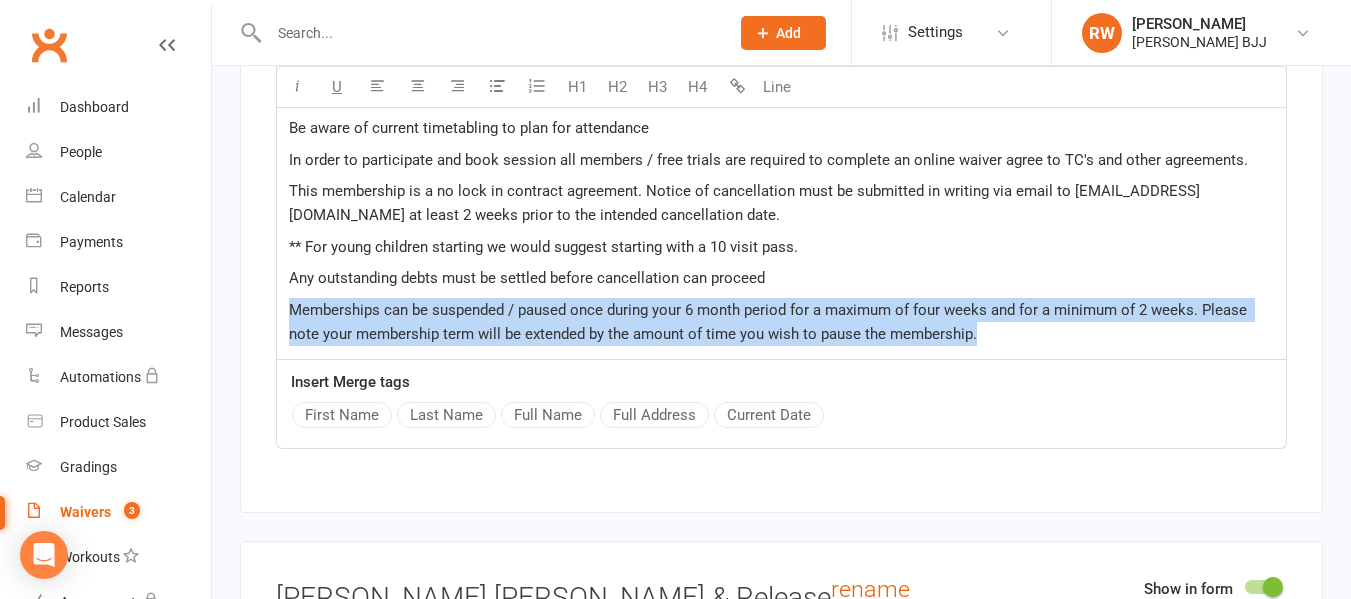 drag, startPoint x: 980, startPoint y: 364, endPoint x: 289, endPoint y: 330, distance: 691.83594 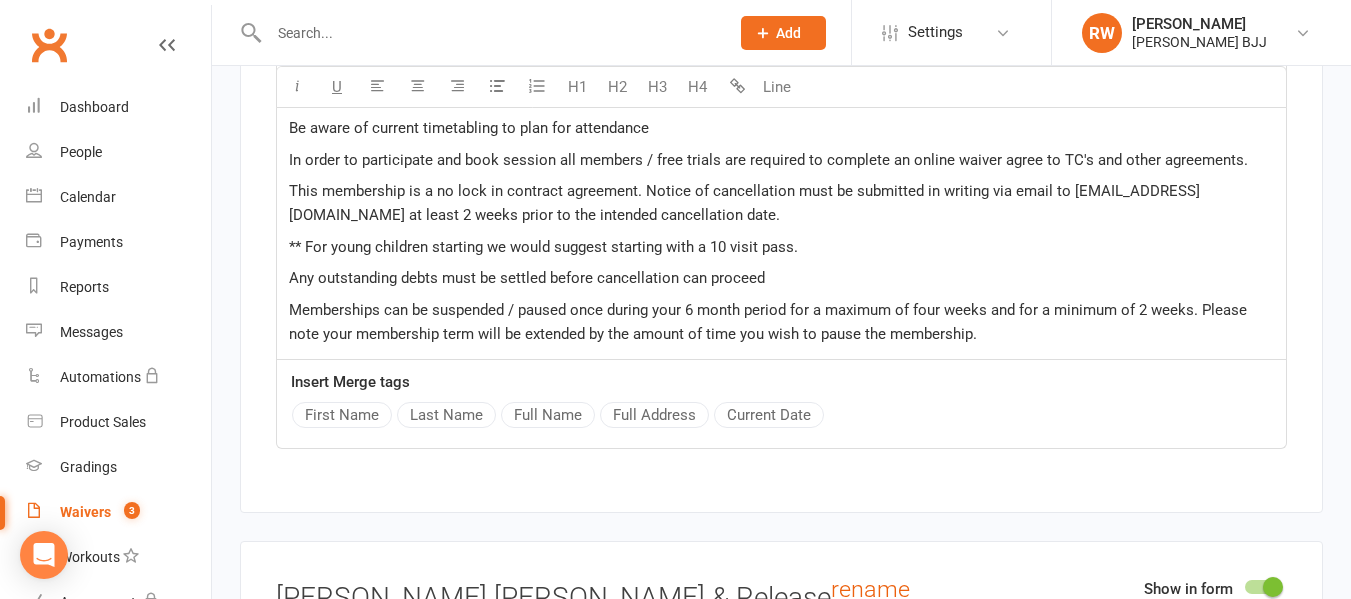 click on "Memberships can be suspended / paused once during your 6 month period for a maximum of four weeks and for a minimum of 2 weeks. Please note your membership term will be extended by the amount of time you wish to pause the membership." at bounding box center (770, 322) 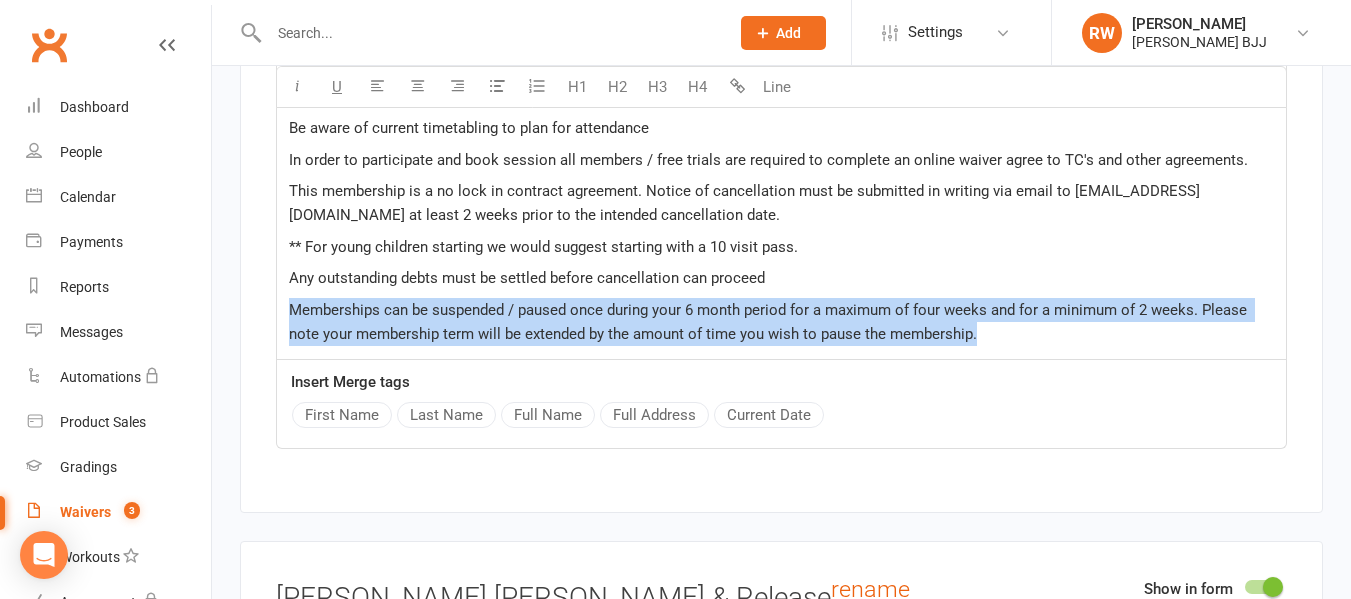 drag, startPoint x: 984, startPoint y: 357, endPoint x: 283, endPoint y: 328, distance: 701.5996 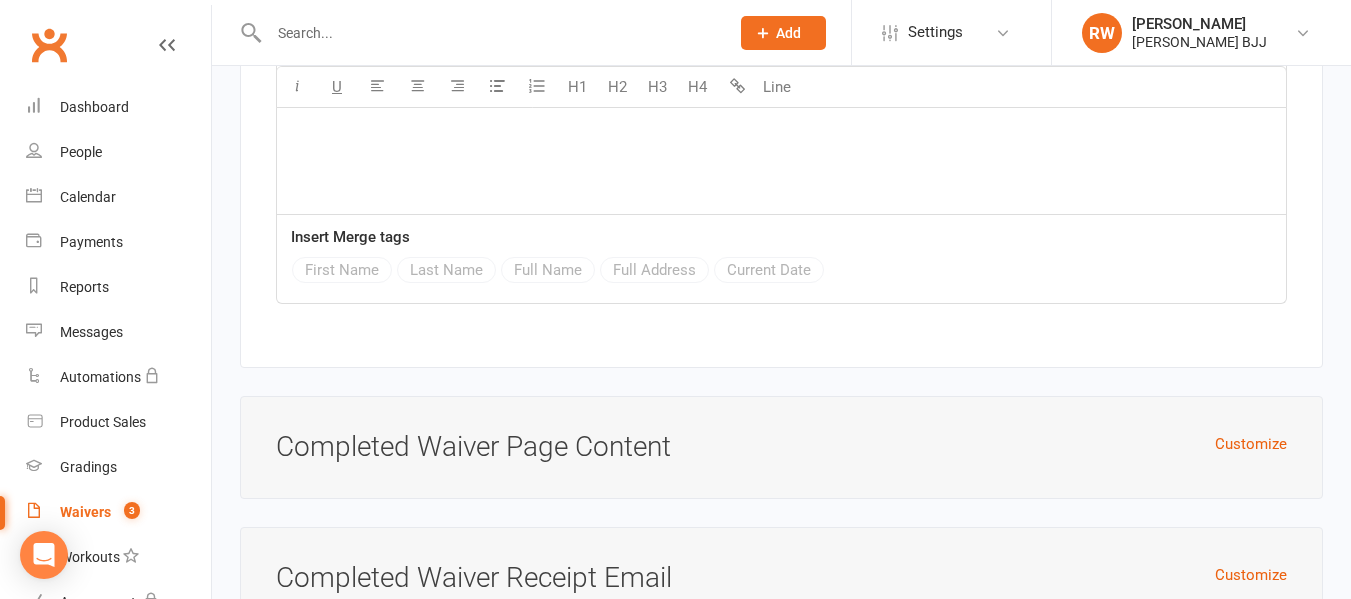 scroll, scrollTop: 9708, scrollLeft: 0, axis: vertical 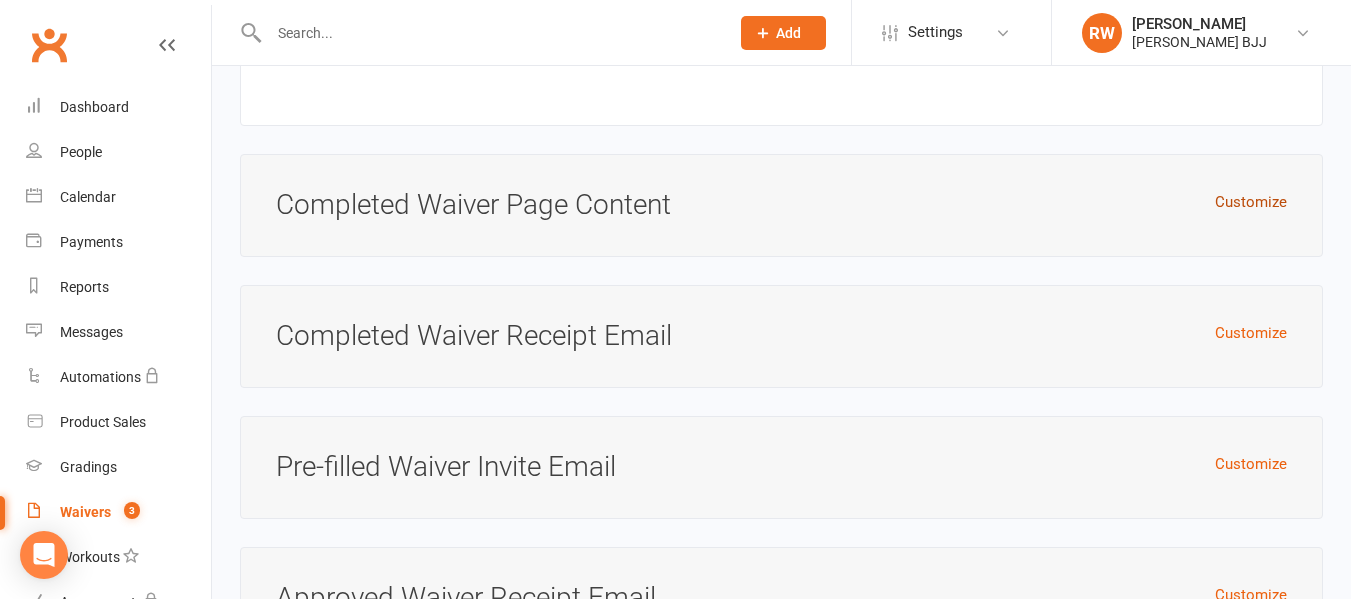 click on "Customize" at bounding box center (1251, 202) 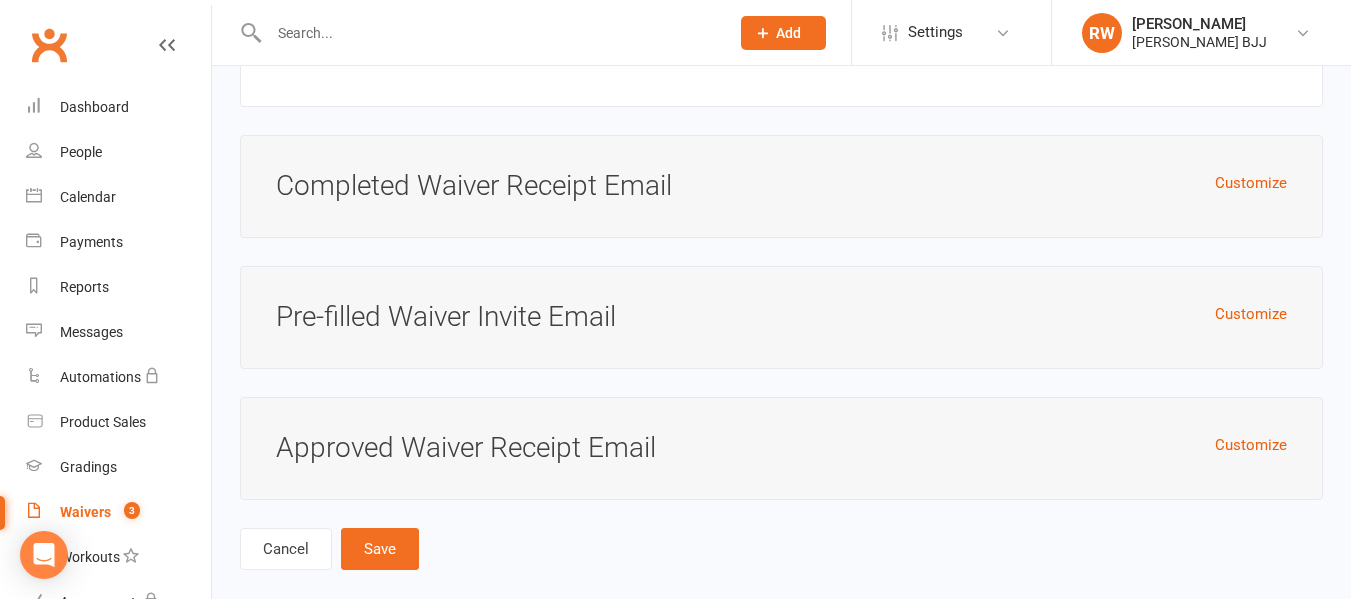 scroll, scrollTop: 10887, scrollLeft: 0, axis: vertical 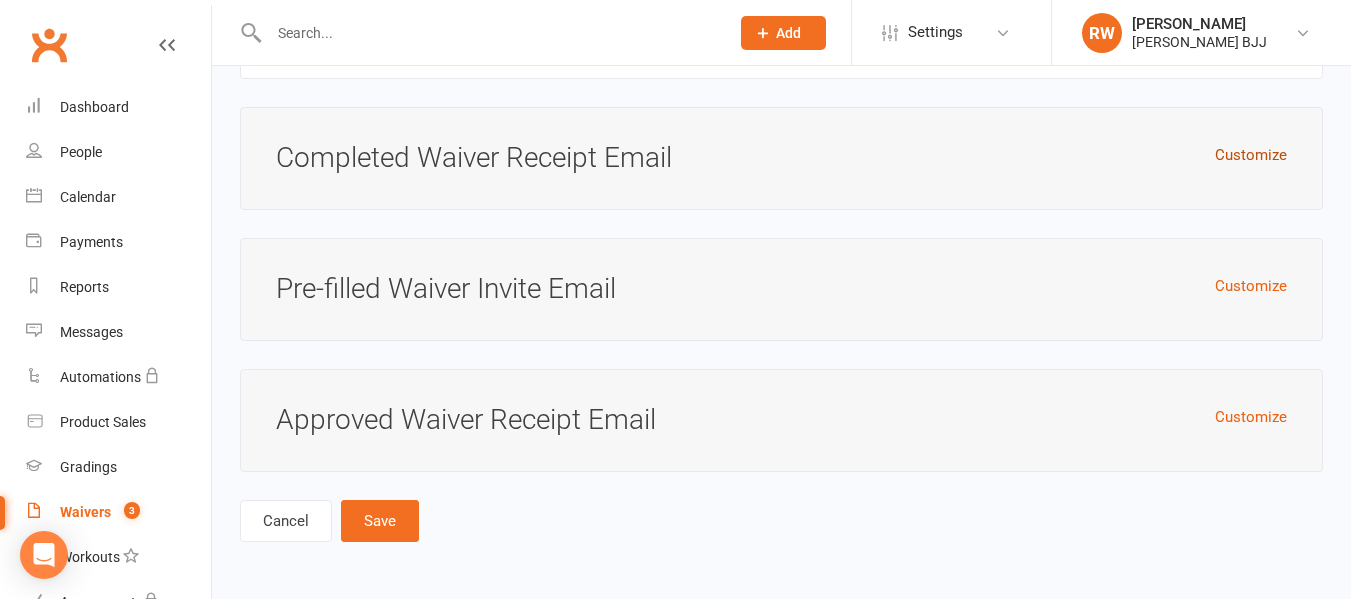 click on "Customize" at bounding box center (1251, 155) 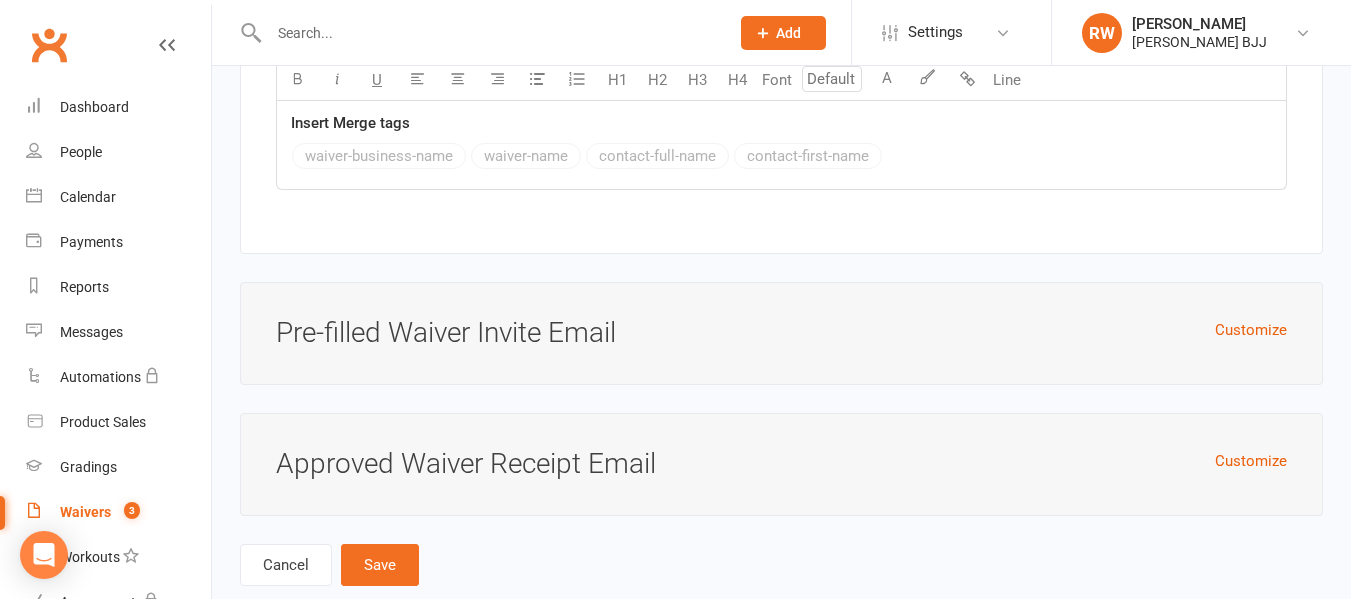 scroll, scrollTop: 12108, scrollLeft: 0, axis: vertical 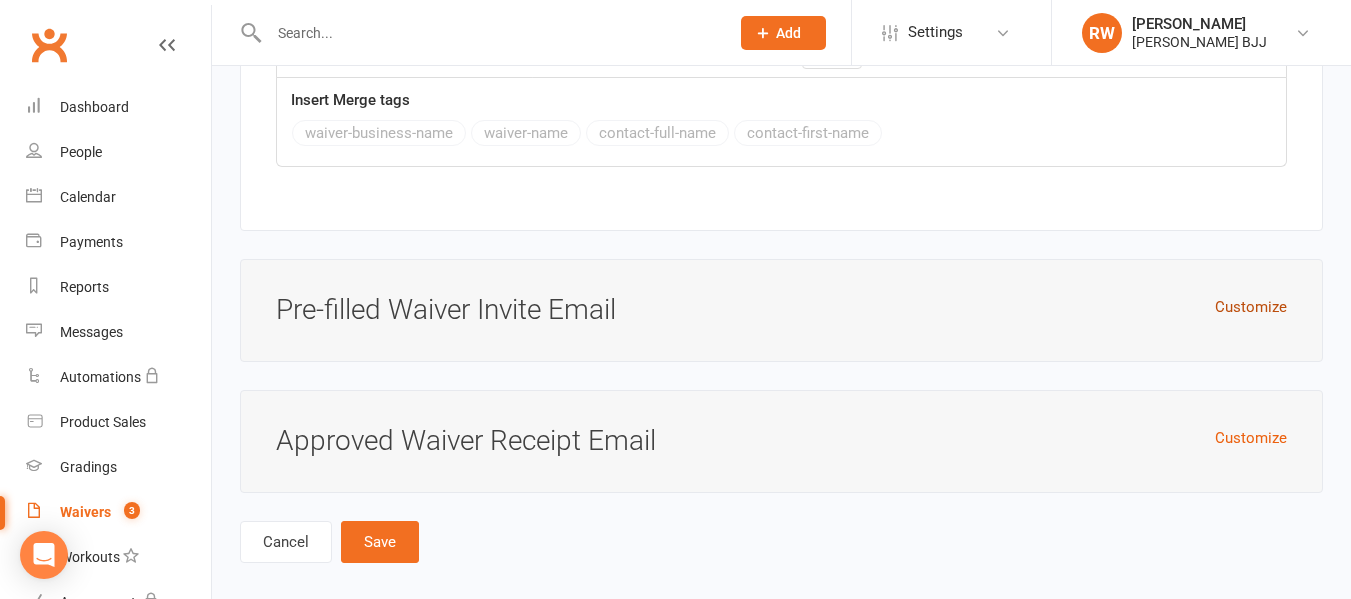click on "Customize" at bounding box center [1251, 307] 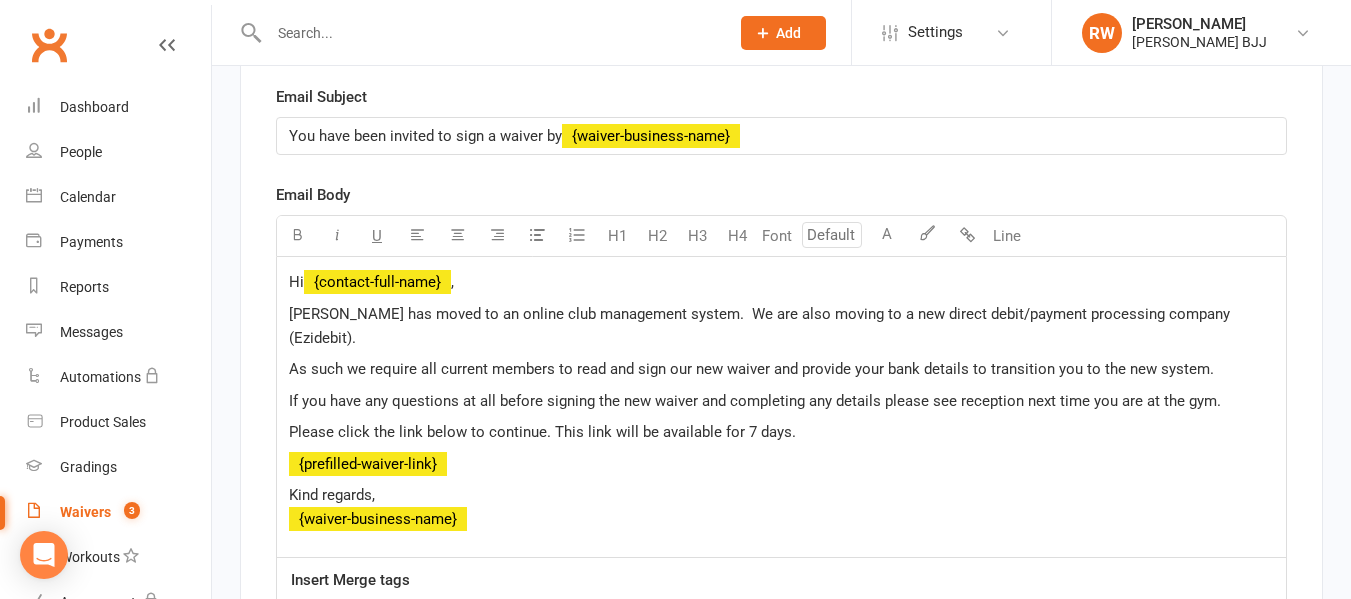 scroll, scrollTop: 12465, scrollLeft: 0, axis: vertical 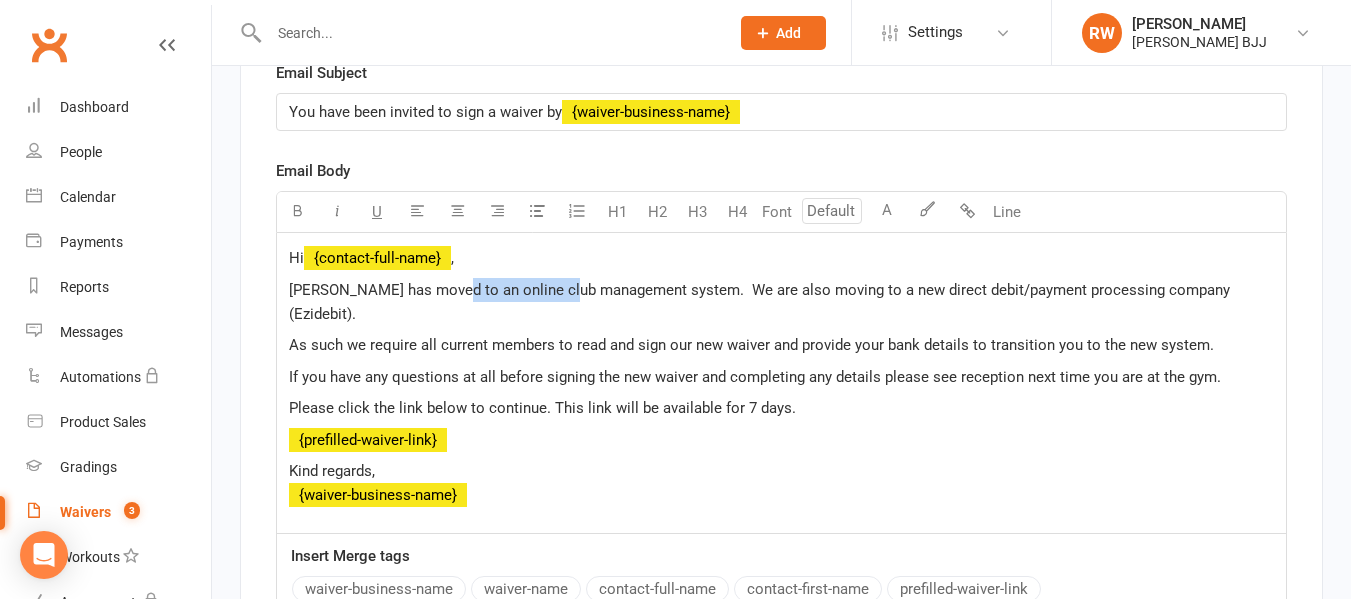 drag, startPoint x: 440, startPoint y: 300, endPoint x: 563, endPoint y: 294, distance: 123.146255 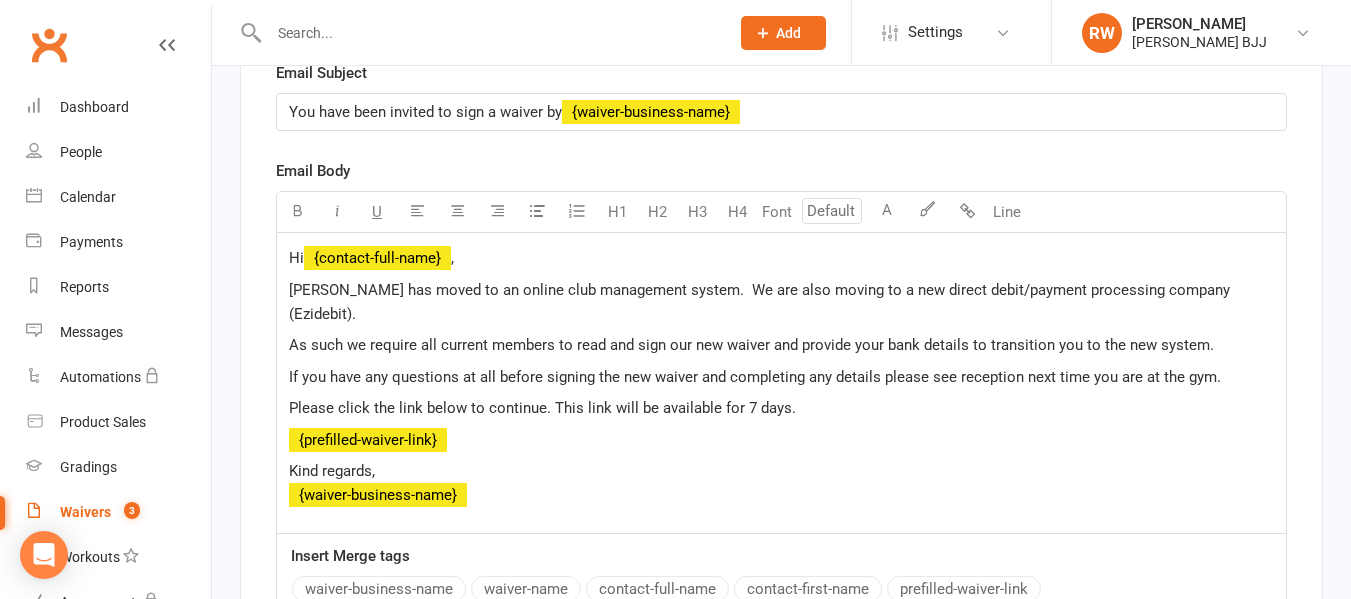 click on "[PERSON_NAME] has moved to an online club management system.  We are also moving to a new direct debit/payment processing company (Ezidebit)." at bounding box center (761, 302) 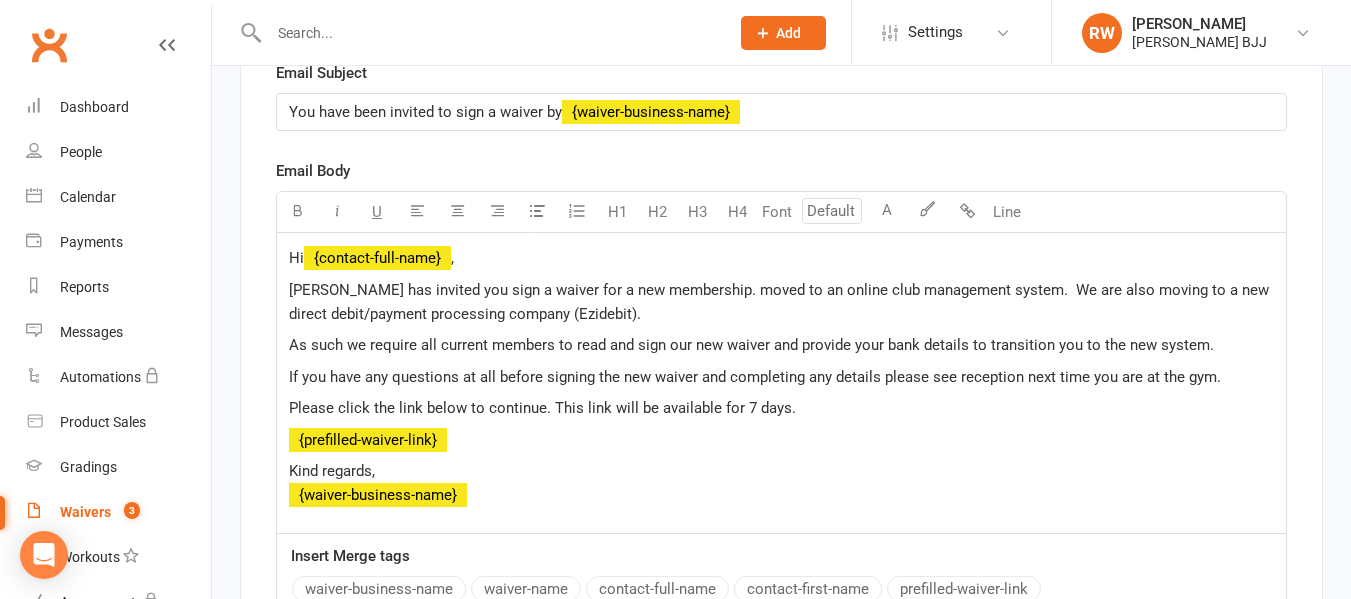 drag, startPoint x: 765, startPoint y: 302, endPoint x: 788, endPoint y: 324, distance: 31.827662 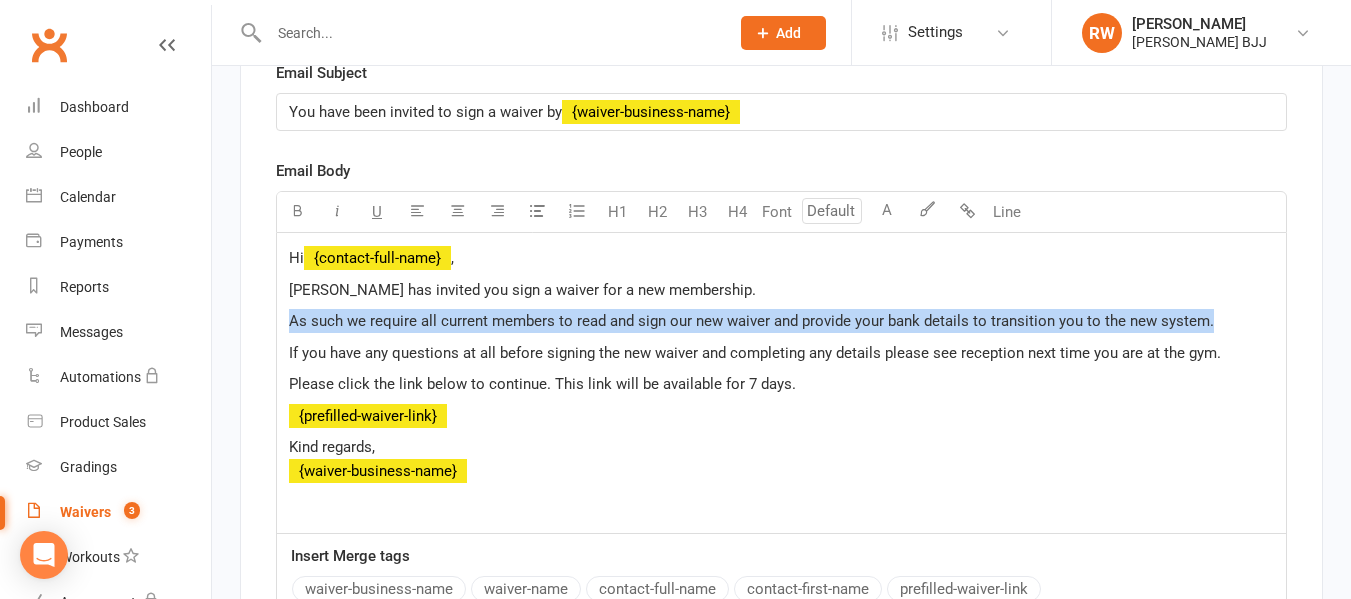 drag, startPoint x: 289, startPoint y: 329, endPoint x: 1209, endPoint y: 331, distance: 920.0022 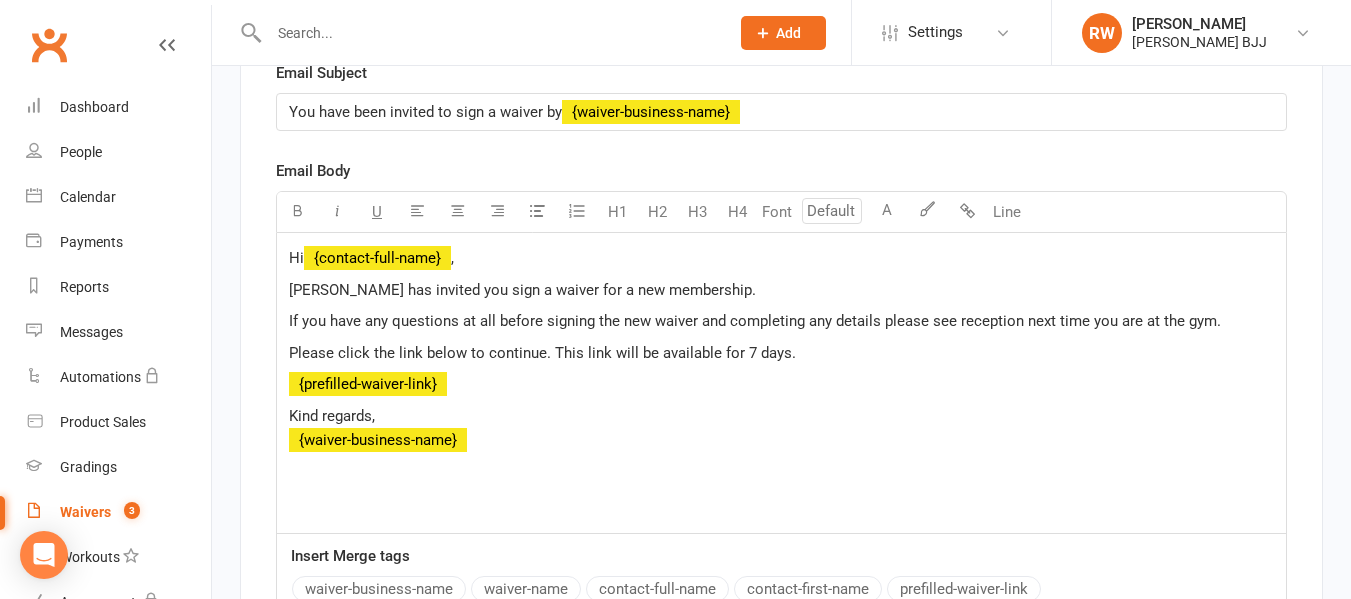 click on "If you have any questions at all before signing the new waiver and completing any details please see reception next time you are at the gym." at bounding box center [755, 321] 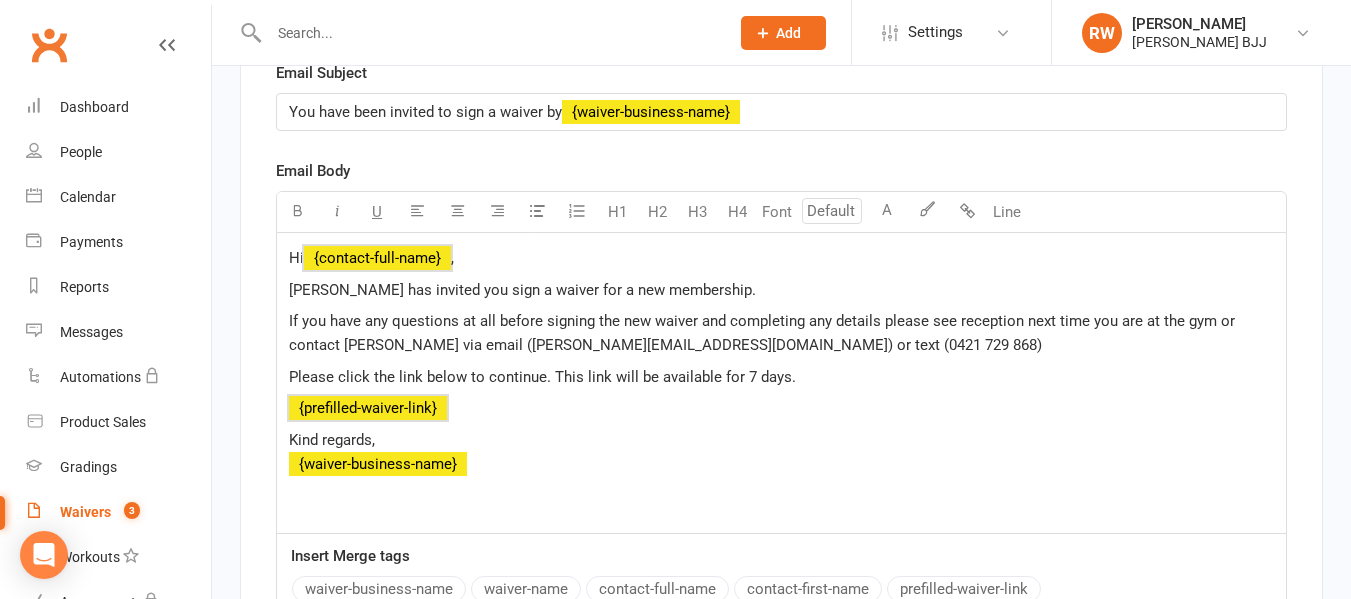 drag, startPoint x: 557, startPoint y: 495, endPoint x: 234, endPoint y: 251, distance: 404.80243 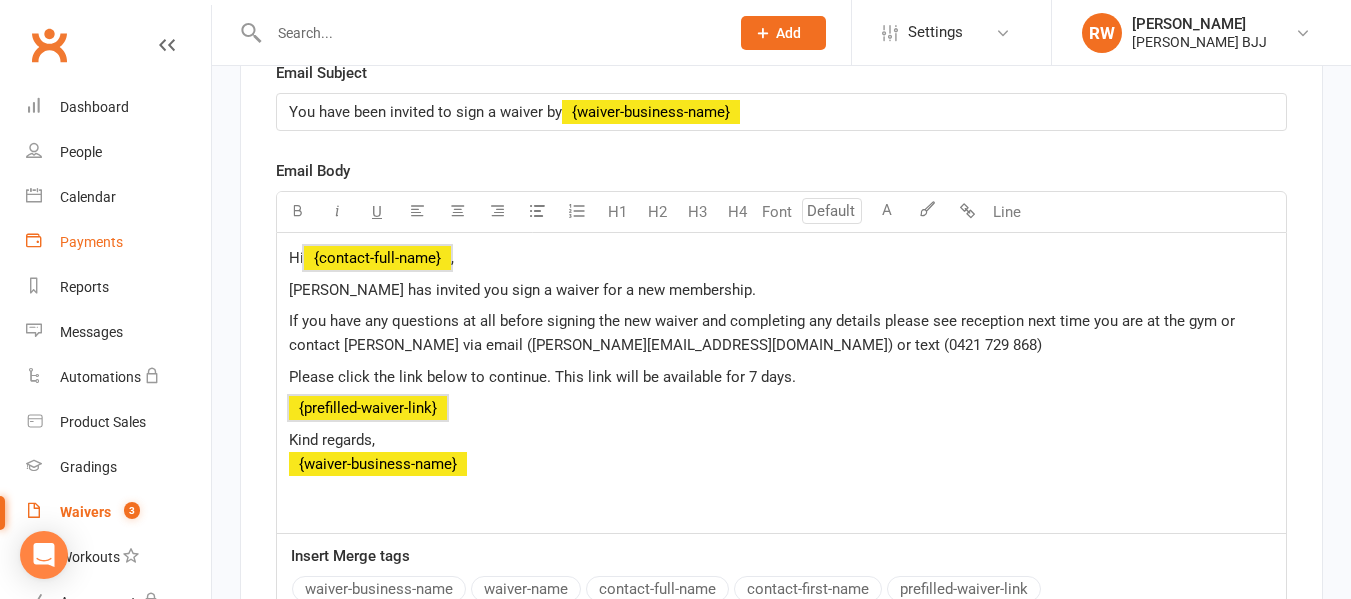 drag, startPoint x: 489, startPoint y: 484, endPoint x: 187, endPoint y: 224, distance: 398.5022 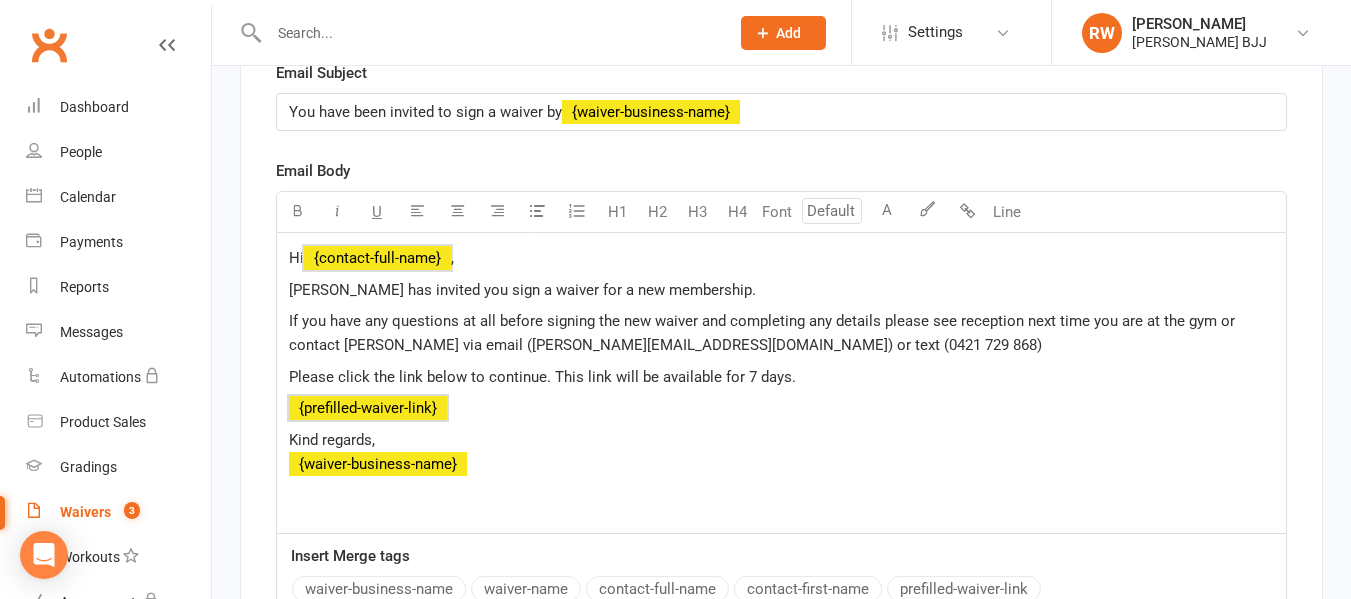 scroll, scrollTop: 12820, scrollLeft: 0, axis: vertical 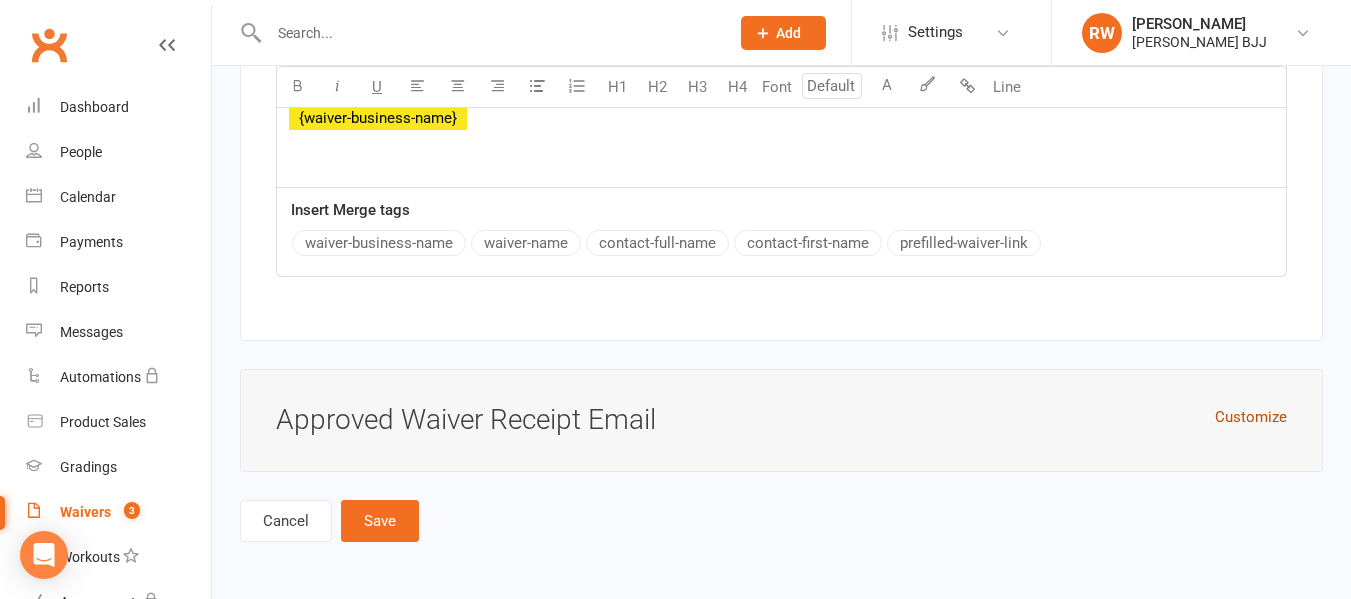 click on "Customize" at bounding box center [1251, 417] 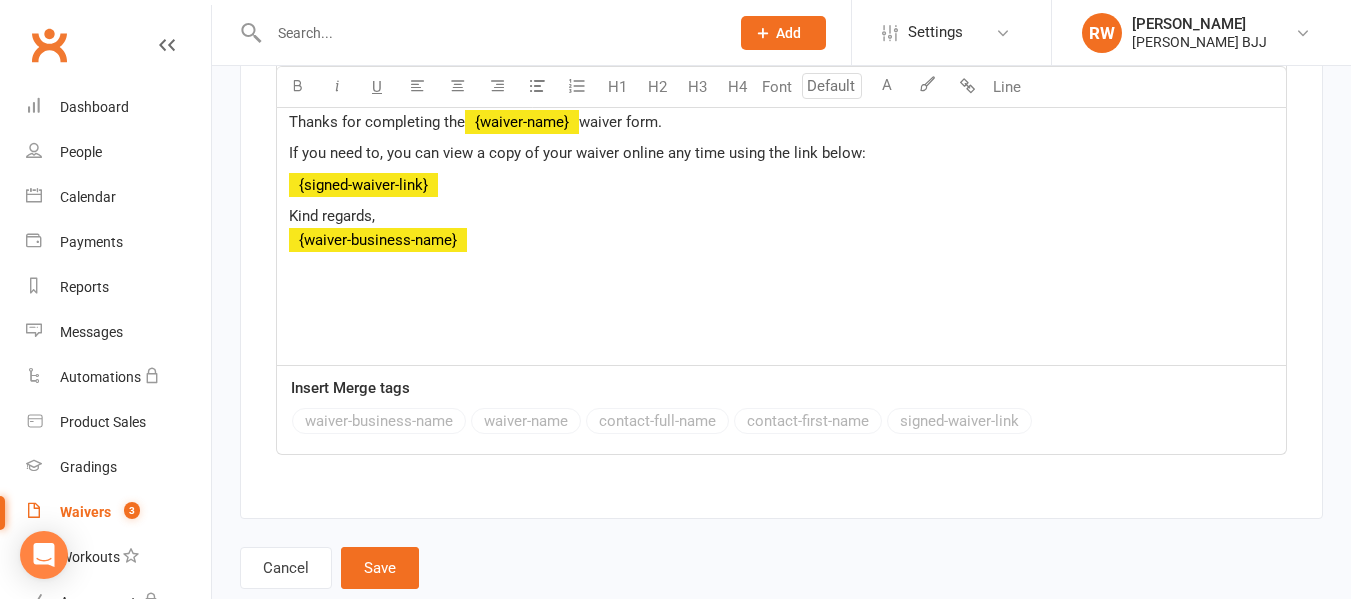 scroll, scrollTop: 13502, scrollLeft: 0, axis: vertical 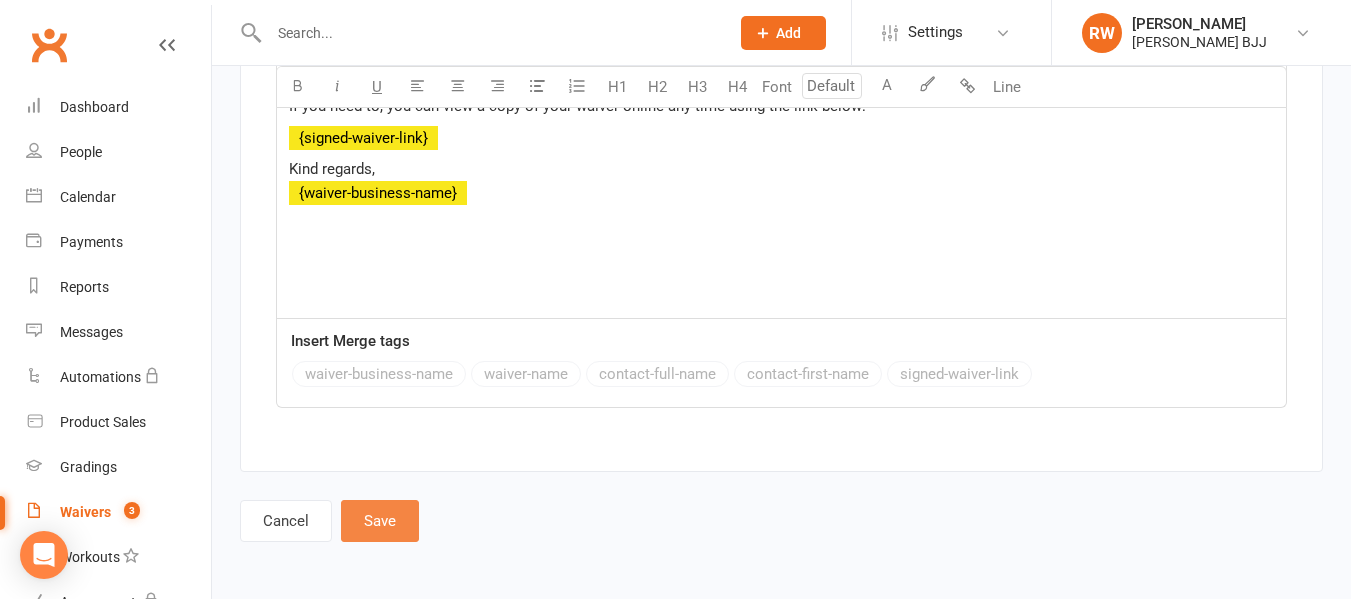 click on "Save" at bounding box center [380, 521] 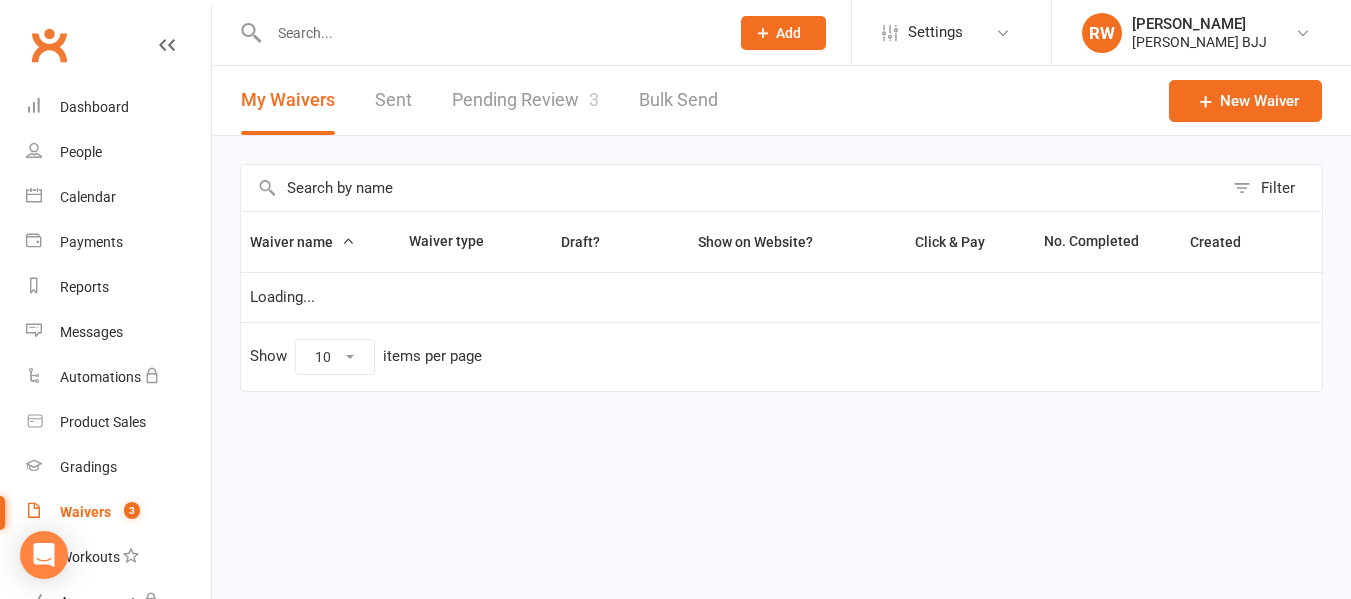 scroll, scrollTop: 0, scrollLeft: 0, axis: both 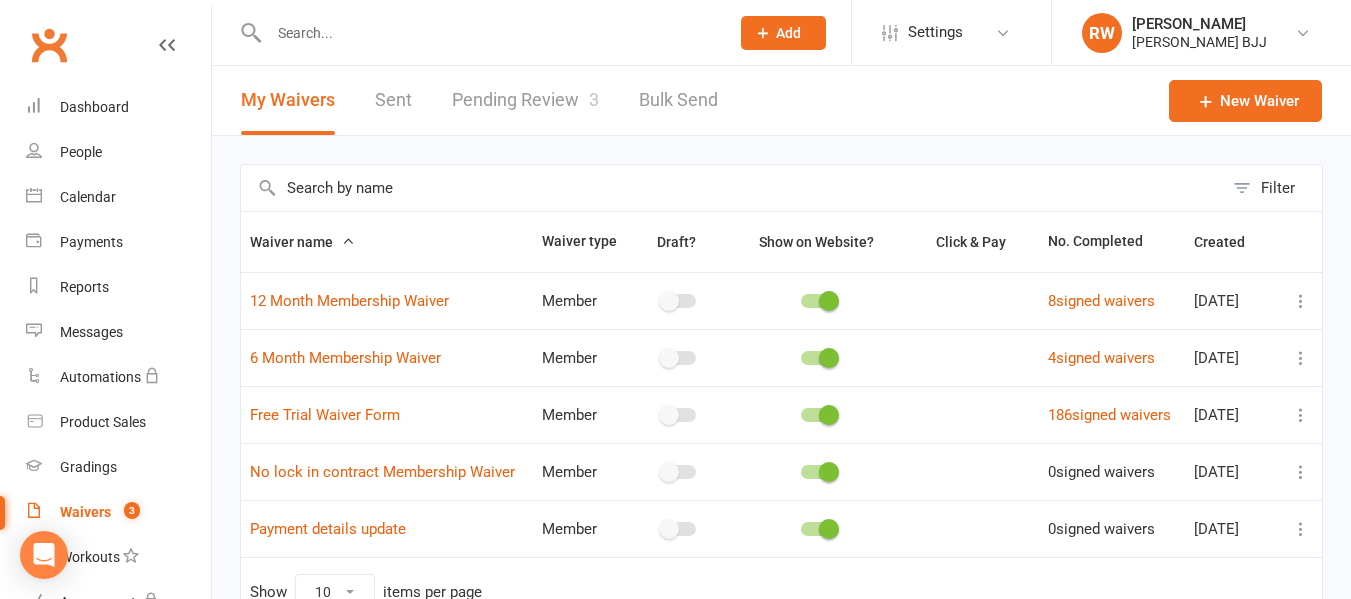 click at bounding box center (1301, 301) 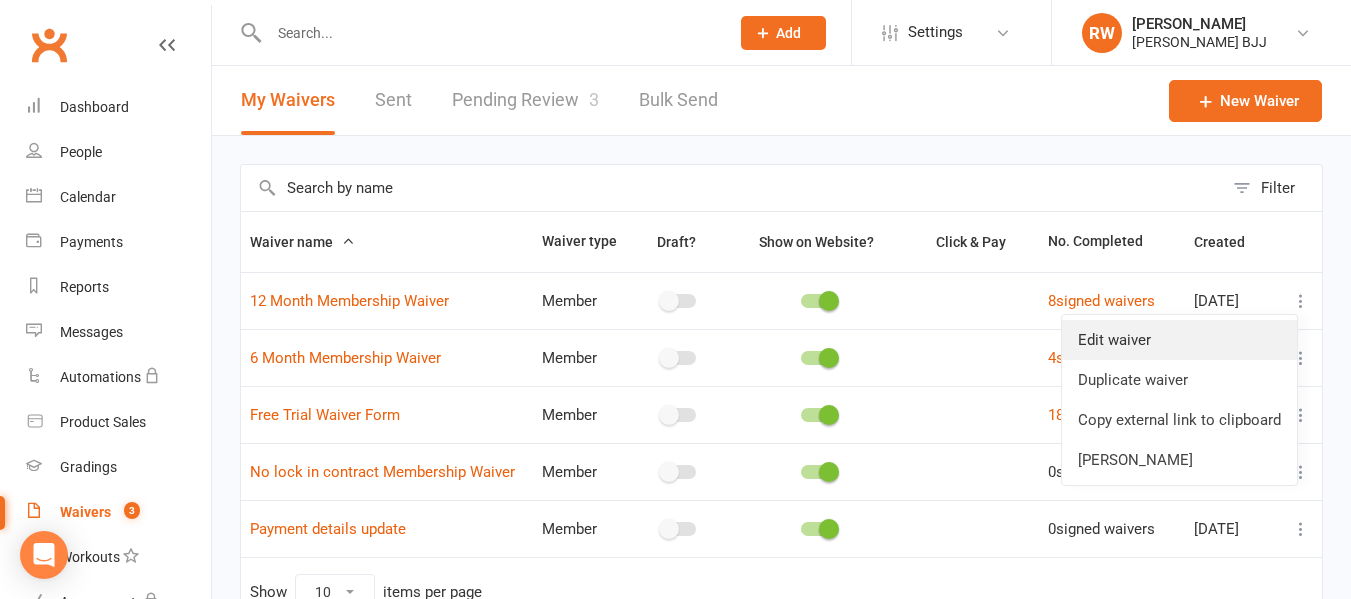 click on "Edit waiver" at bounding box center (1179, 340) 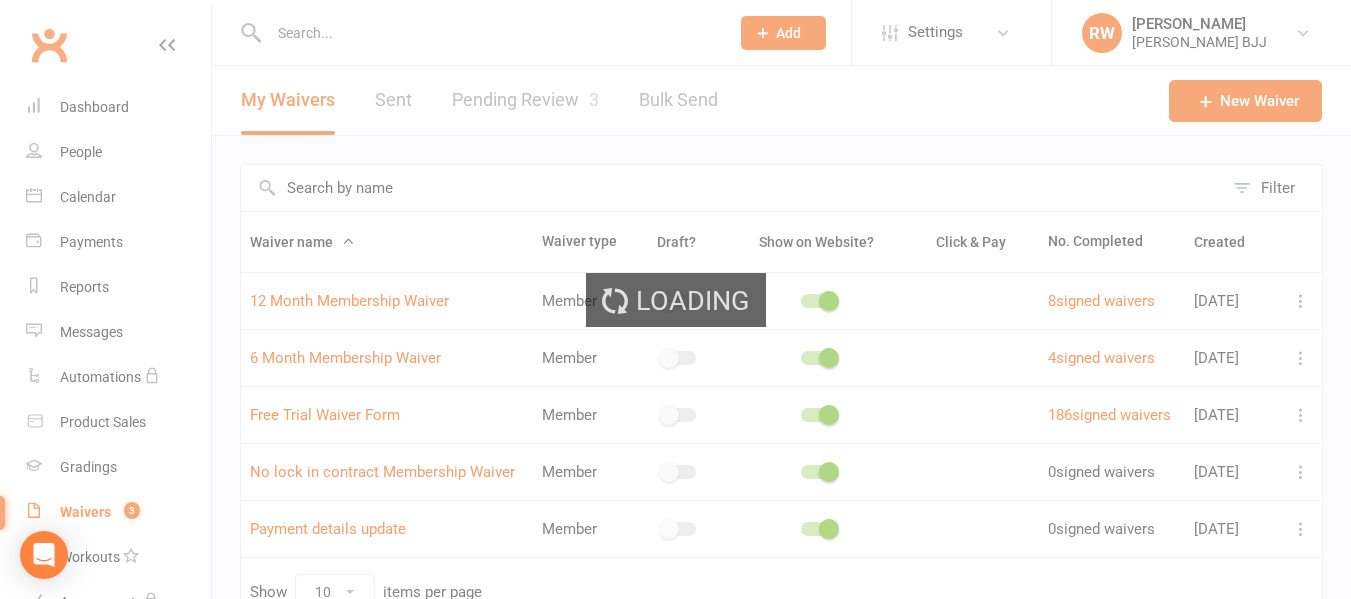 select on "applies_to_all_signees" 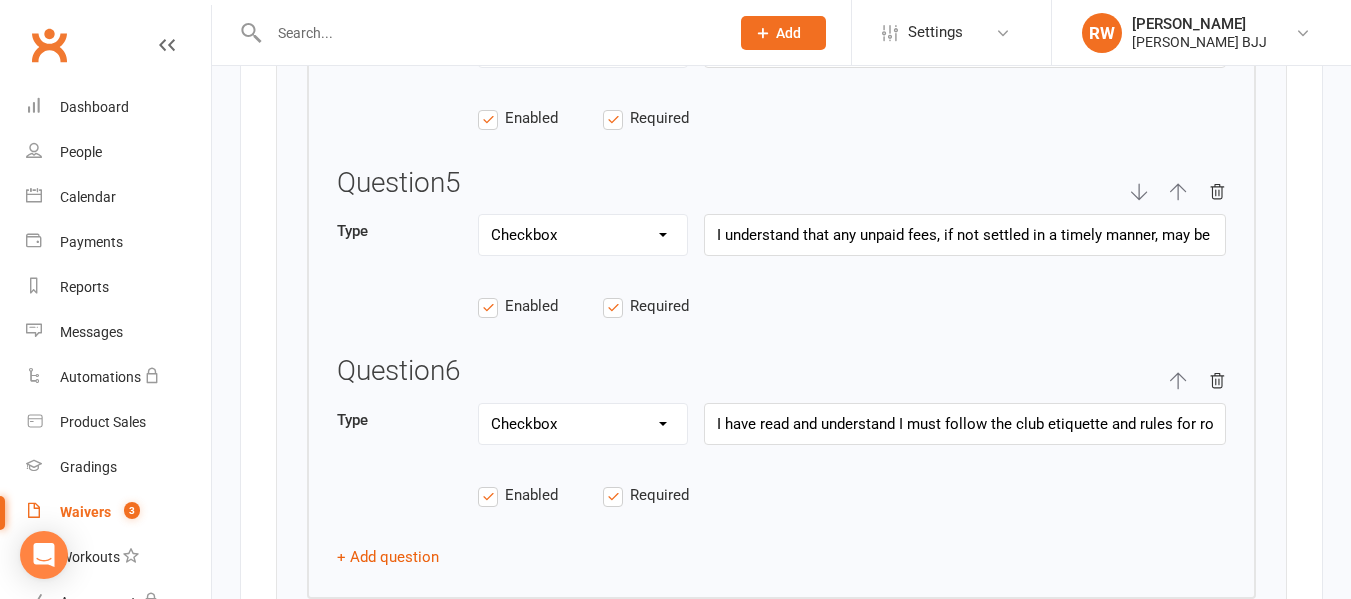 scroll, scrollTop: 4336, scrollLeft: 0, axis: vertical 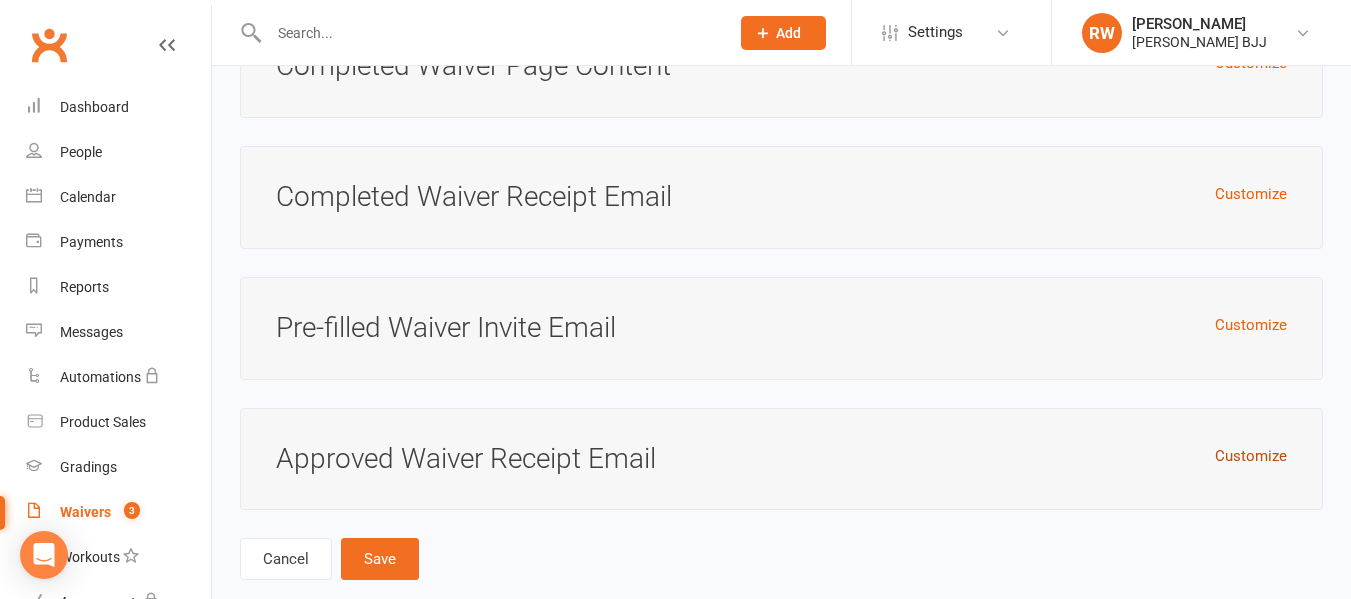 click on "Customize" at bounding box center [1251, 456] 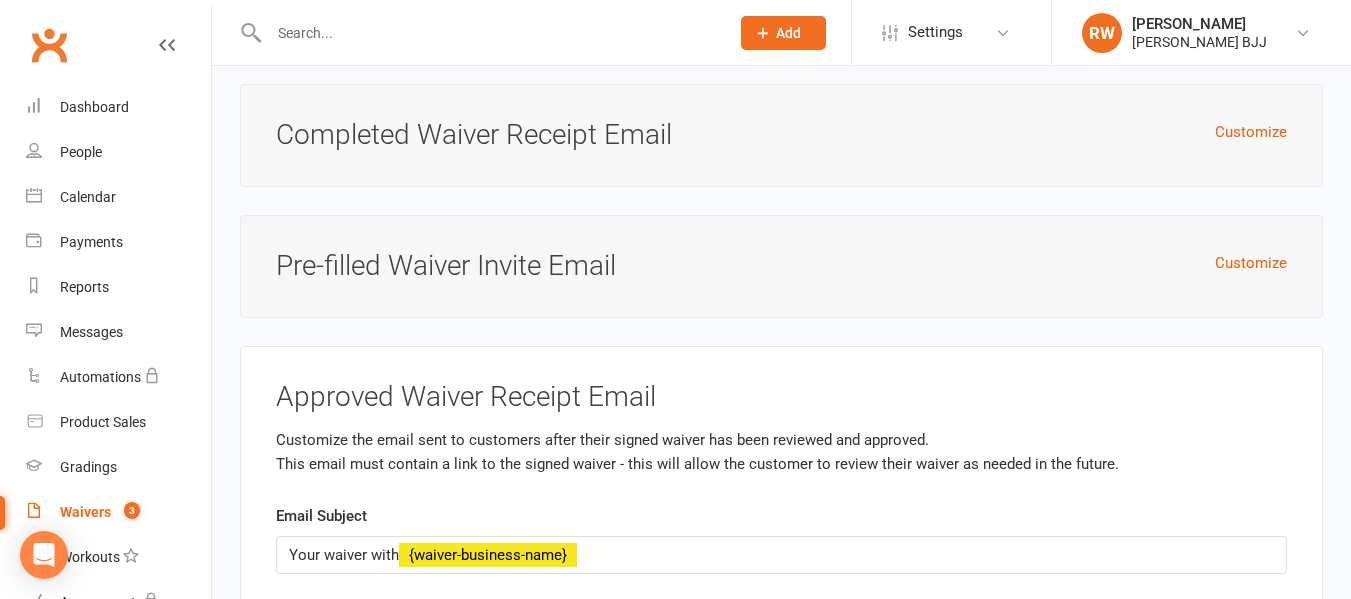 scroll, scrollTop: 10347, scrollLeft: 0, axis: vertical 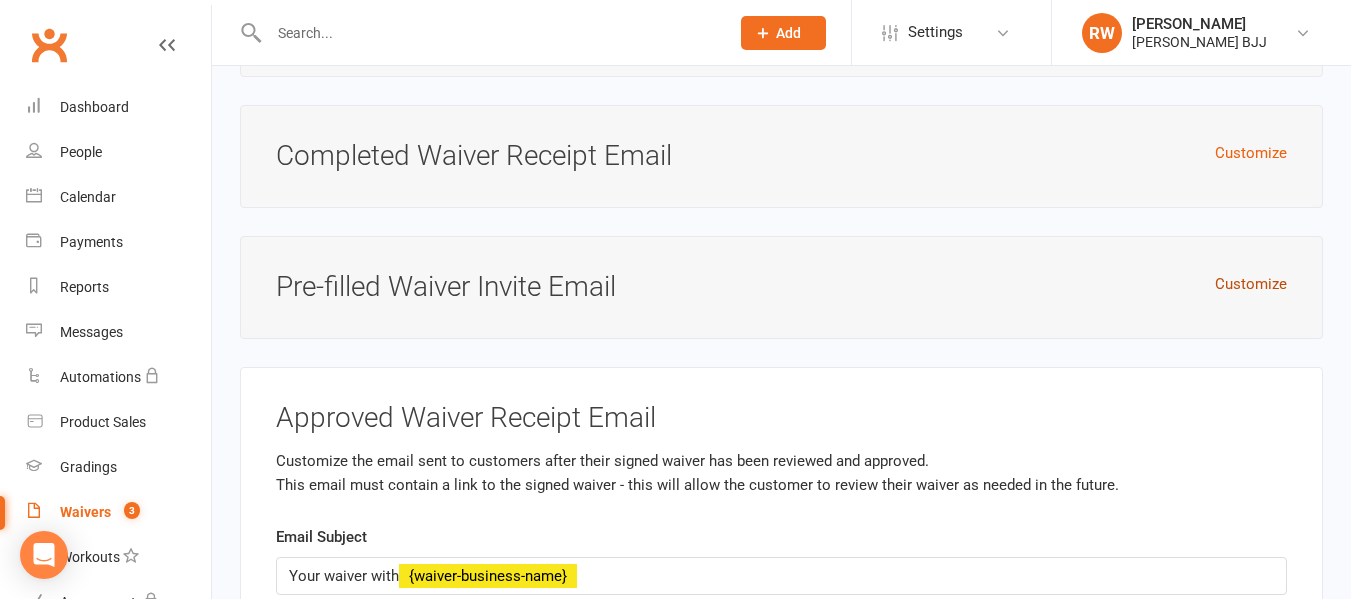 click on "Customize" at bounding box center (1251, 284) 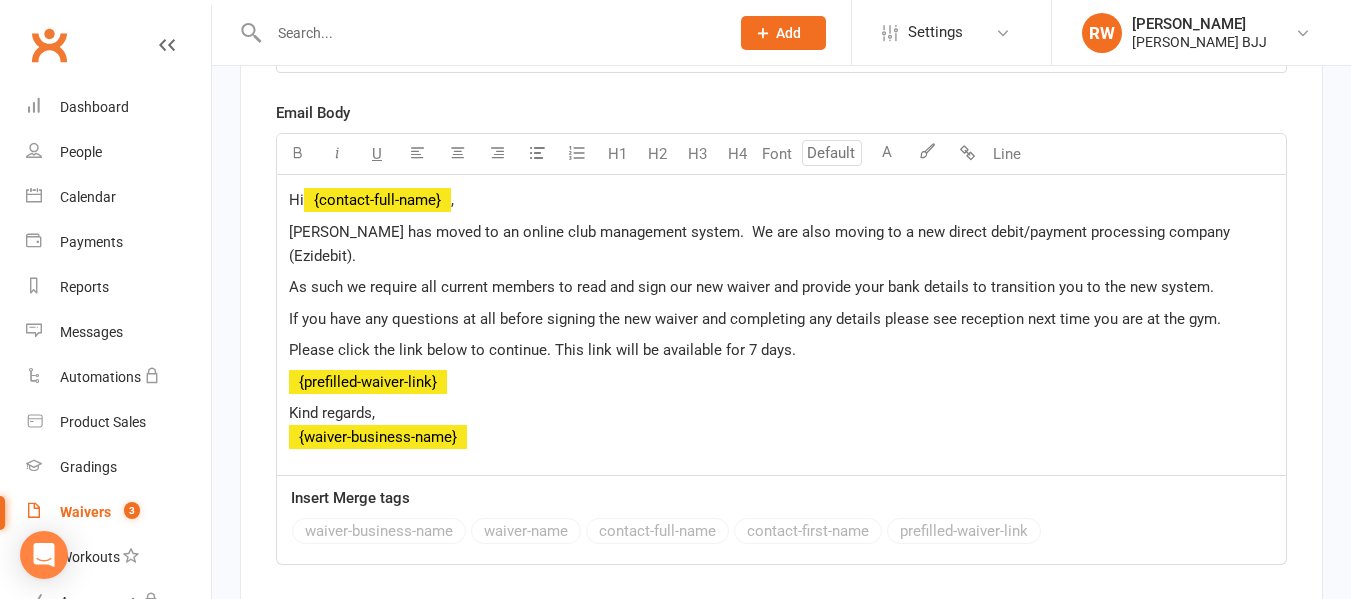 scroll, scrollTop: 10717, scrollLeft: 0, axis: vertical 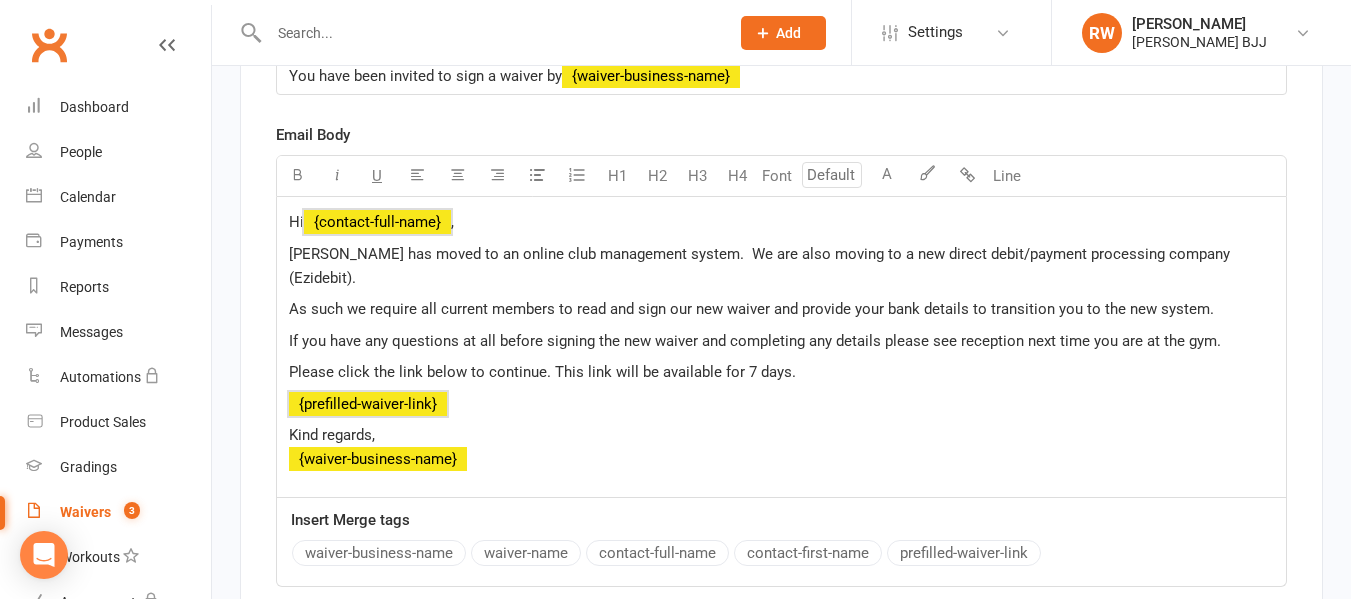 drag, startPoint x: 475, startPoint y: 416, endPoint x: 263, endPoint y: 145, distance: 344.07123 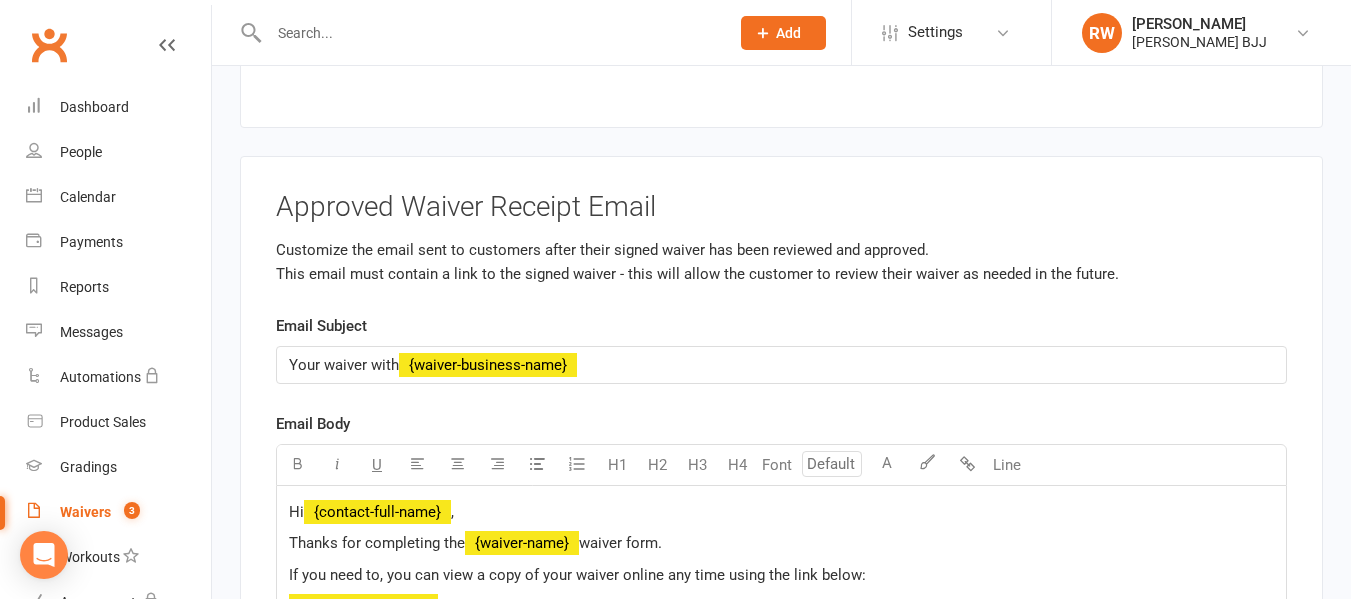 scroll, scrollTop: 11670, scrollLeft: 0, axis: vertical 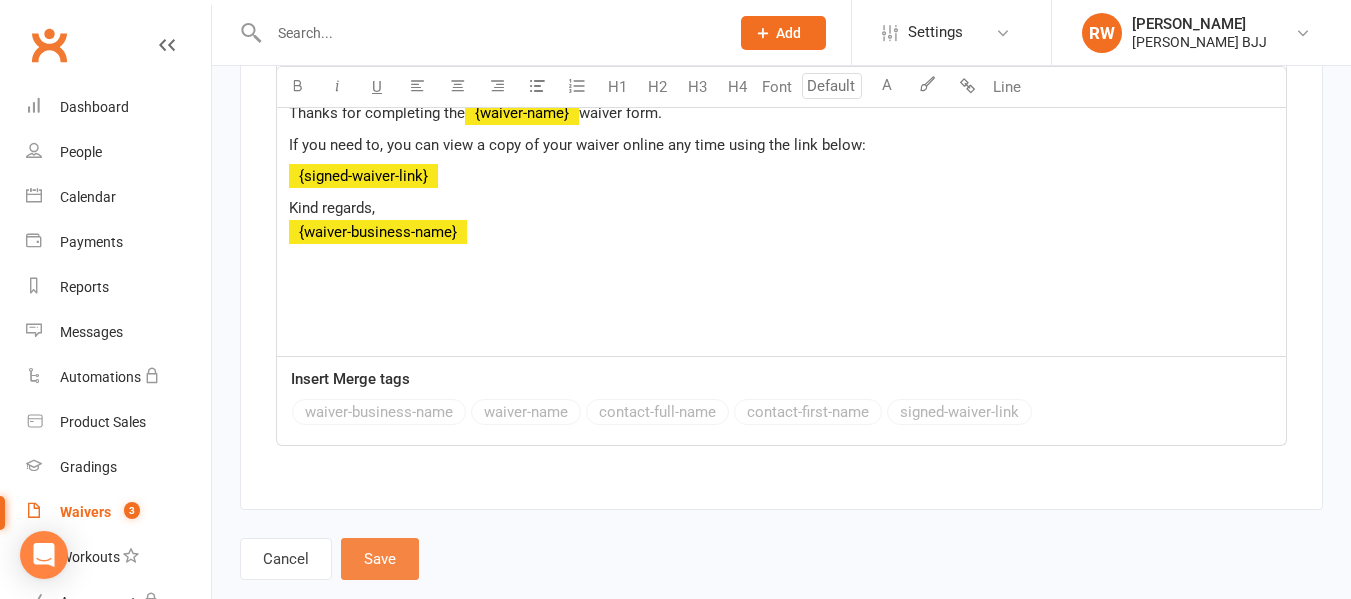 click on "Save" at bounding box center [380, 559] 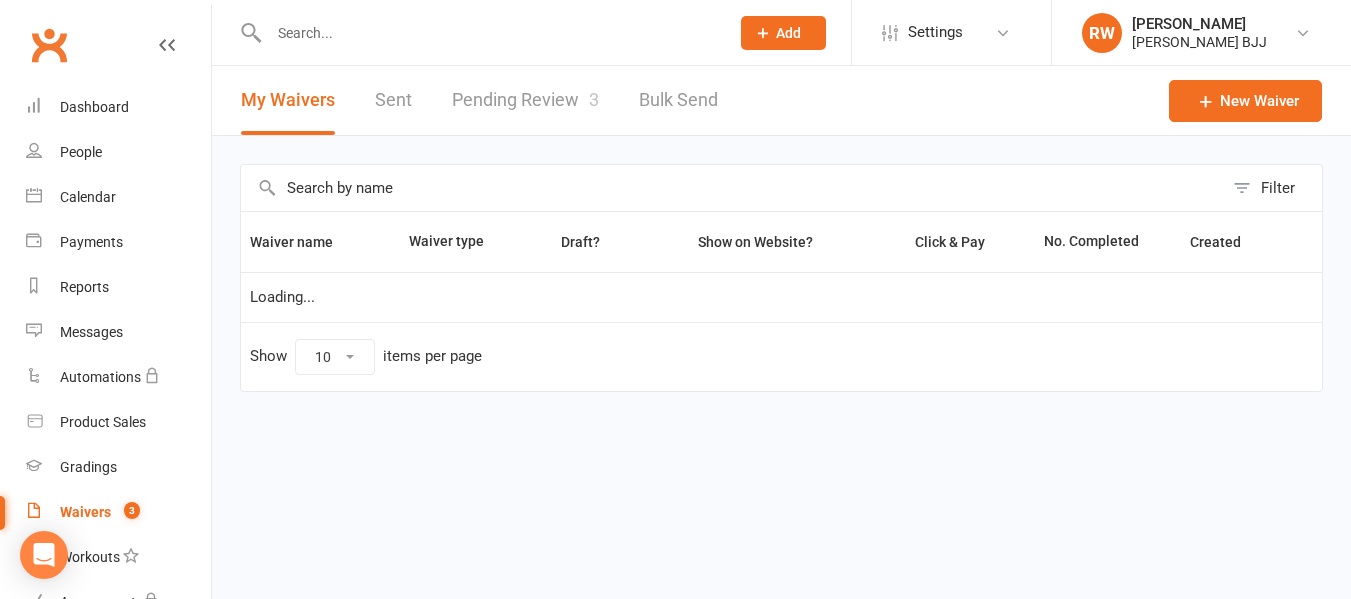 scroll, scrollTop: 0, scrollLeft: 0, axis: both 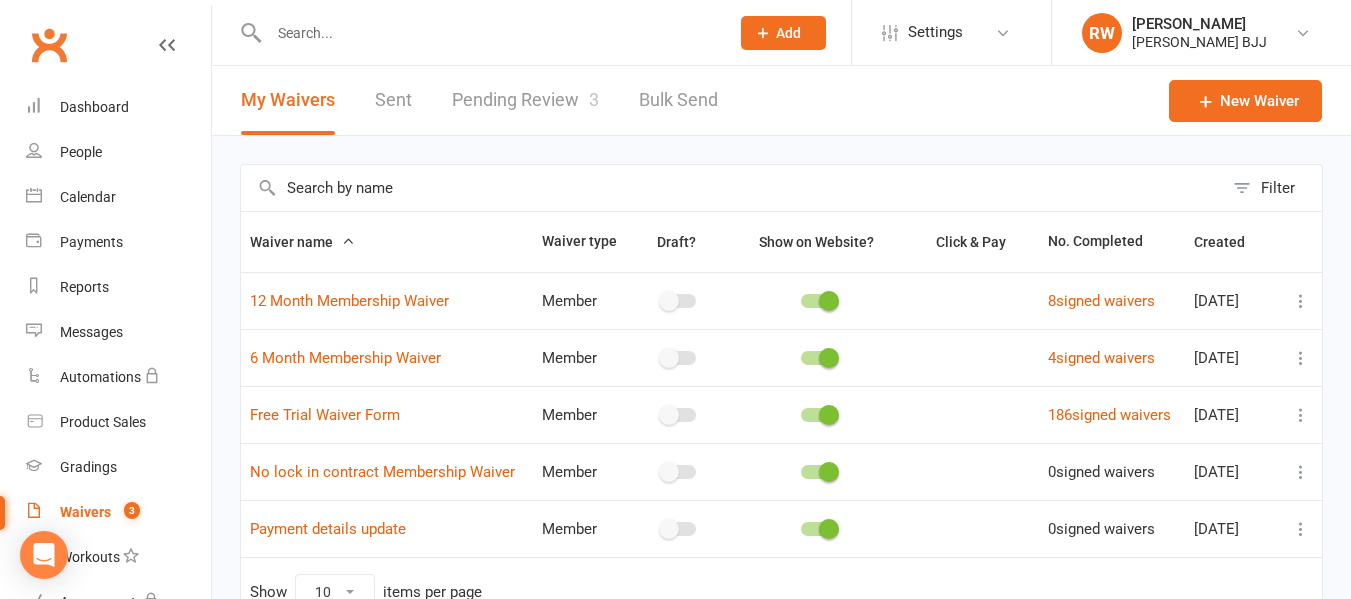 click at bounding box center (1301, 358) 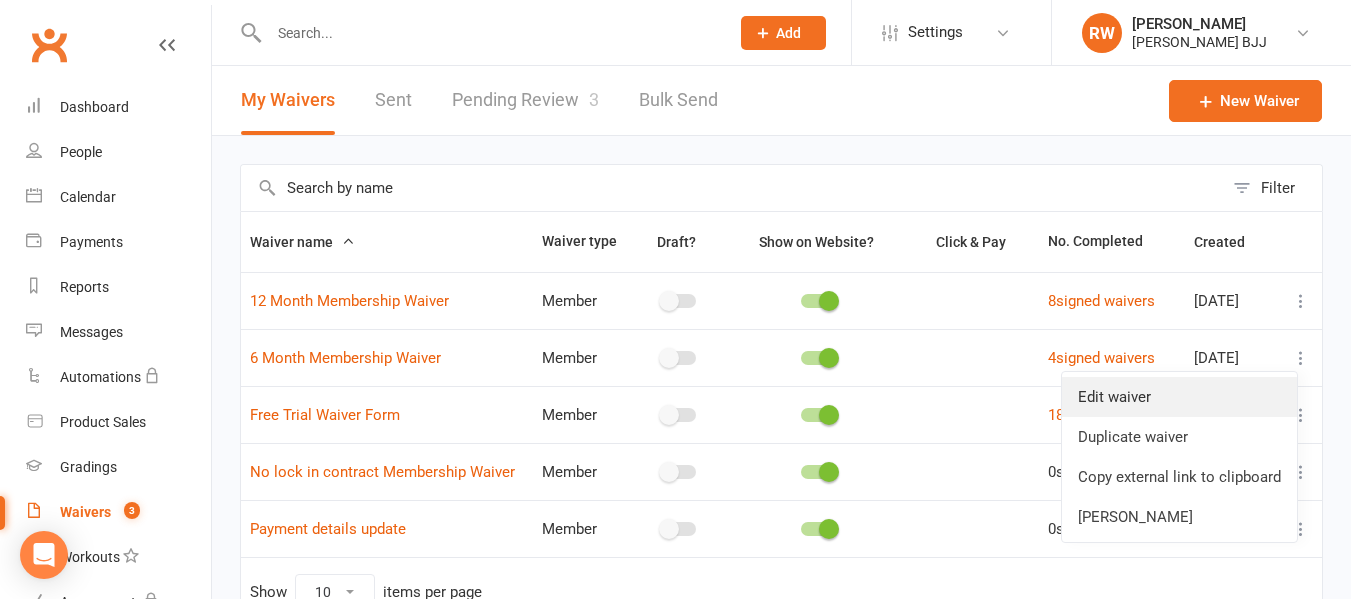 click on "Edit waiver" at bounding box center (1179, 397) 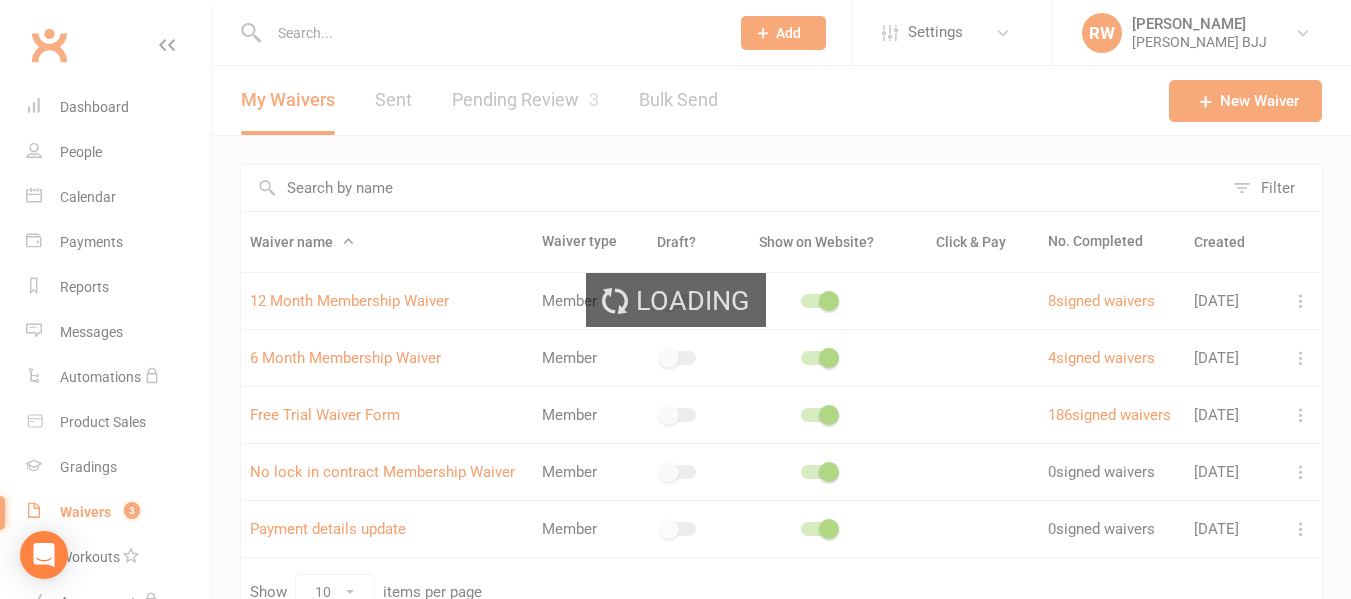 select on "applies_to_all_signees" 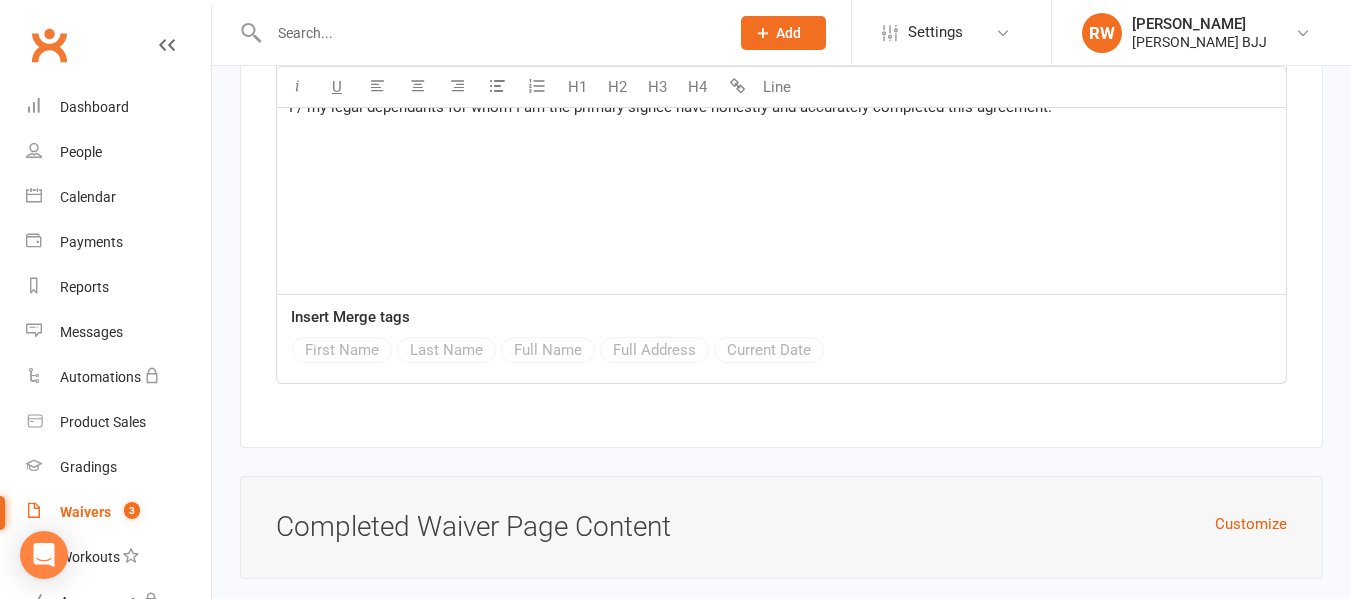 scroll, scrollTop: 10464, scrollLeft: 0, axis: vertical 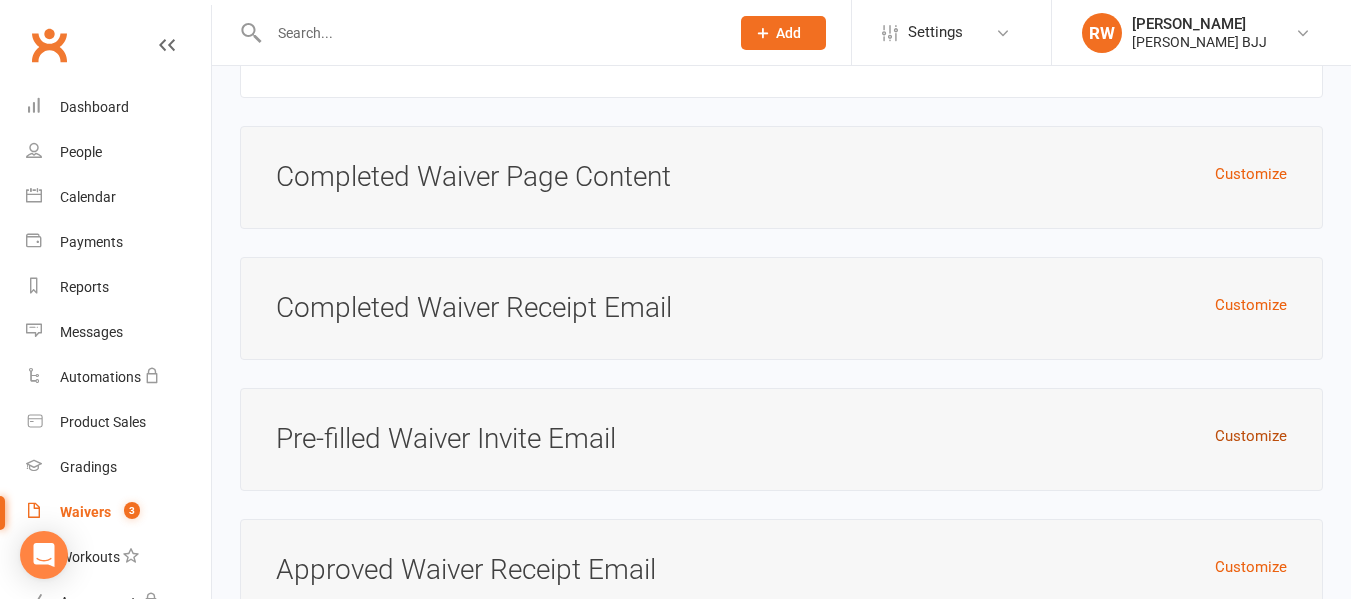 click on "Customize" at bounding box center (1251, 436) 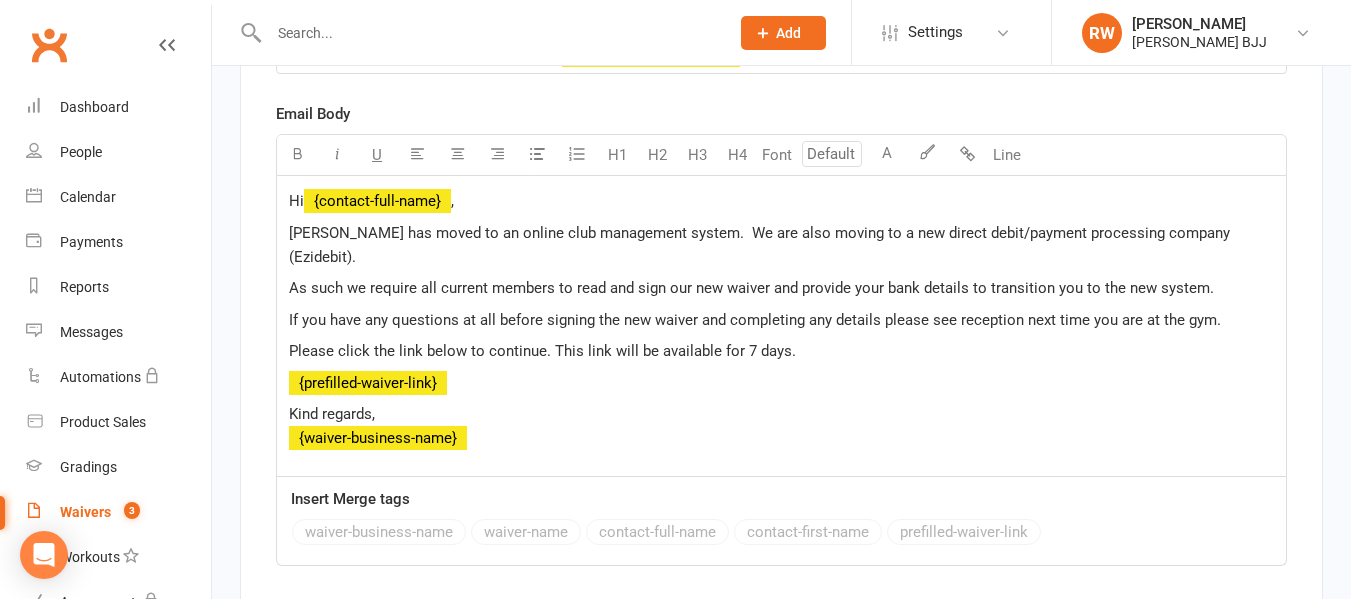 scroll, scrollTop: 10868, scrollLeft: 0, axis: vertical 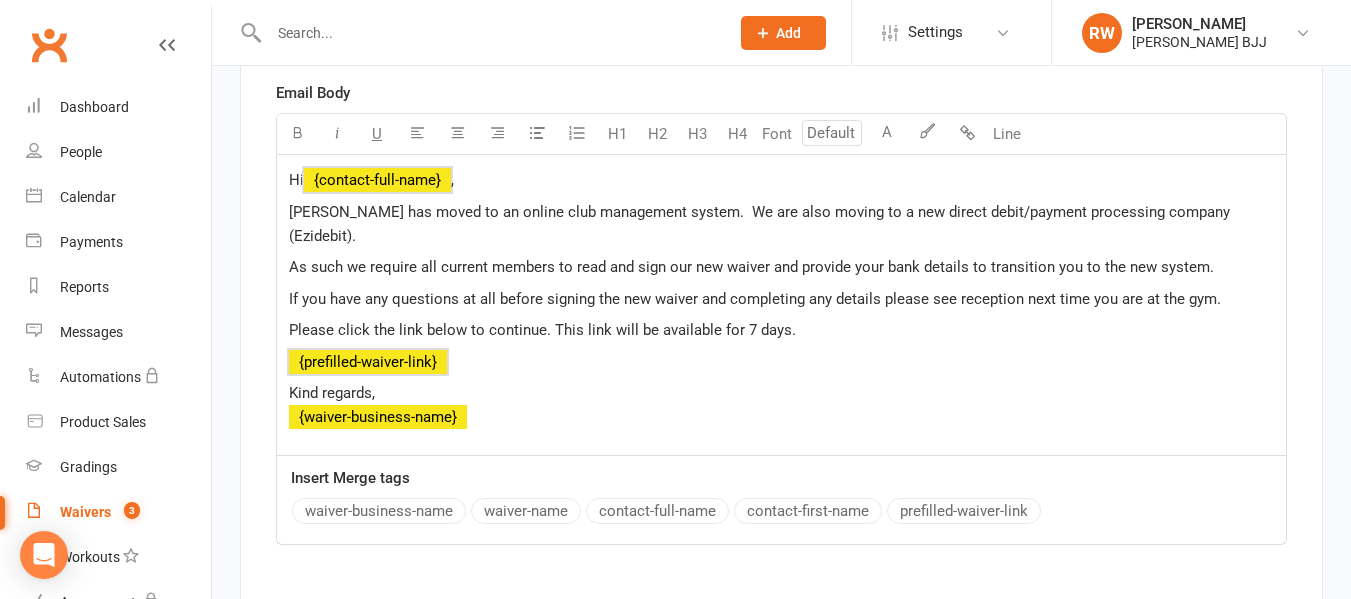 drag, startPoint x: 473, startPoint y: 441, endPoint x: 201, endPoint y: 152, distance: 396.869 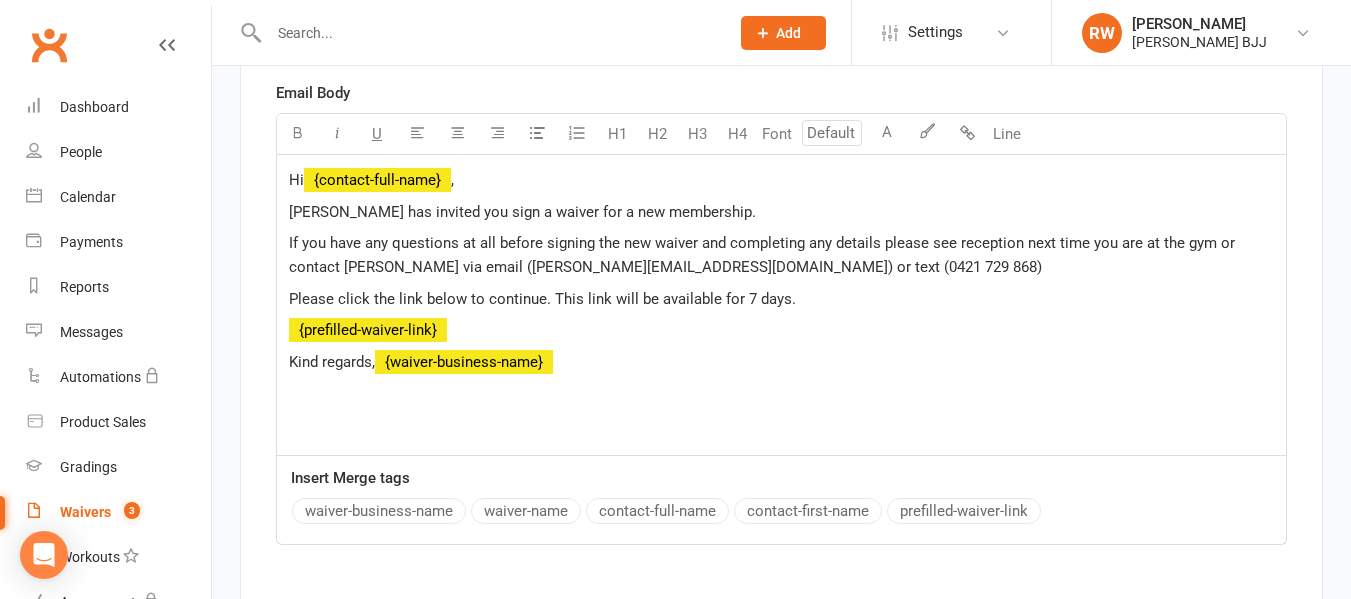 scroll, scrollTop: 11146, scrollLeft: 0, axis: vertical 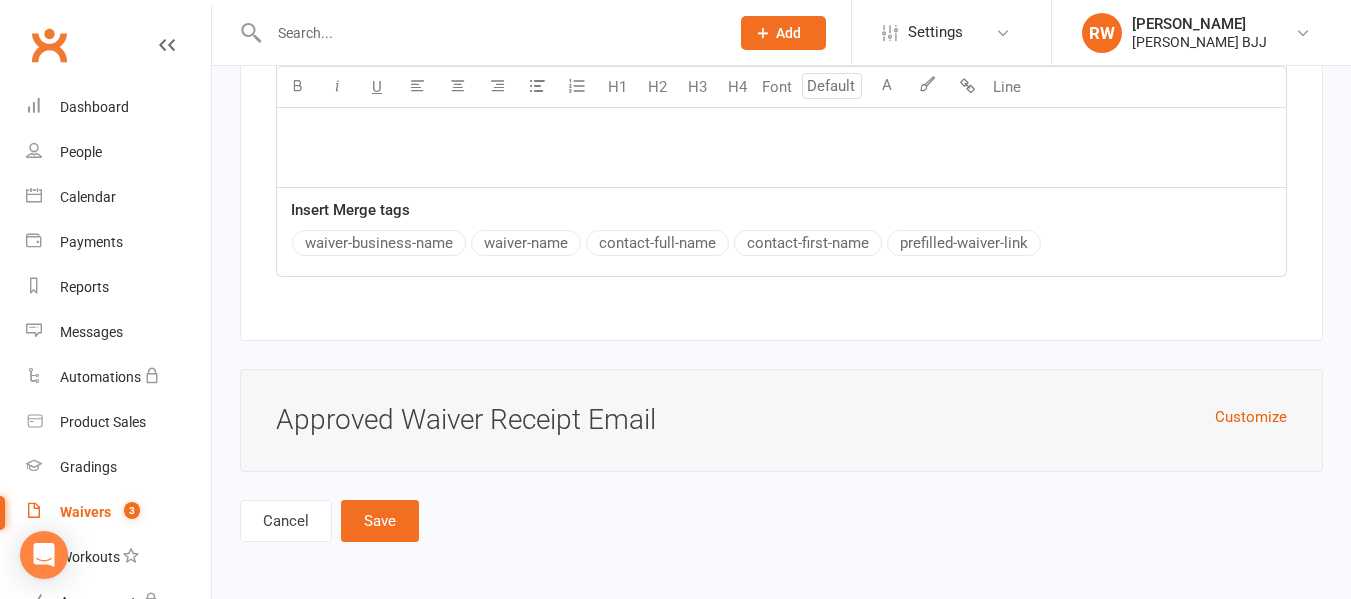 click on "Smart Forms & Waivers Back About this Waiver Online Waiver Name 6 Month Membership Waiver What should this waiver do? Sign up new Members This is the most commonly used waiver. Use this option if you want people who complete your waiver to be set up as members, with memberships in your account. Sign up new Prospects Use this option if you would like people who submit your waiver to be set up as prospects in your account. For example, you may want to offer a free trial and require your new prospect to sign your waiver release form before attending their free class. Other - Collect details from non-attending people Please use this option if you are creating a waiver for people external to your membership base. People who complete this waiver will be added as non-attending contacts in Clubworx (so they don't get mixed up with your regular members and prospects!). How many people should this waiver accept? All contacts Parent/guardian with dependants only Individuals only Who can sign this waiver? [DEMOGRAPHIC_DATA]." at bounding box center (781, -5250) 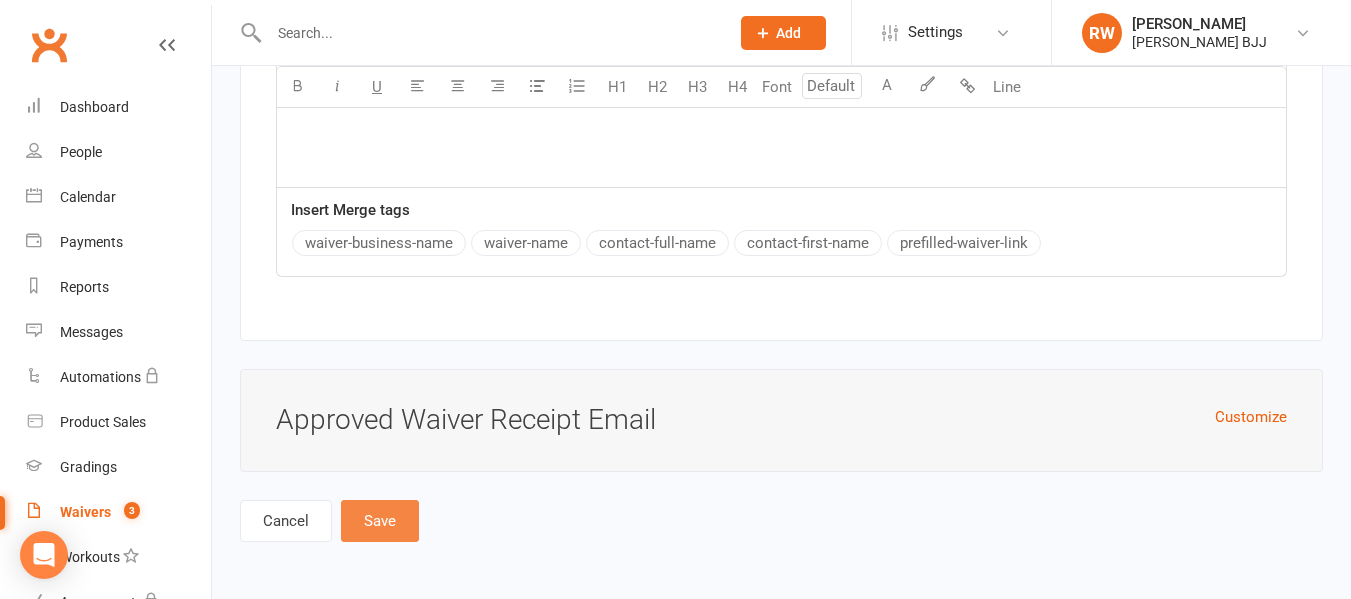 click on "Save" at bounding box center (380, 521) 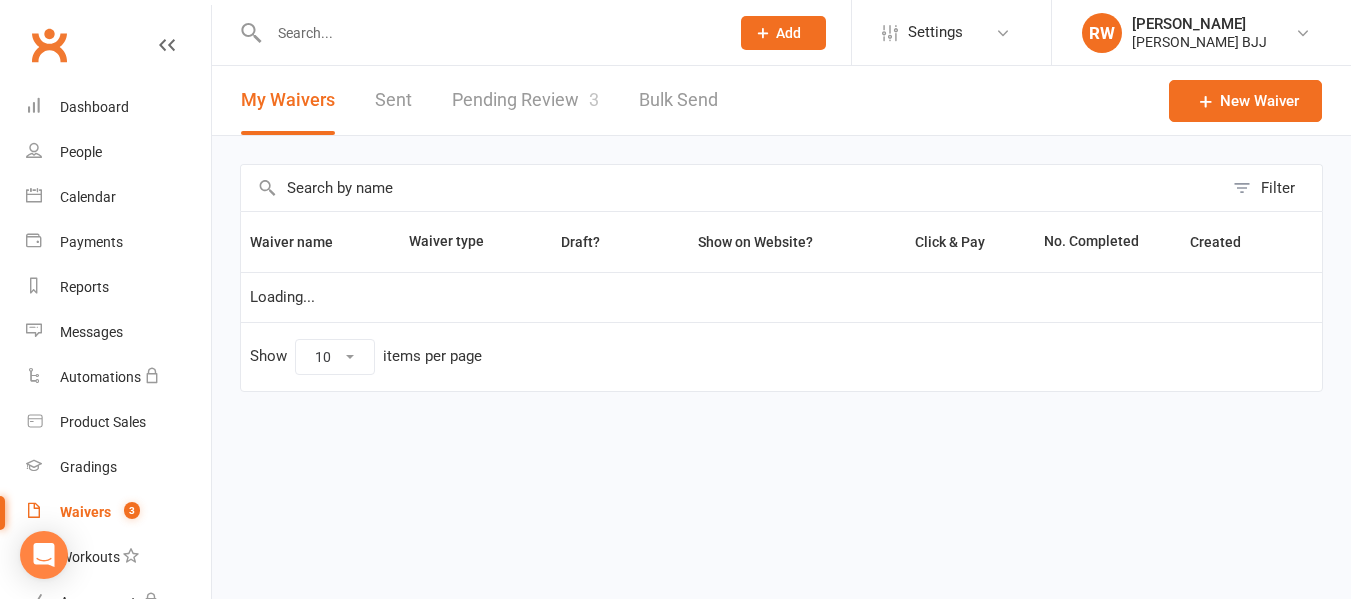 scroll, scrollTop: 0, scrollLeft: 0, axis: both 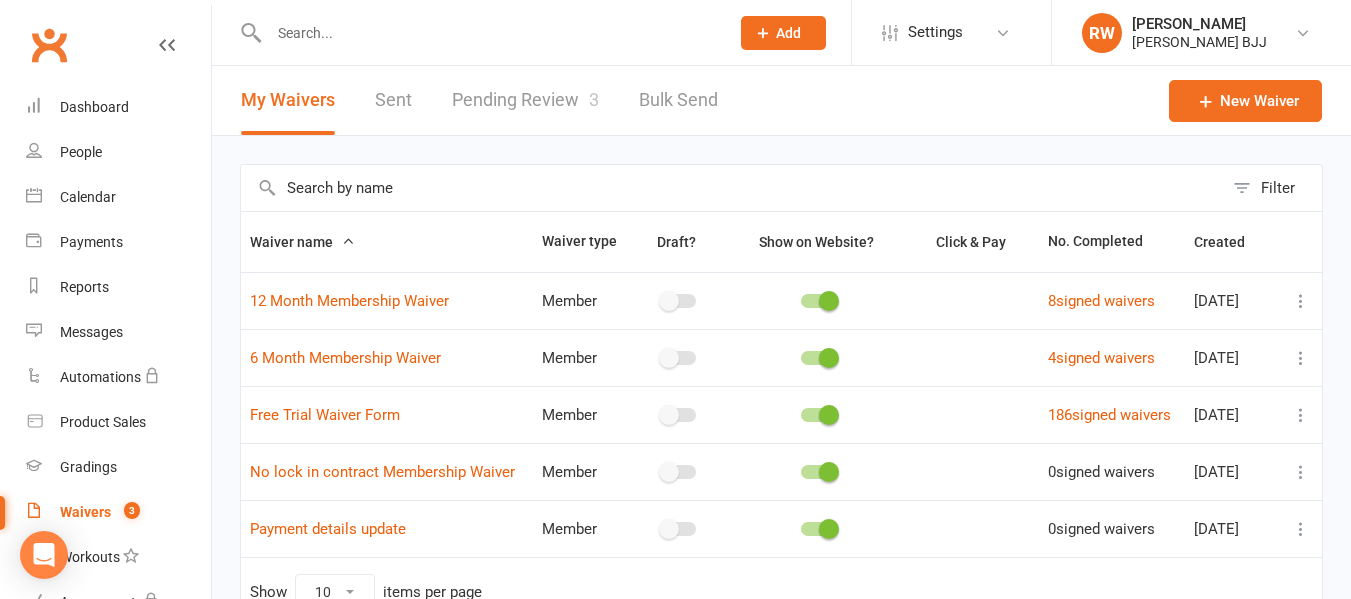 click at bounding box center [1301, 415] 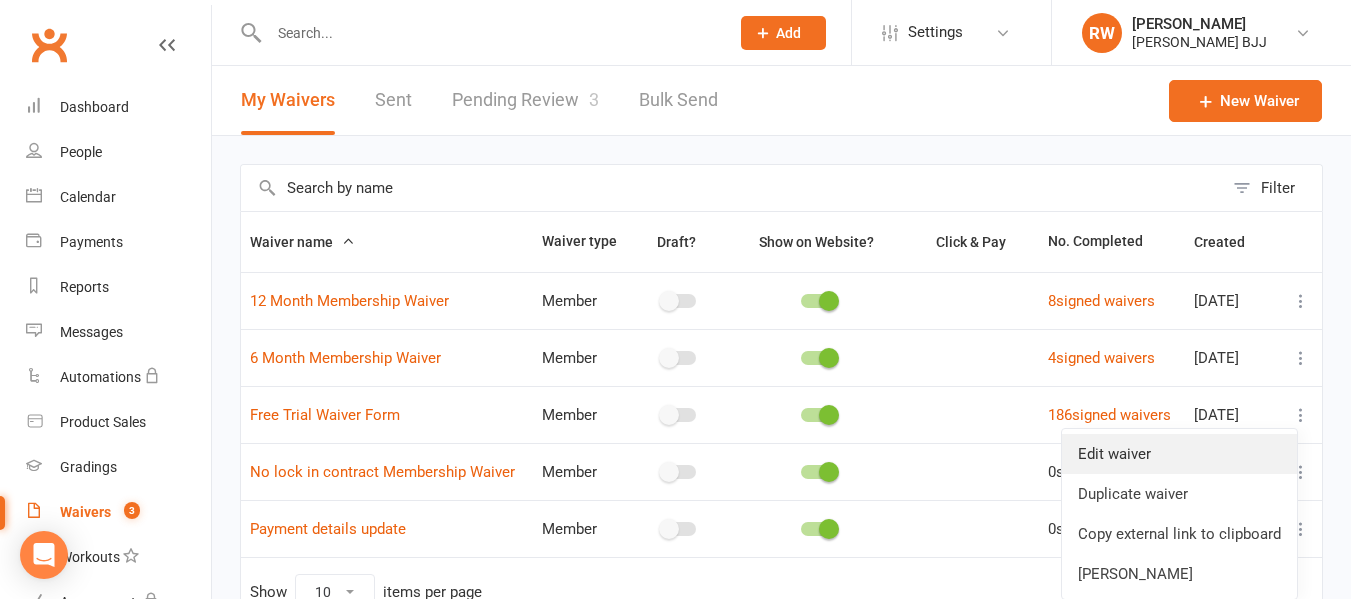 click on "Edit waiver" at bounding box center (1179, 454) 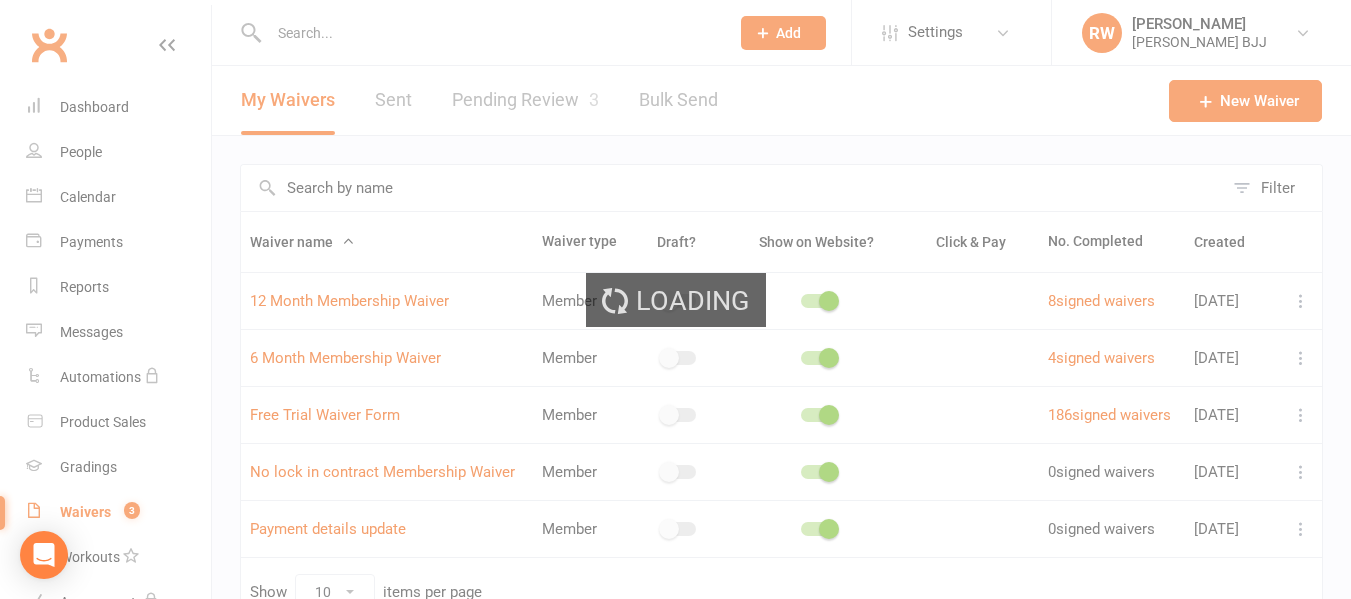 select on "applies_to_all_signees" 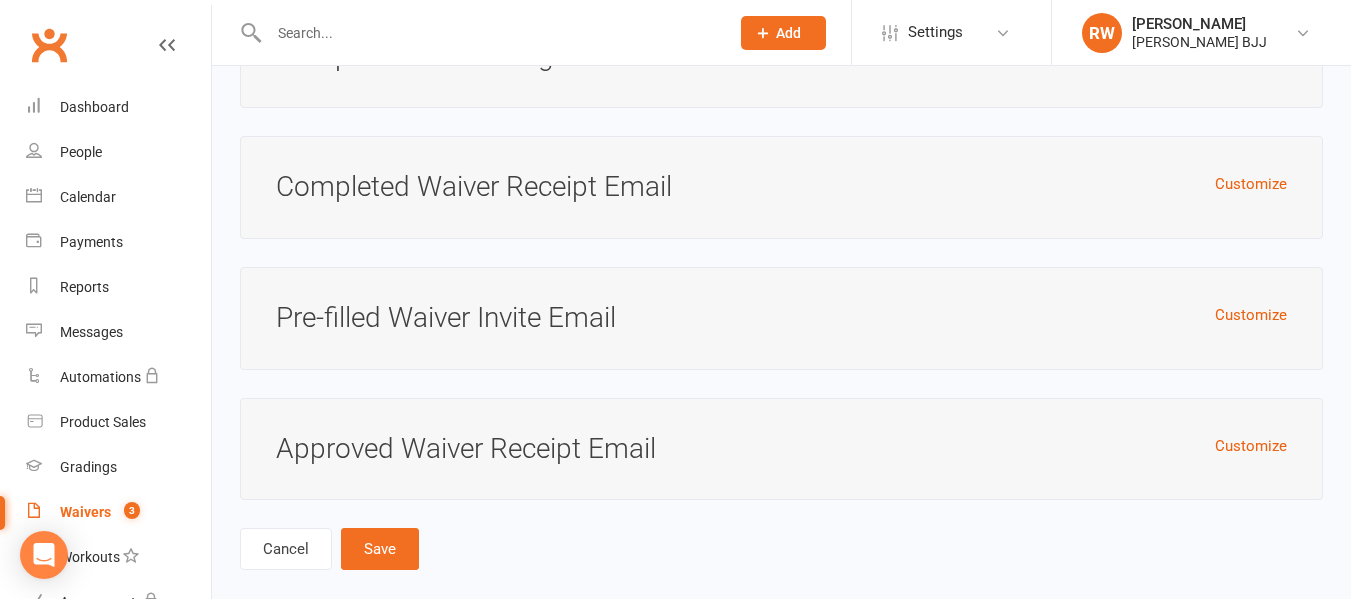 scroll, scrollTop: 10029, scrollLeft: 0, axis: vertical 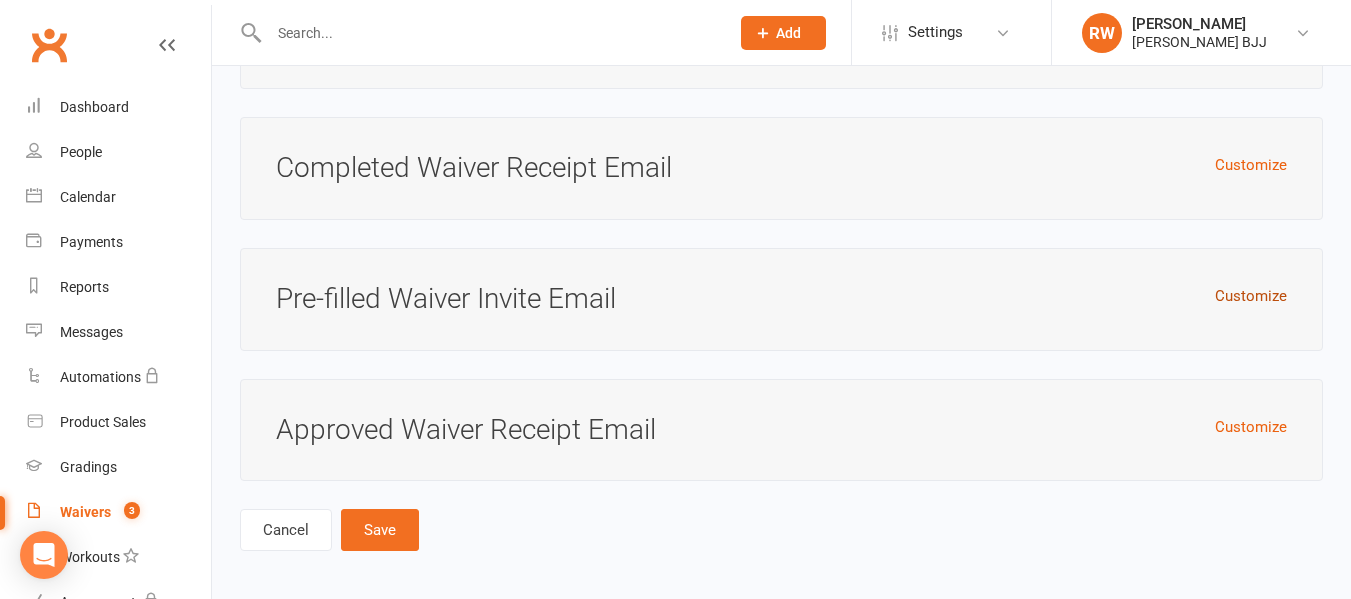 click on "Customize" at bounding box center [1251, 296] 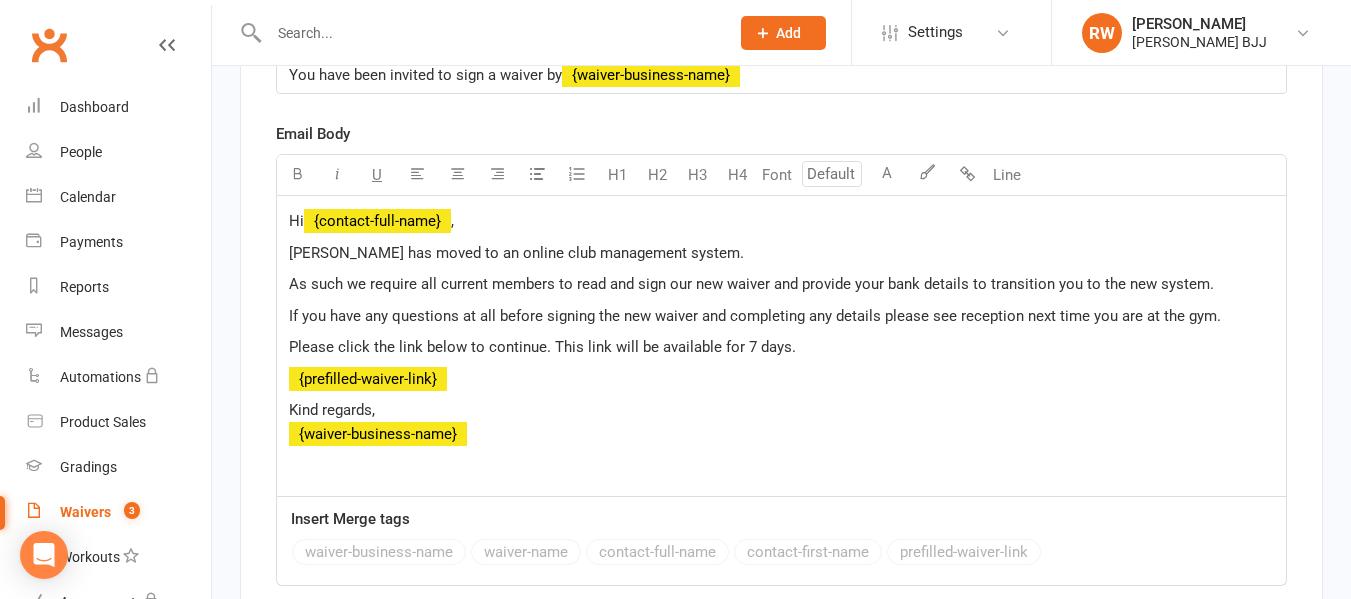 scroll, scrollTop: 10452, scrollLeft: 0, axis: vertical 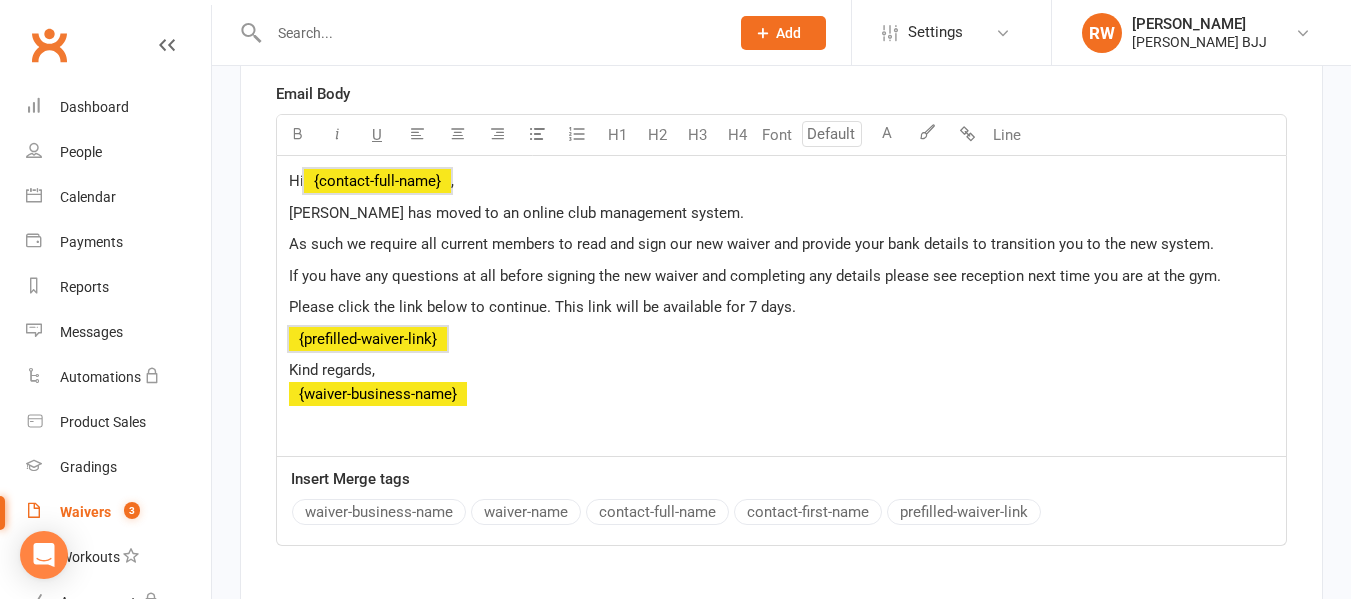 drag, startPoint x: 502, startPoint y: 414, endPoint x: 270, endPoint y: 166, distance: 339.59976 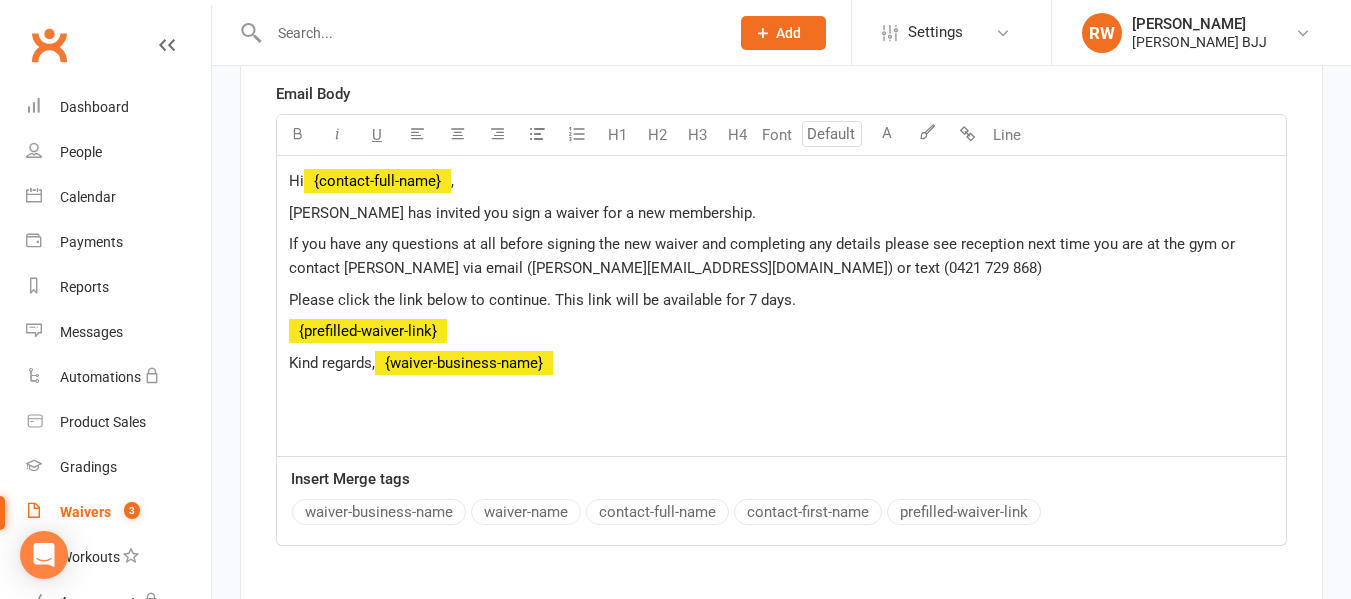 click on "[PERSON_NAME] has invited you sign a waiver for a new membership." at bounding box center [522, 213] 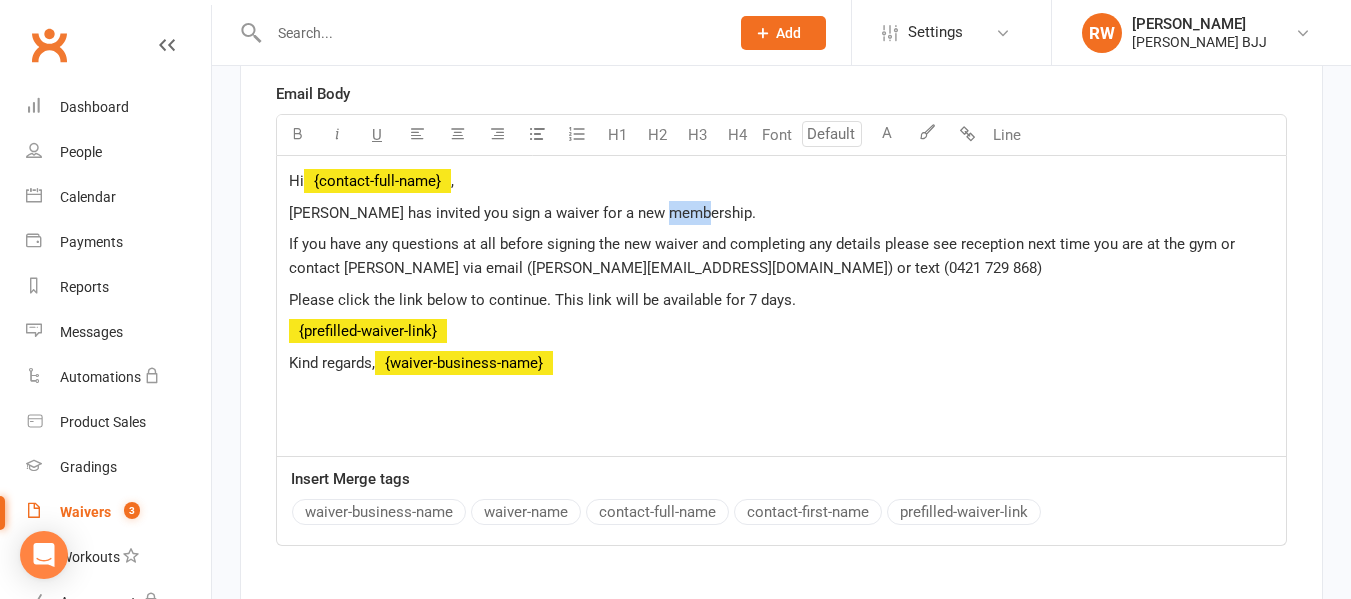 click on "[PERSON_NAME] has invited you sign a waiver for a new membership." at bounding box center (522, 213) 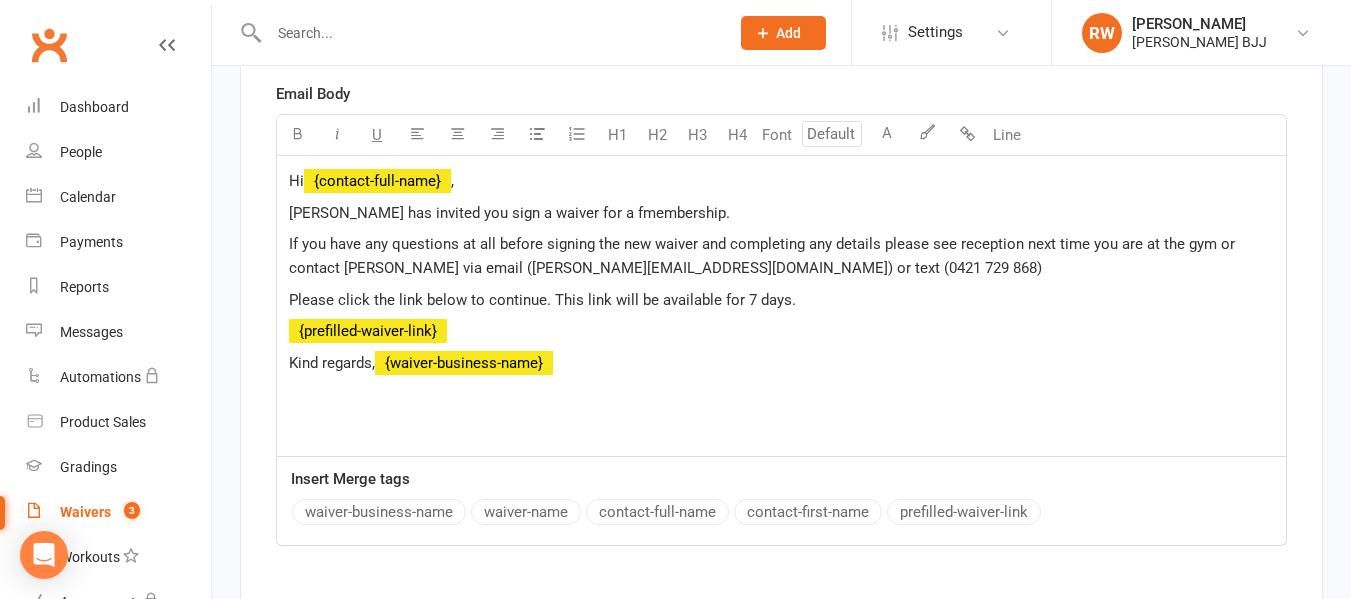 type 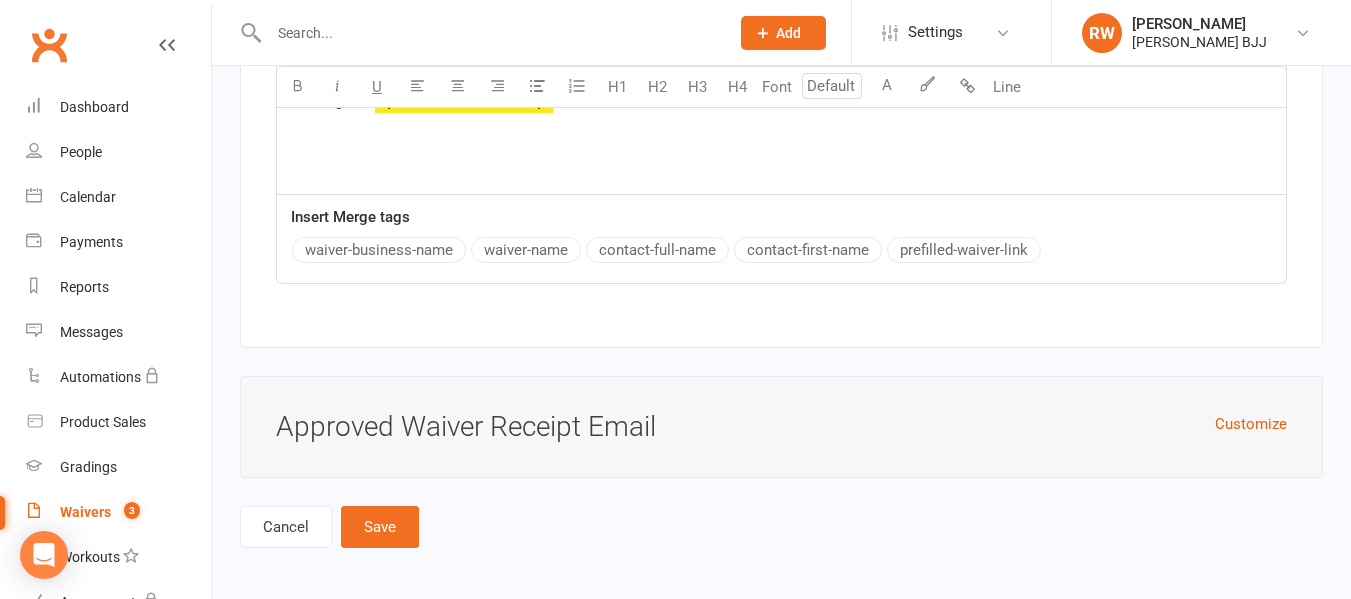 scroll, scrollTop: 10730, scrollLeft: 0, axis: vertical 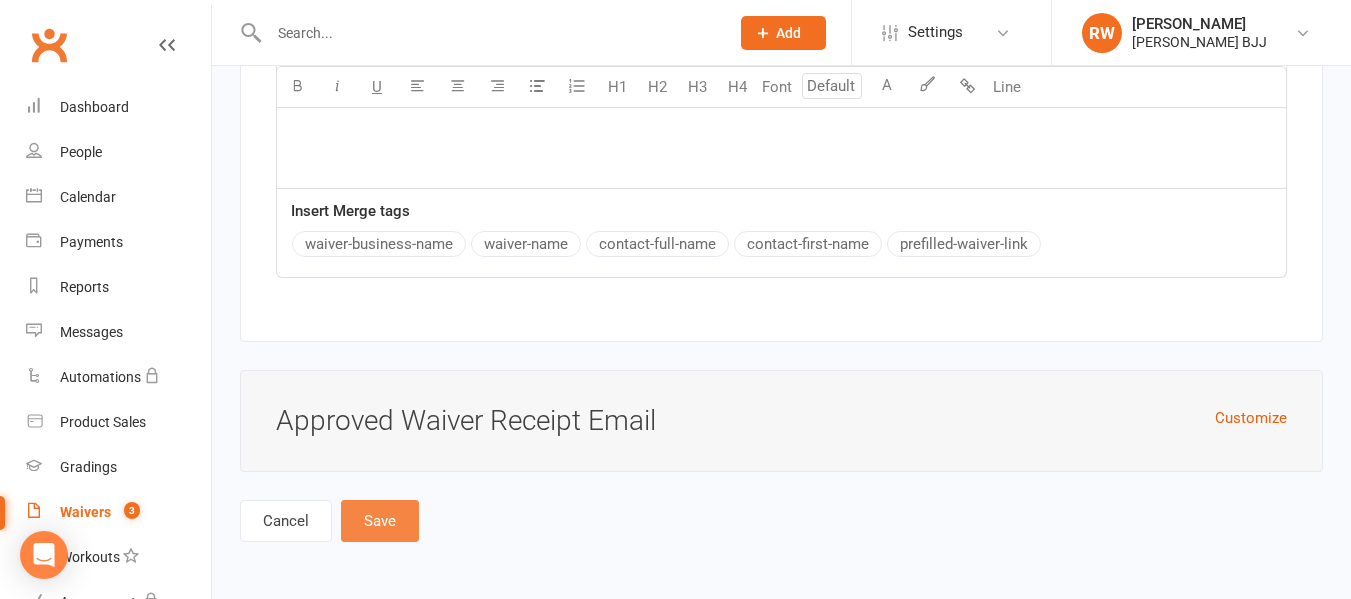 click on "Save" at bounding box center (380, 521) 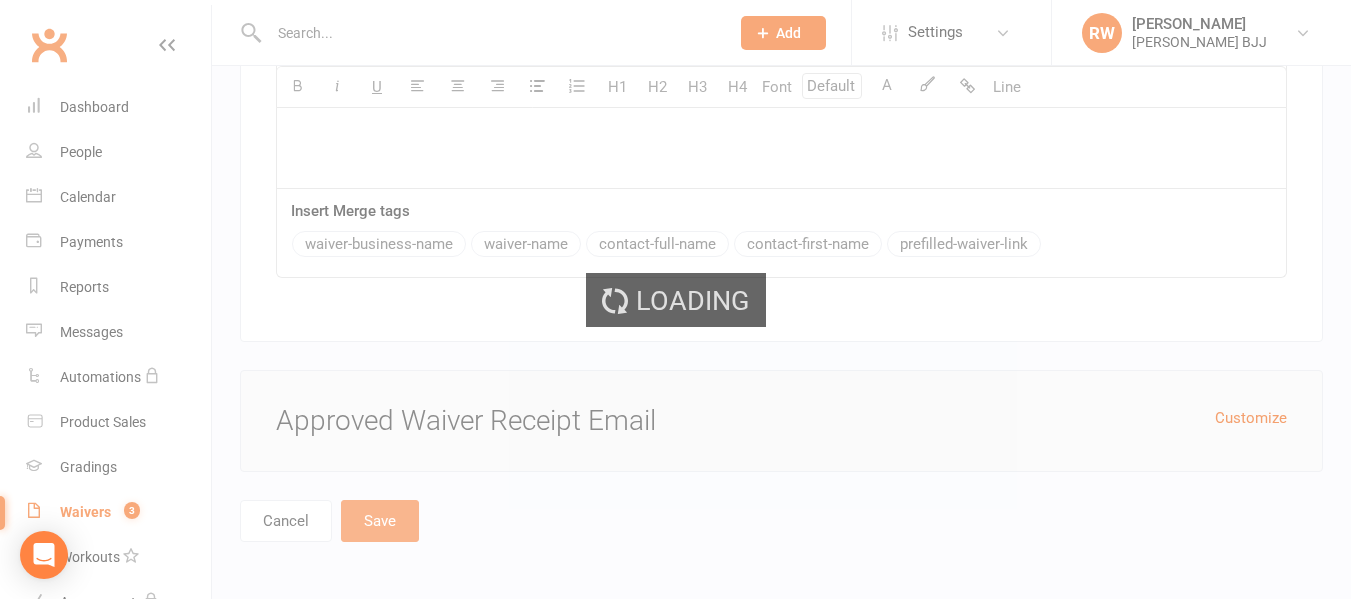 scroll, scrollTop: 0, scrollLeft: 0, axis: both 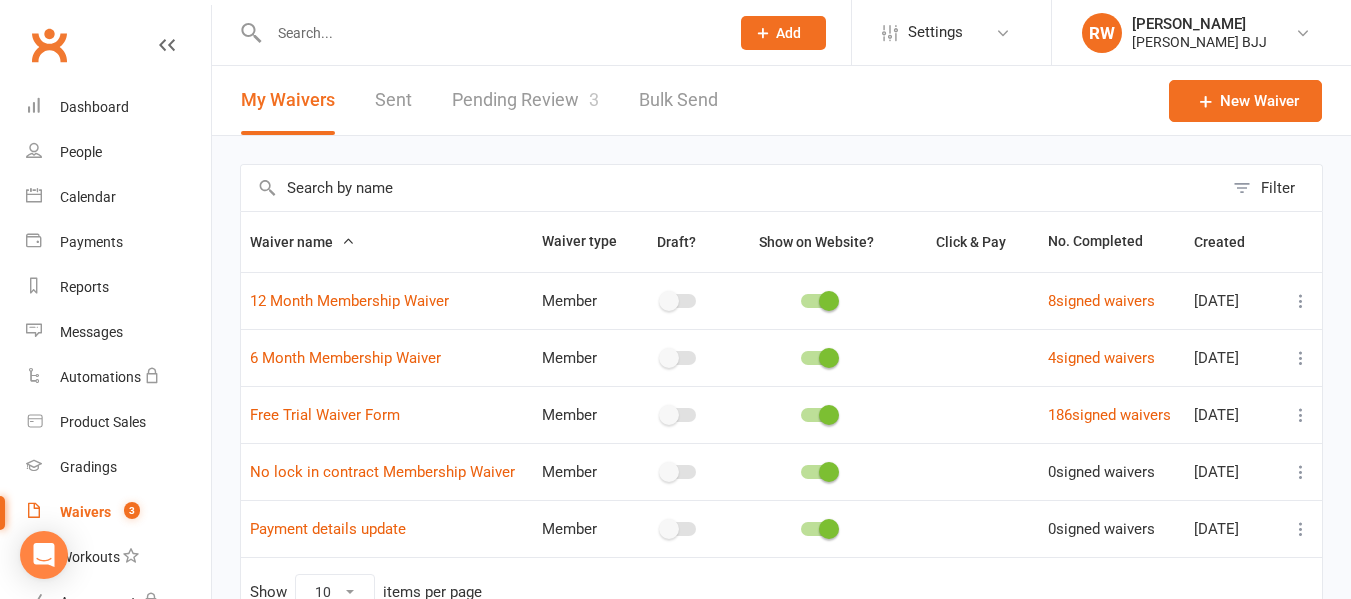 click at bounding box center [489, 33] 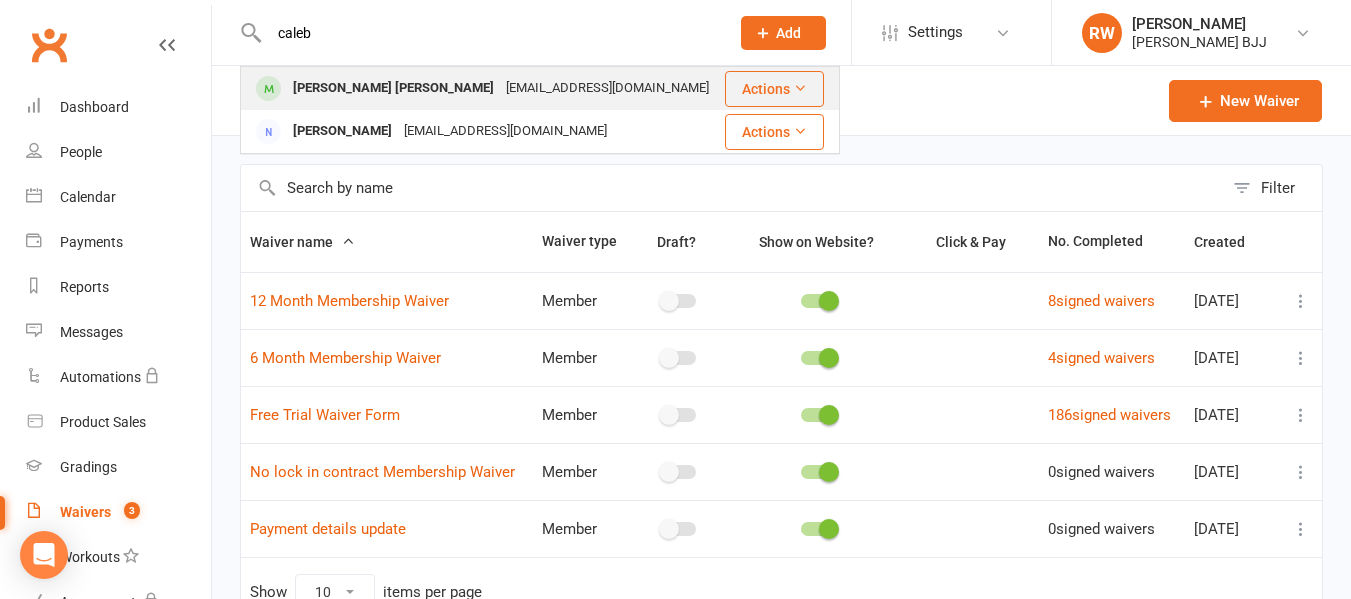 type on "caleb" 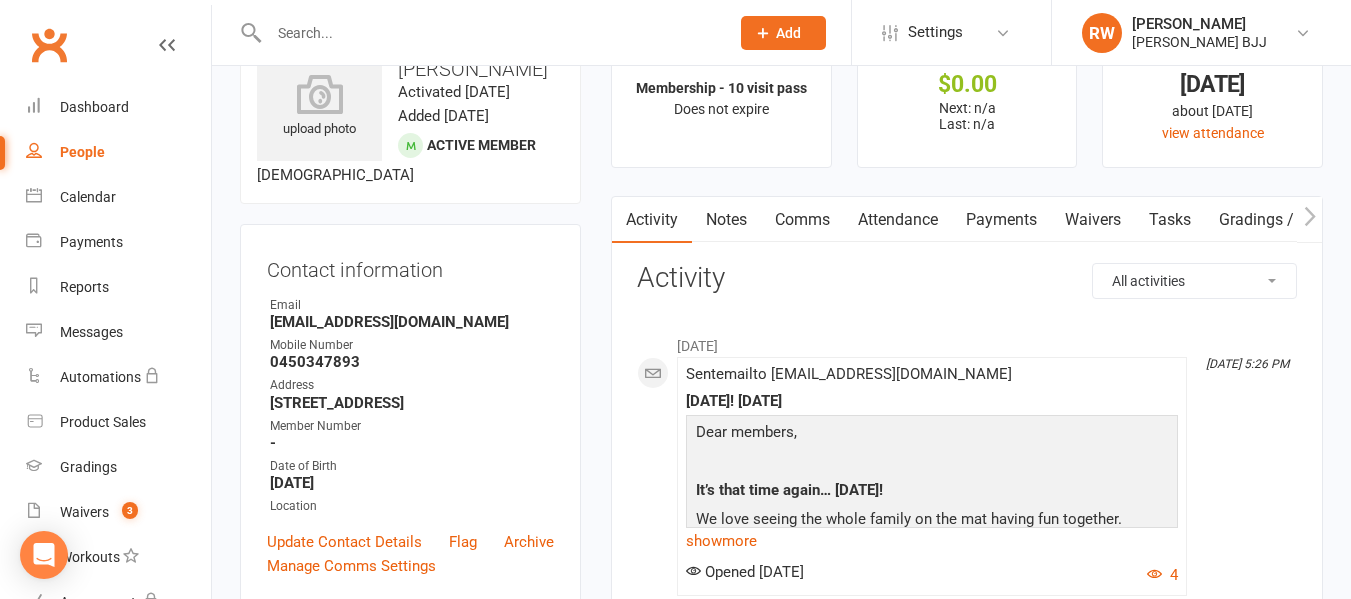 scroll, scrollTop: 0, scrollLeft: 0, axis: both 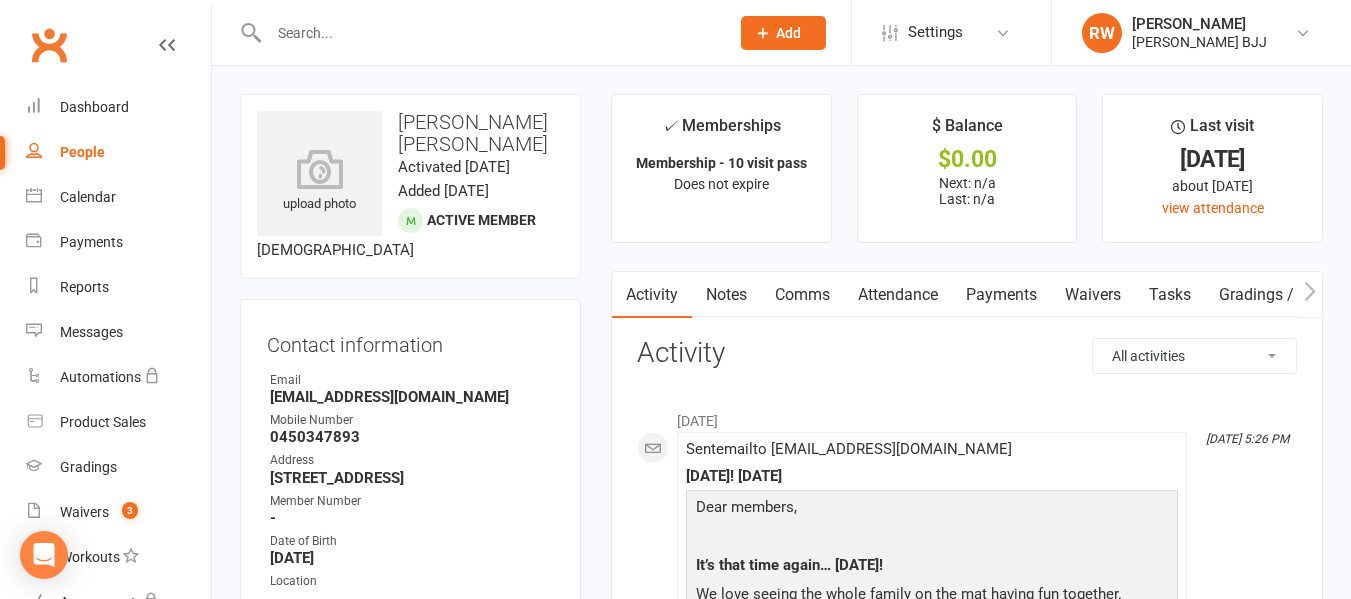 click on "Waivers" at bounding box center [1093, 295] 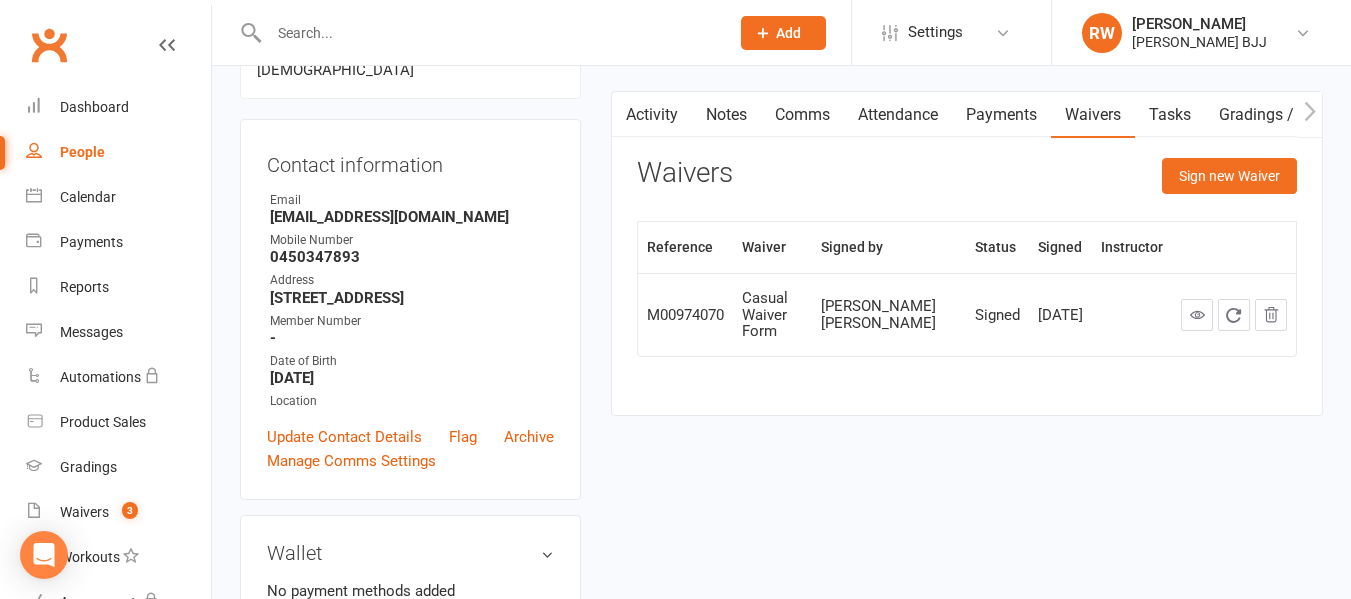 scroll, scrollTop: 197, scrollLeft: 0, axis: vertical 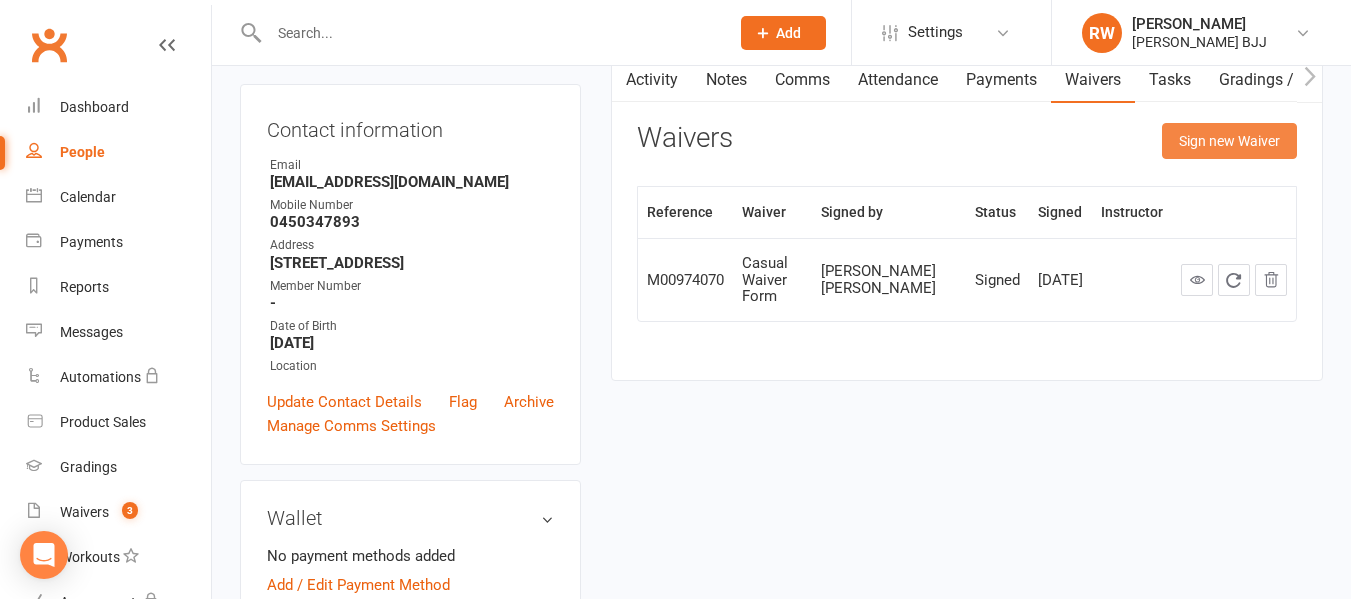 click on "Sign new Waiver" at bounding box center (1229, 141) 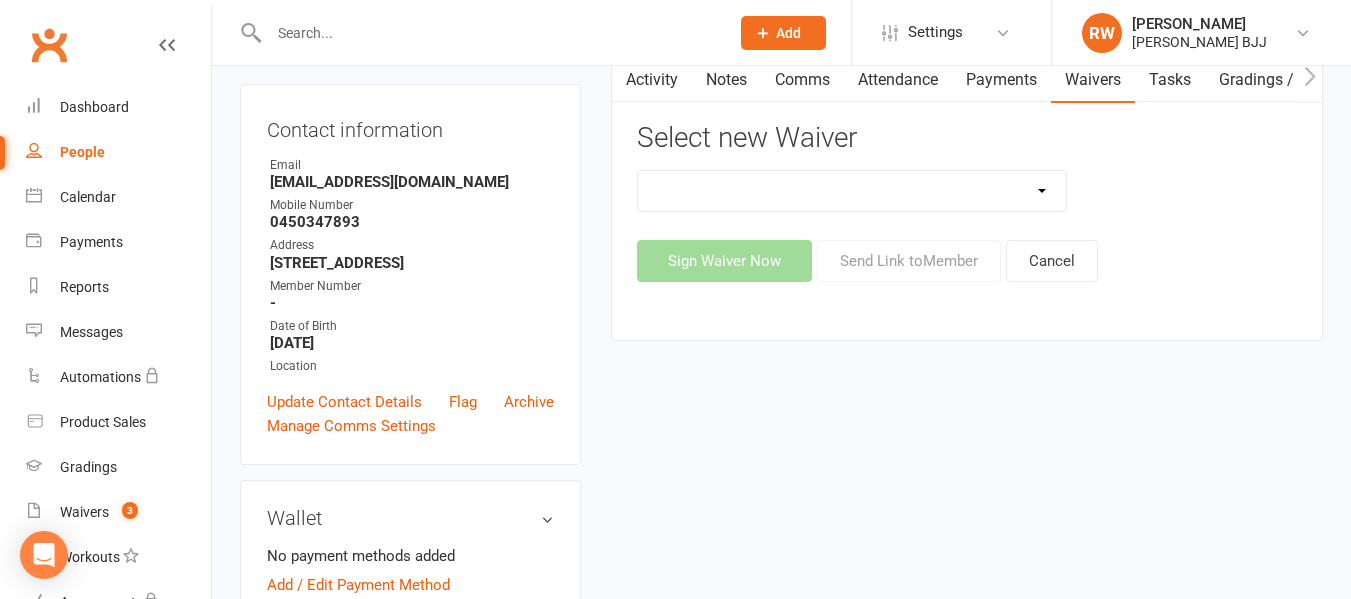 click on "12 Month Membership Waiver 6 Month Membership Waiver Free Trial Waiver Form No lock in contract Membership Waiver Payment details update" at bounding box center [852, 191] 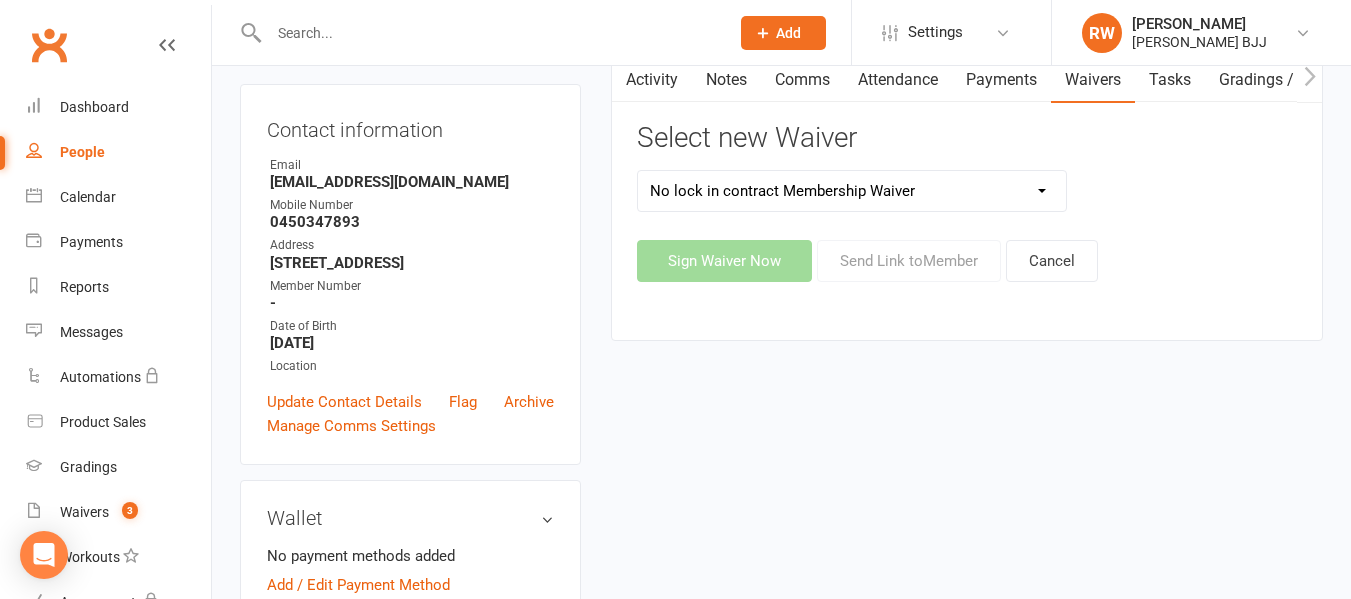 click on "12 Month Membership Waiver 6 Month Membership Waiver Free Trial Waiver Form No lock in contract Membership Waiver Payment details update" at bounding box center [852, 191] 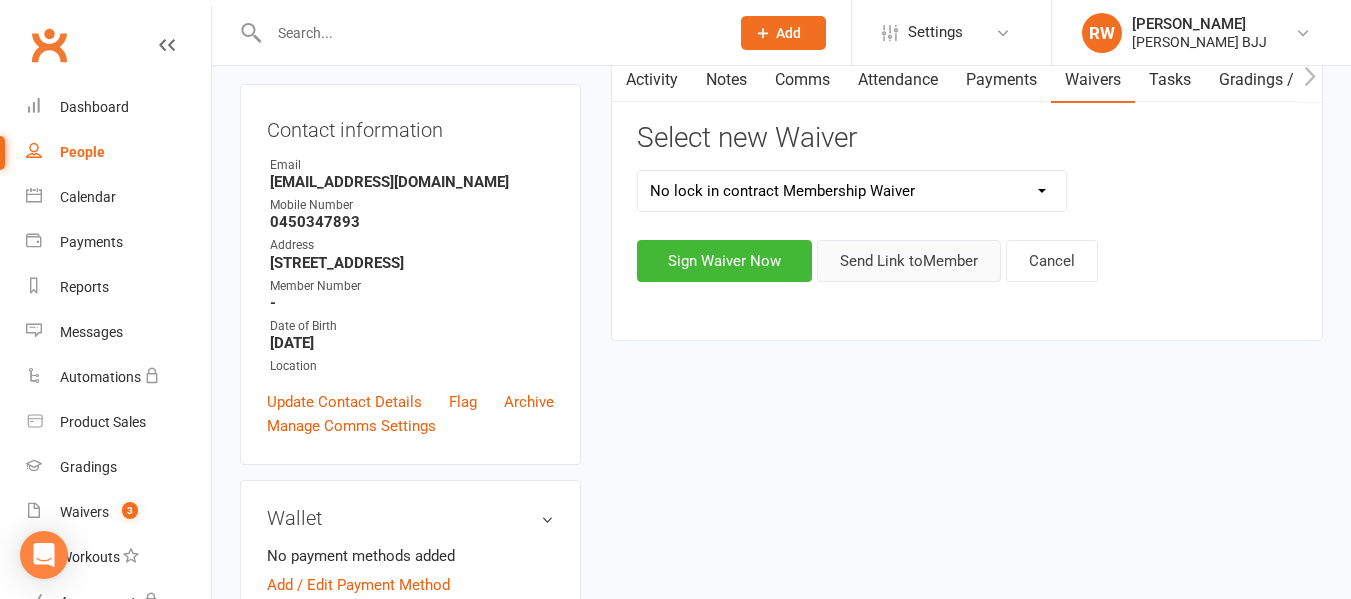 click on "Send Link to  Member" at bounding box center [909, 261] 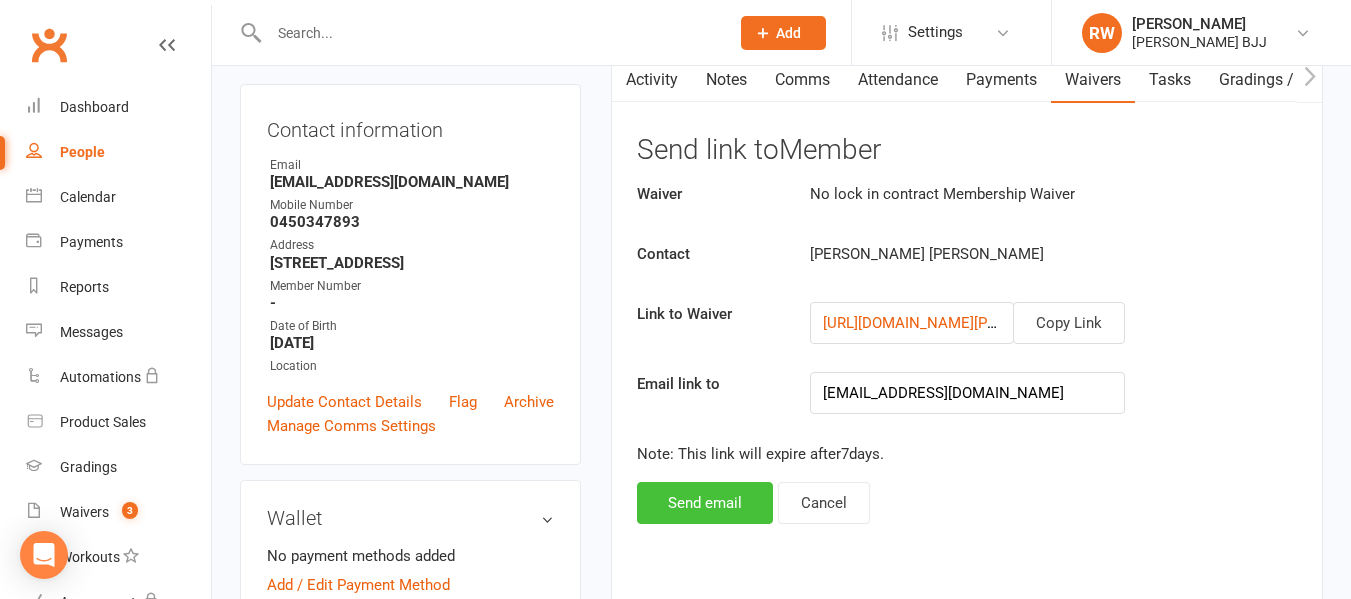 click on "Send email" at bounding box center [705, 503] 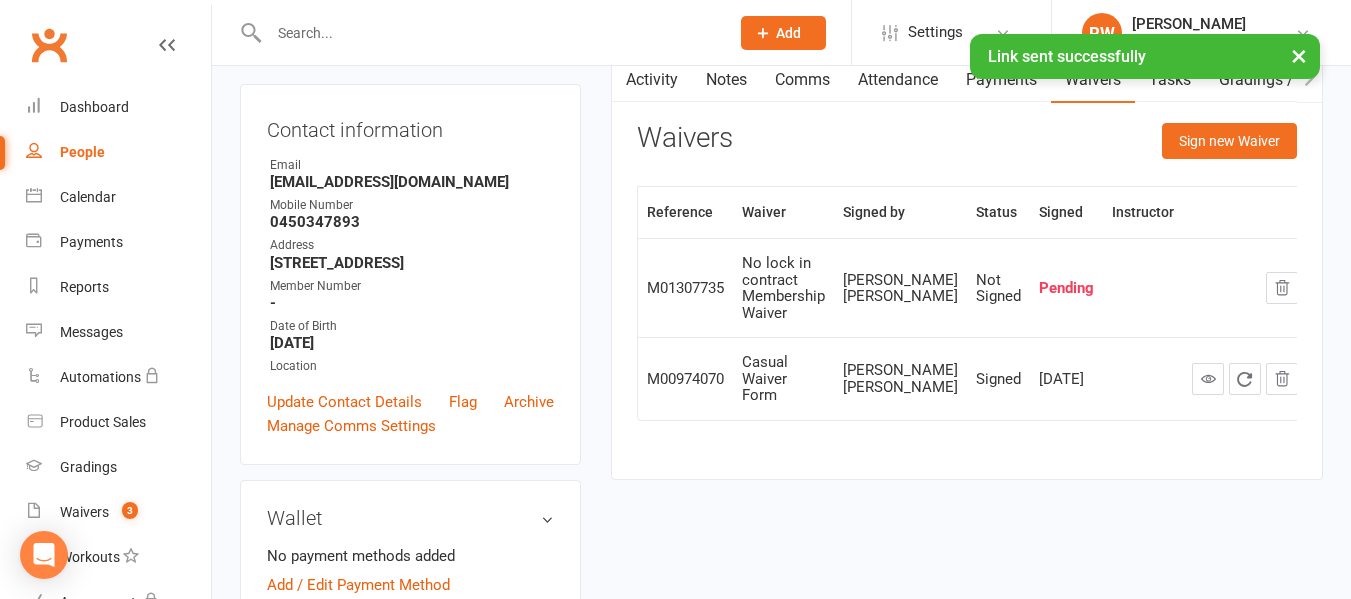 click at bounding box center (489, 33) 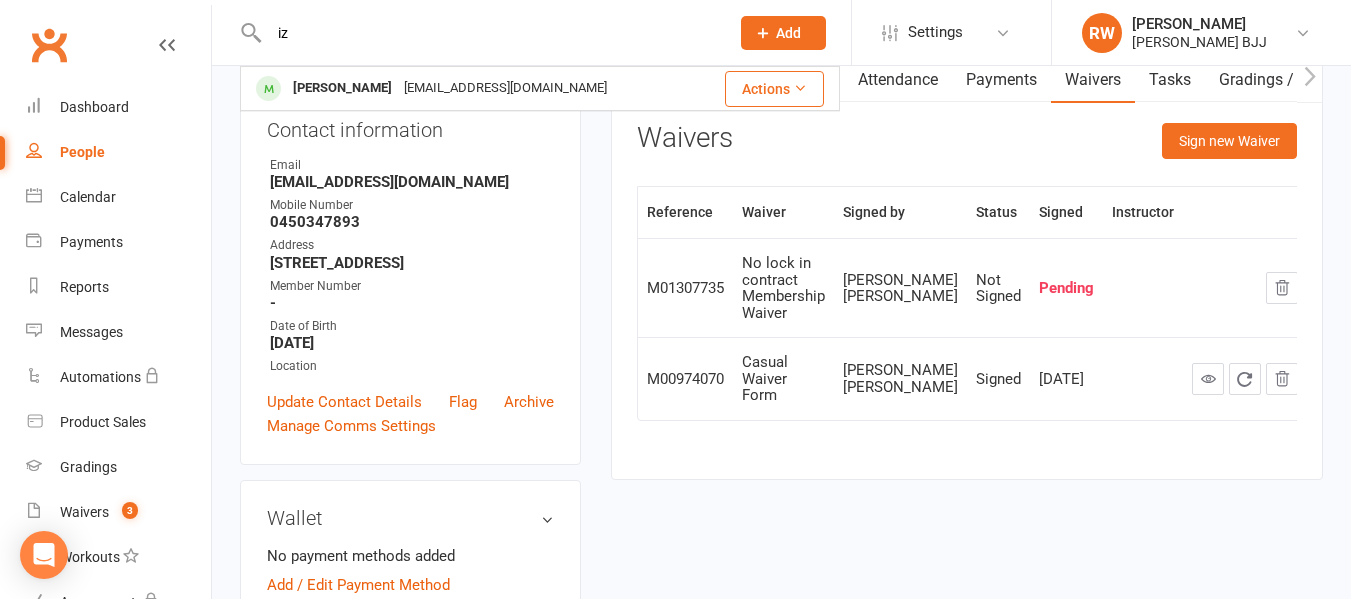 type on "i" 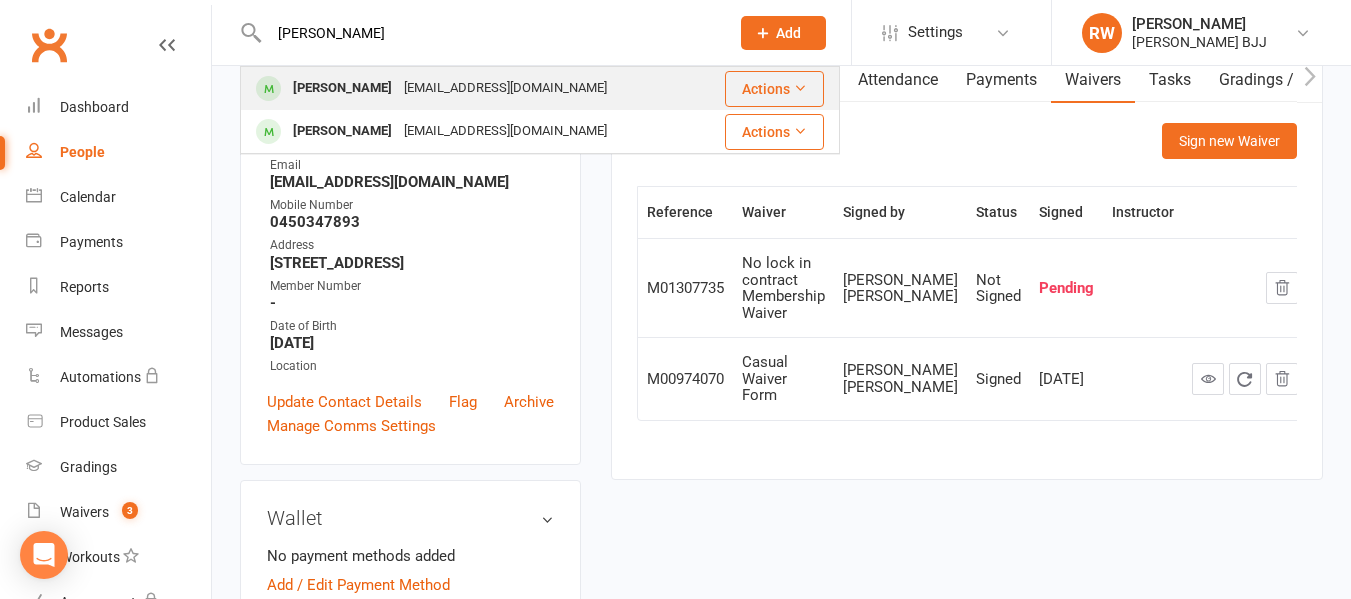 type on "[PERSON_NAME]" 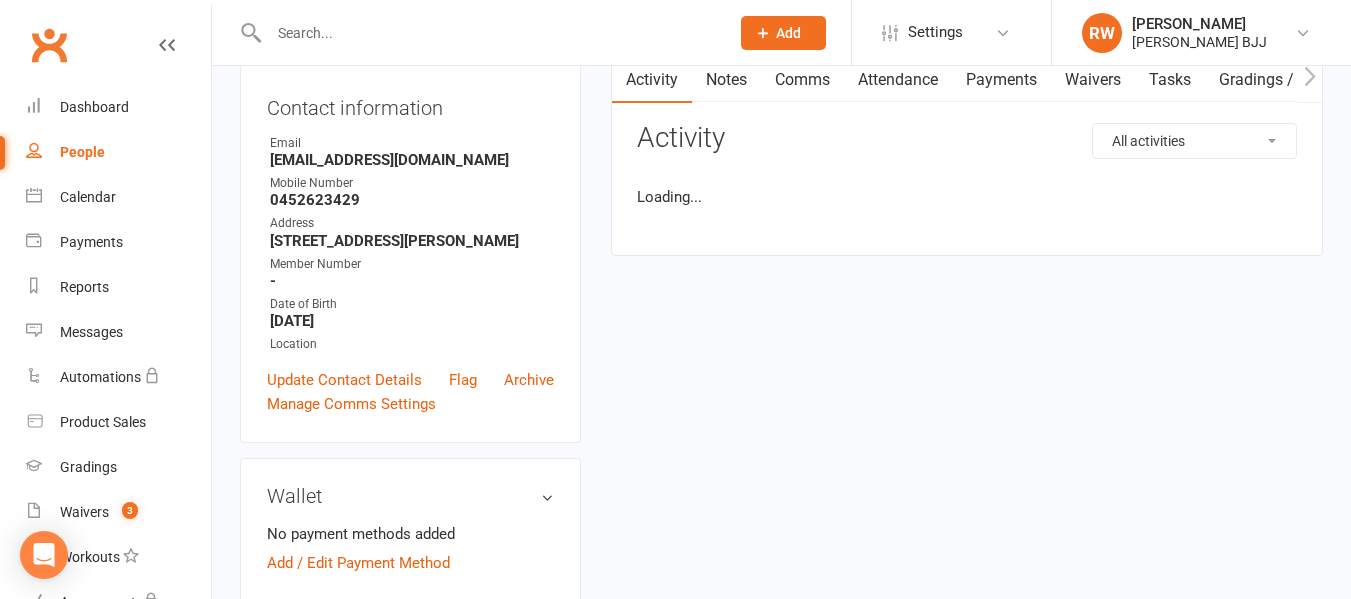 scroll, scrollTop: 0, scrollLeft: 0, axis: both 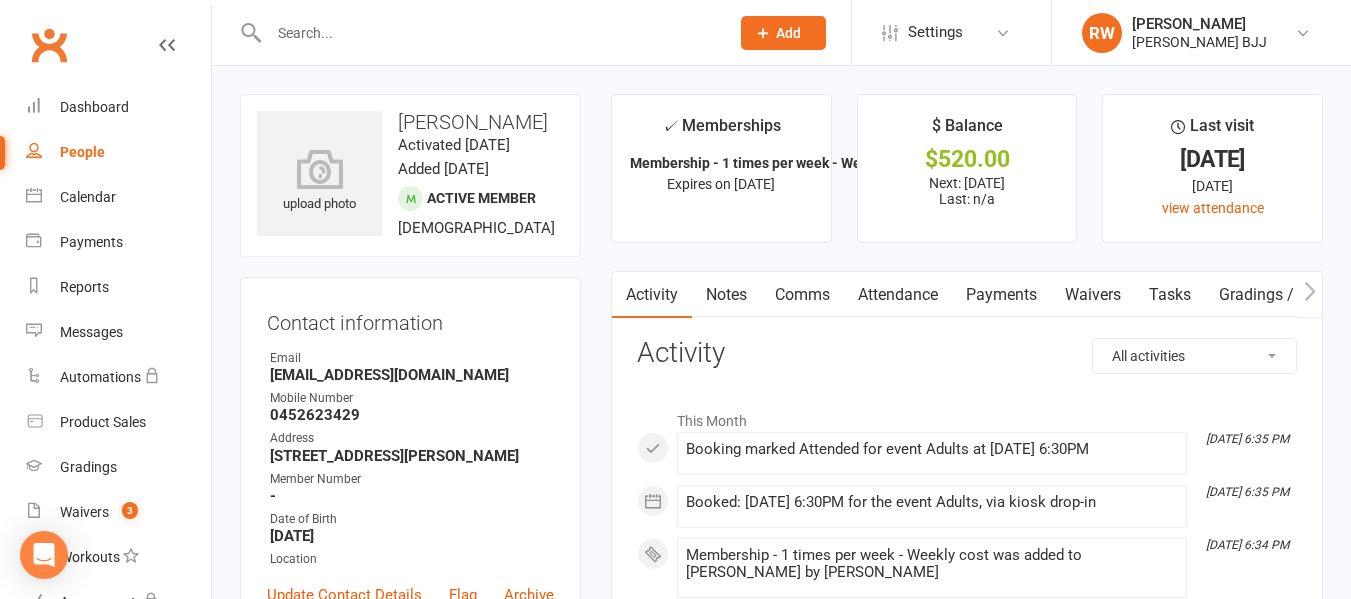 click on "Waivers" at bounding box center [1093, 295] 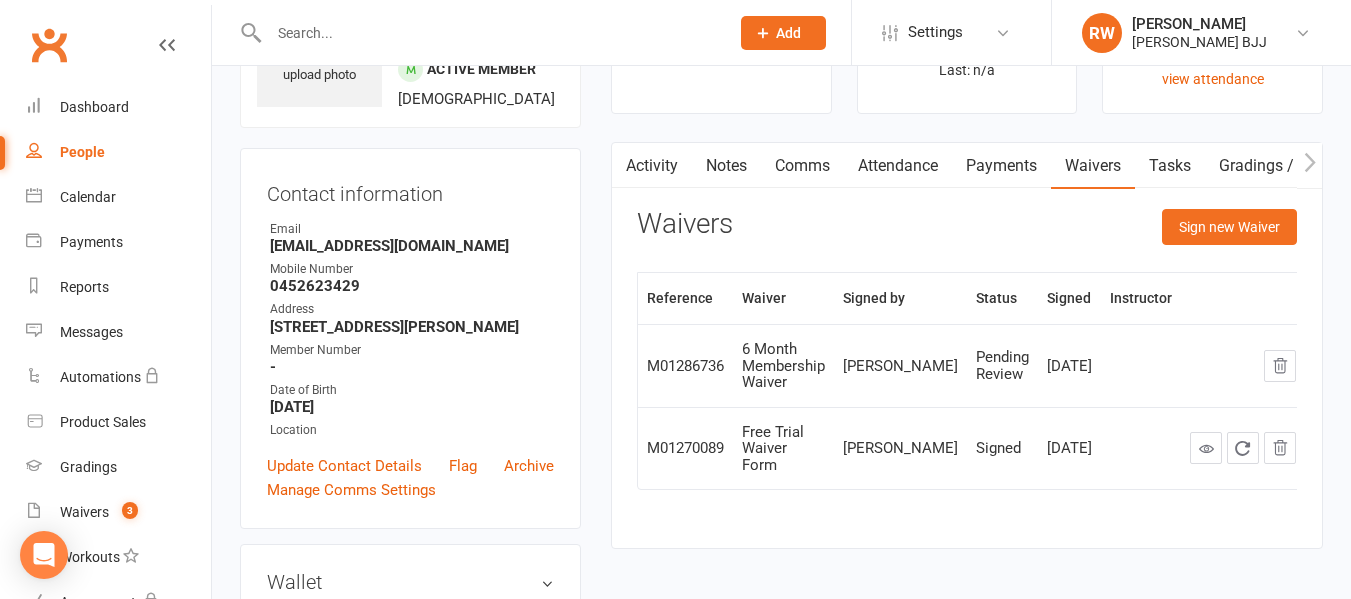 scroll, scrollTop: 133, scrollLeft: 0, axis: vertical 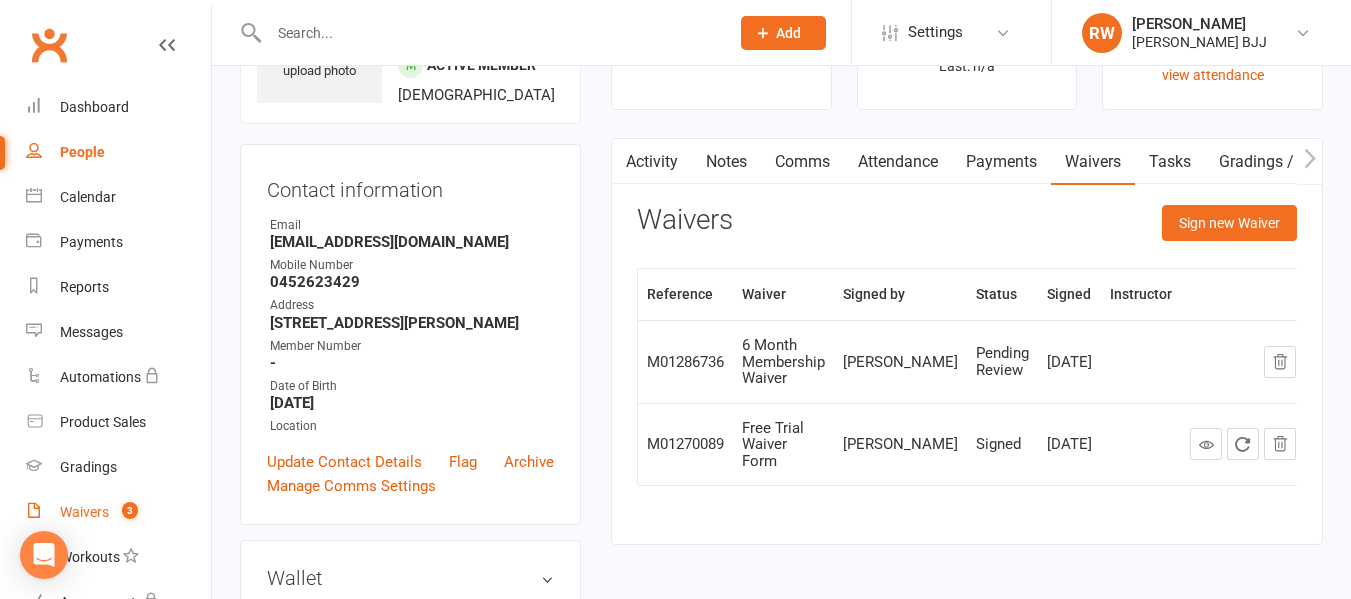 click on "Waivers   3" at bounding box center (118, 512) 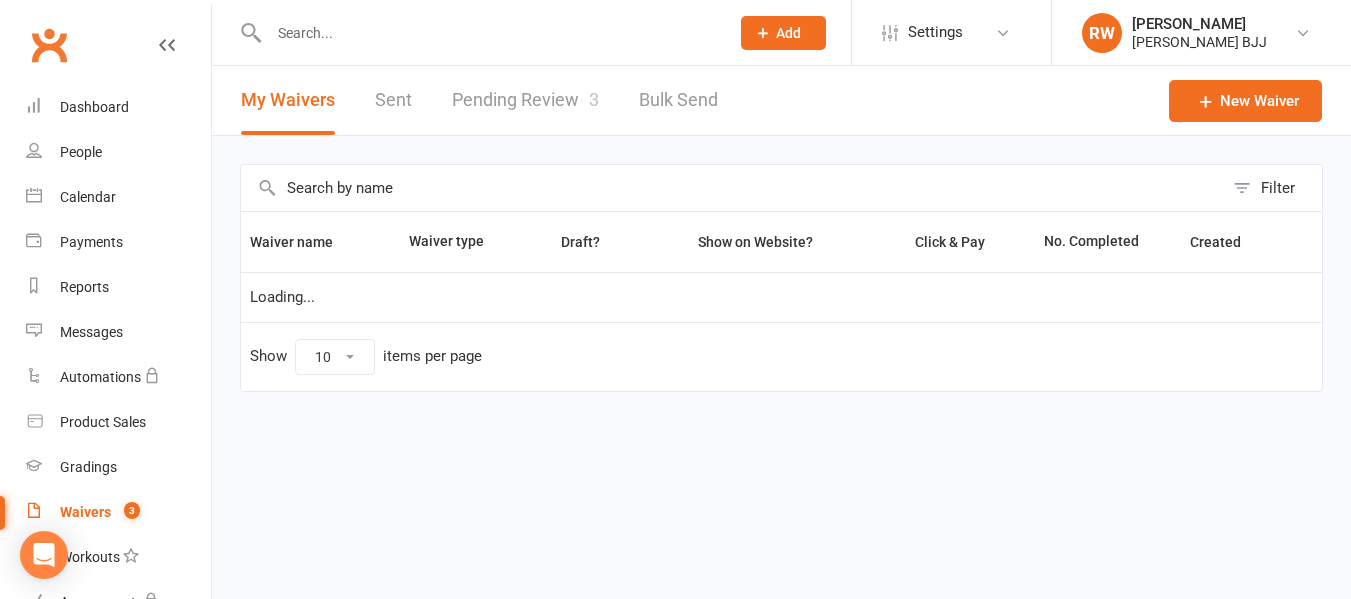 scroll, scrollTop: 0, scrollLeft: 0, axis: both 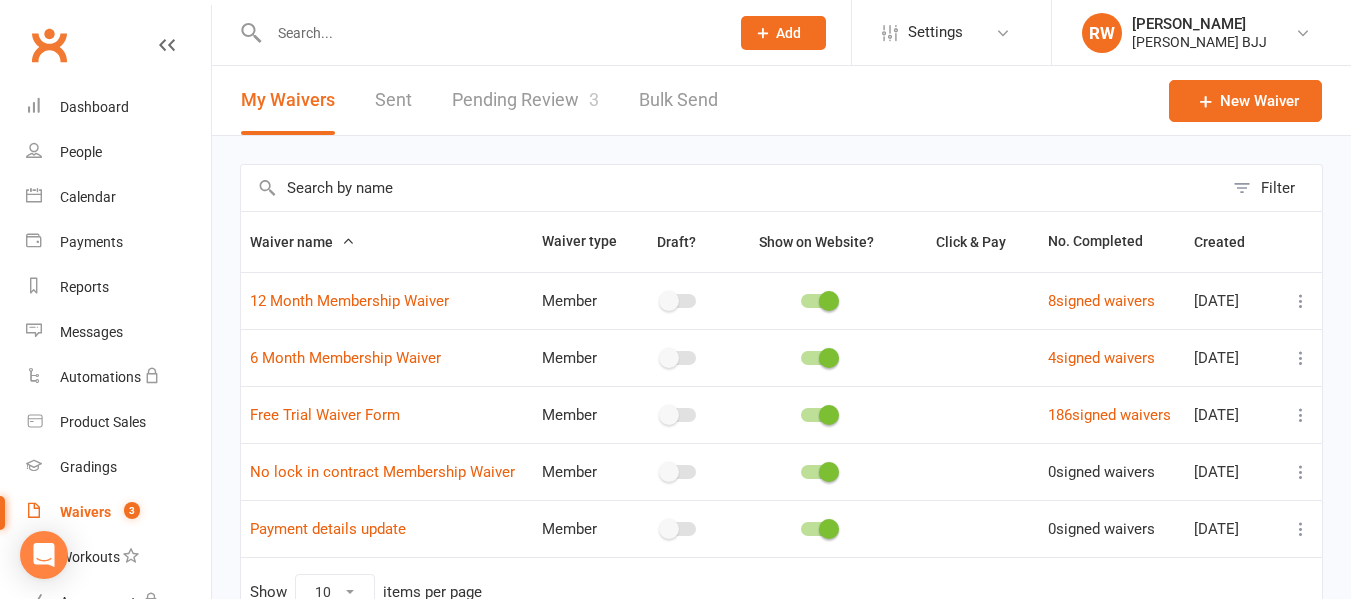 click on "Pending Review 3" at bounding box center (525, 100) 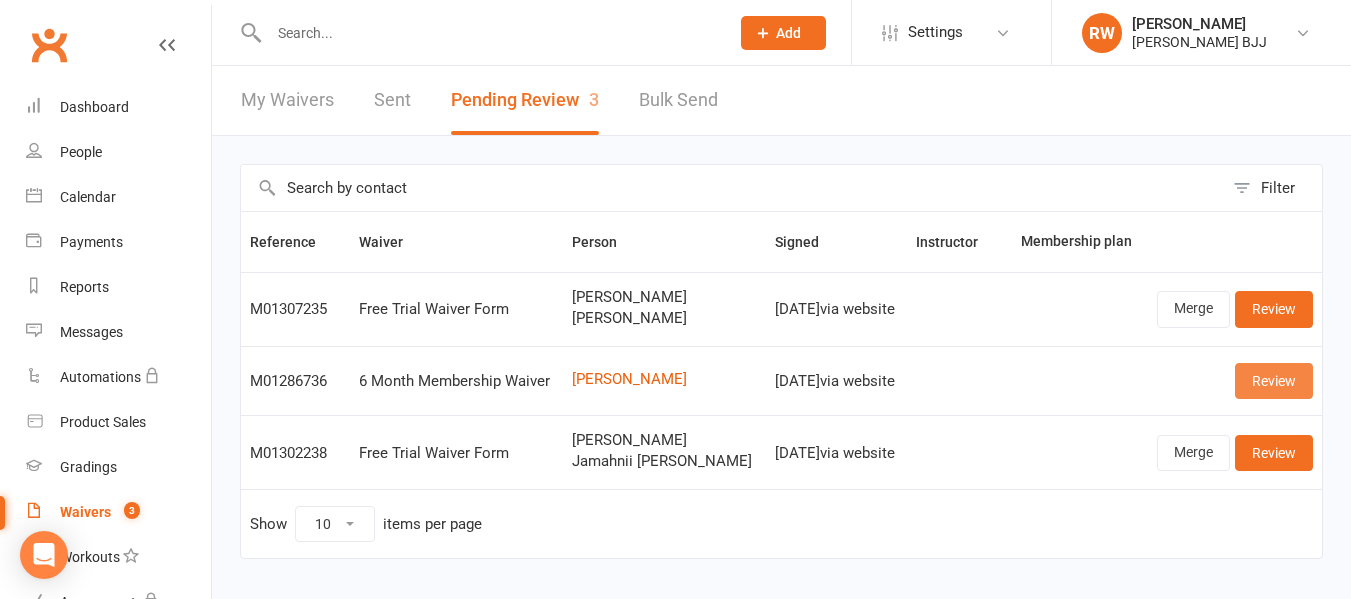 click on "Review" at bounding box center [1274, 381] 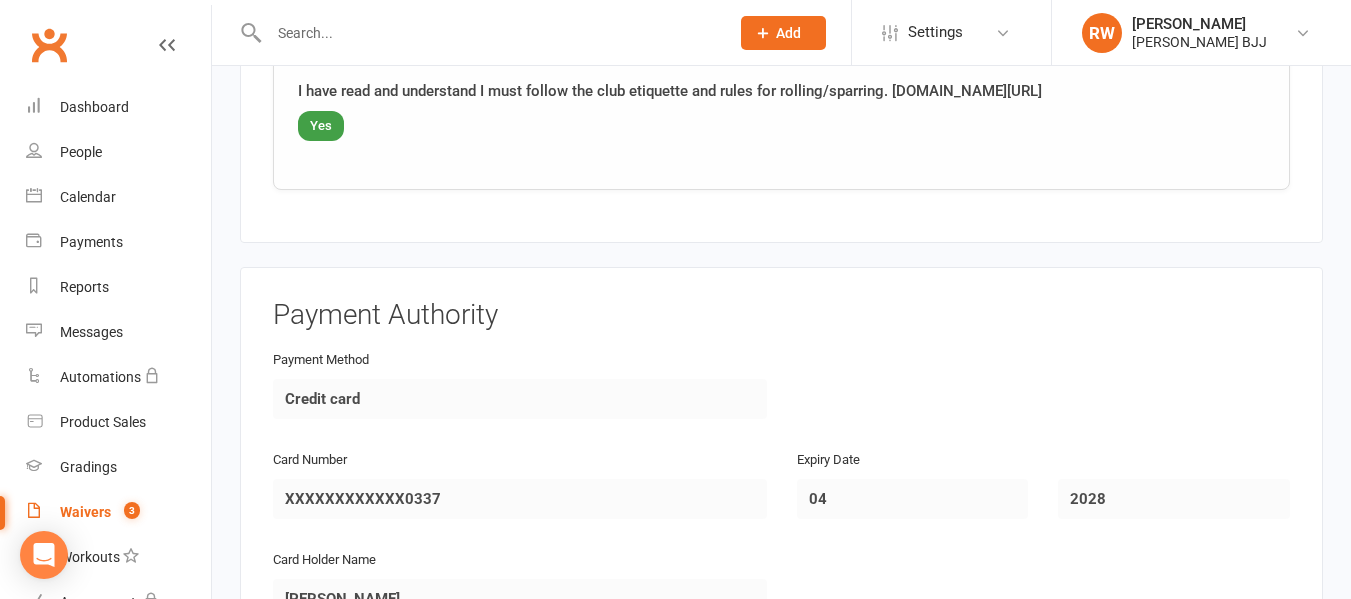 scroll, scrollTop: 2886, scrollLeft: 0, axis: vertical 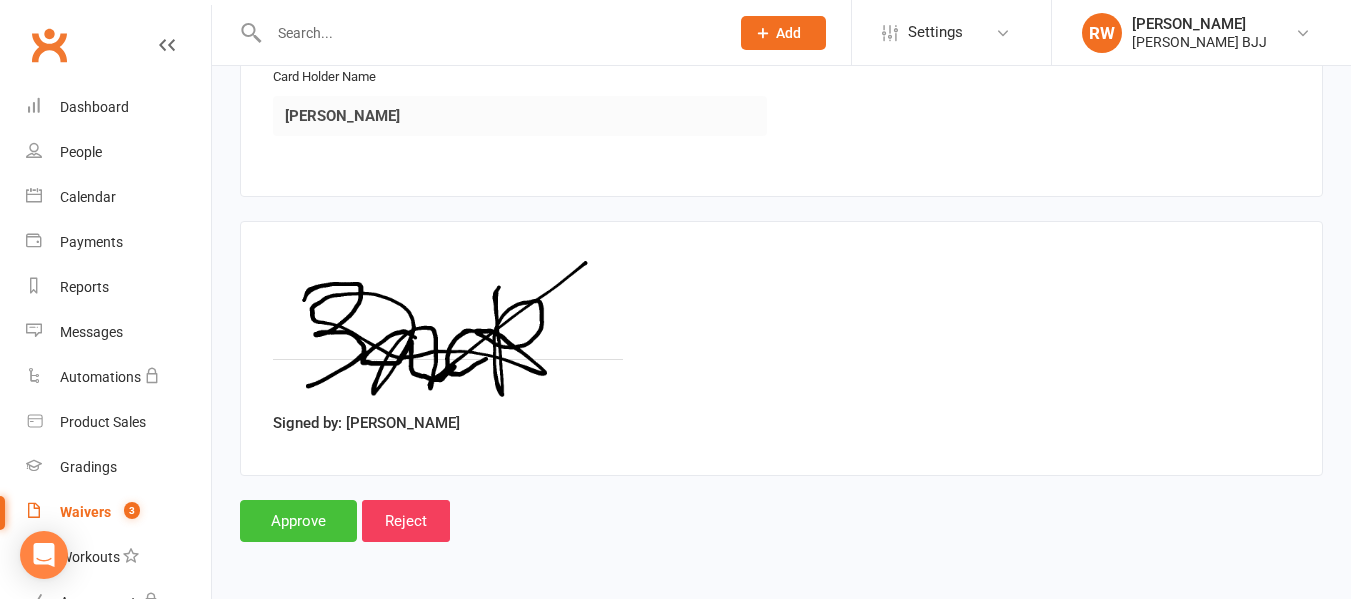 click on "Approve" at bounding box center (298, 521) 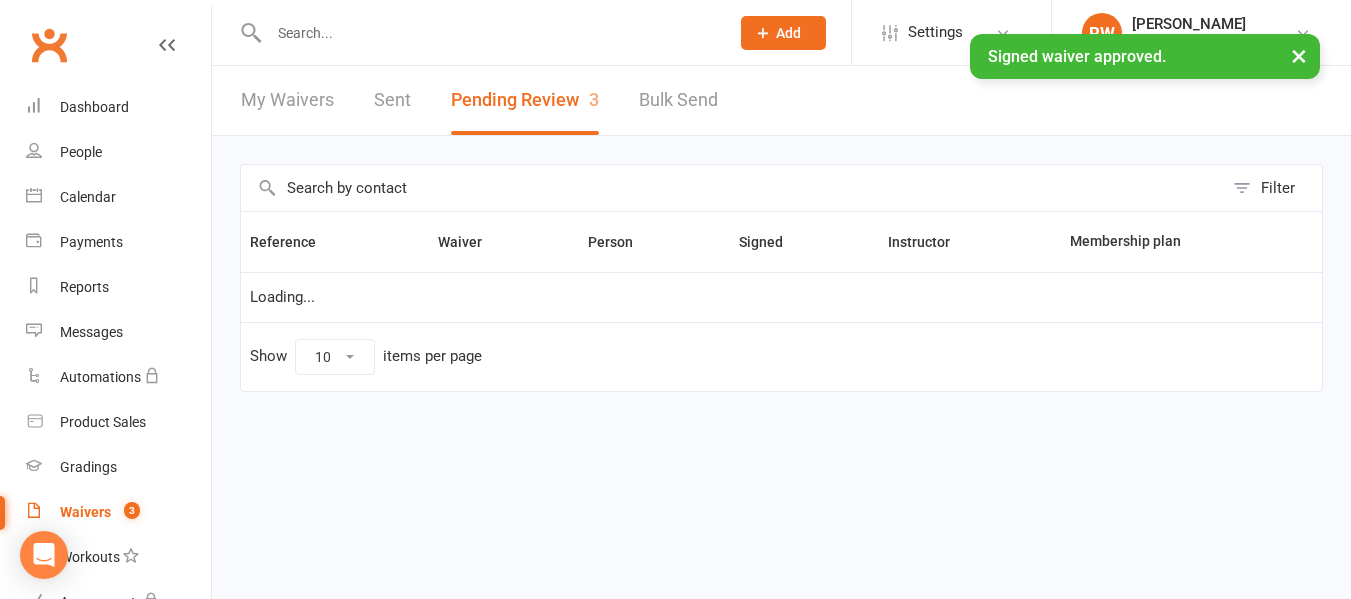 scroll, scrollTop: 0, scrollLeft: 0, axis: both 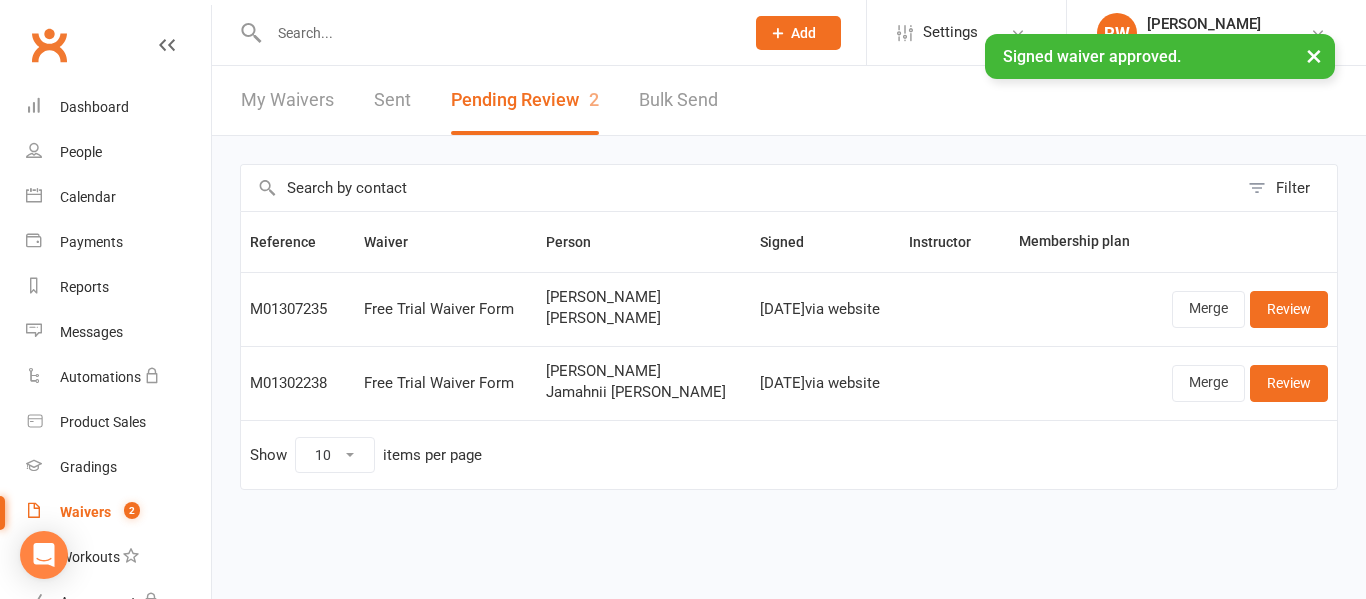 click on "× Signed waiver approved." at bounding box center (670, 34) 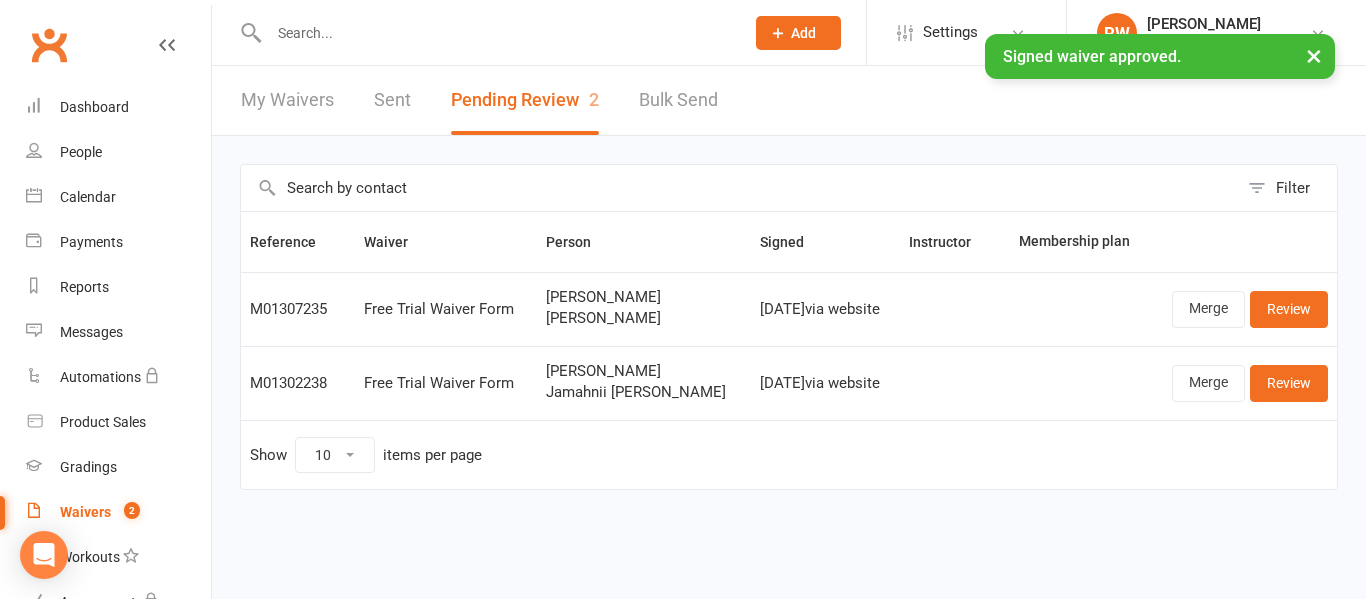 click at bounding box center [496, 33] 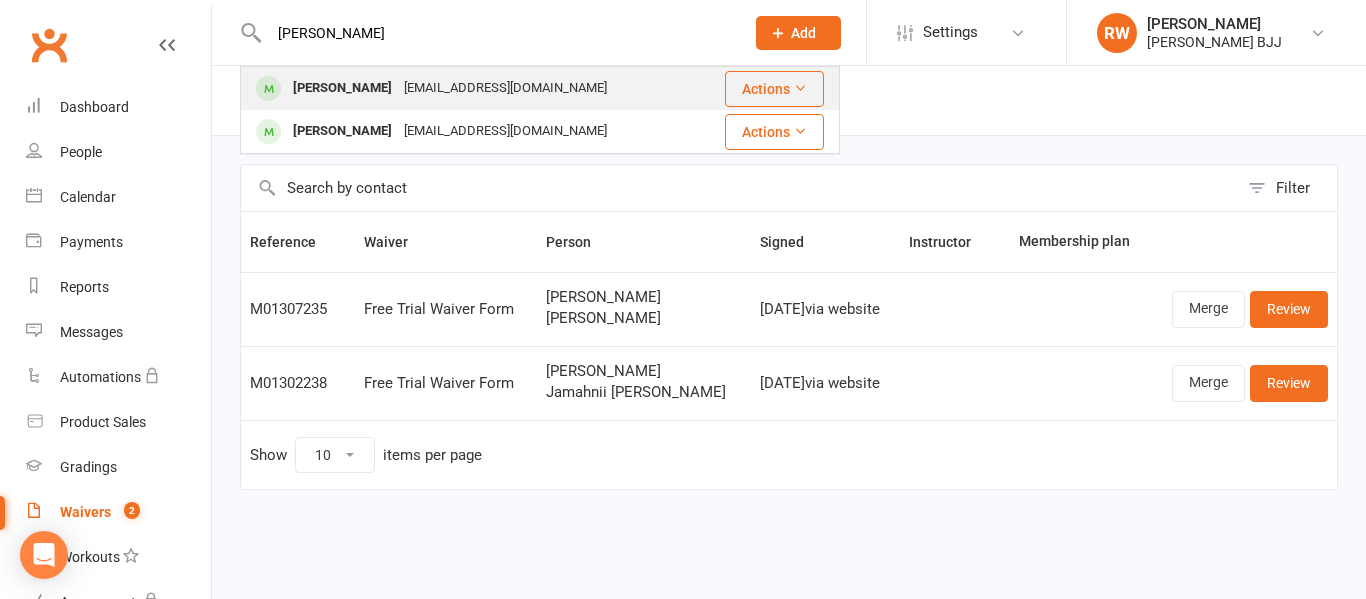 type on "[PERSON_NAME]" 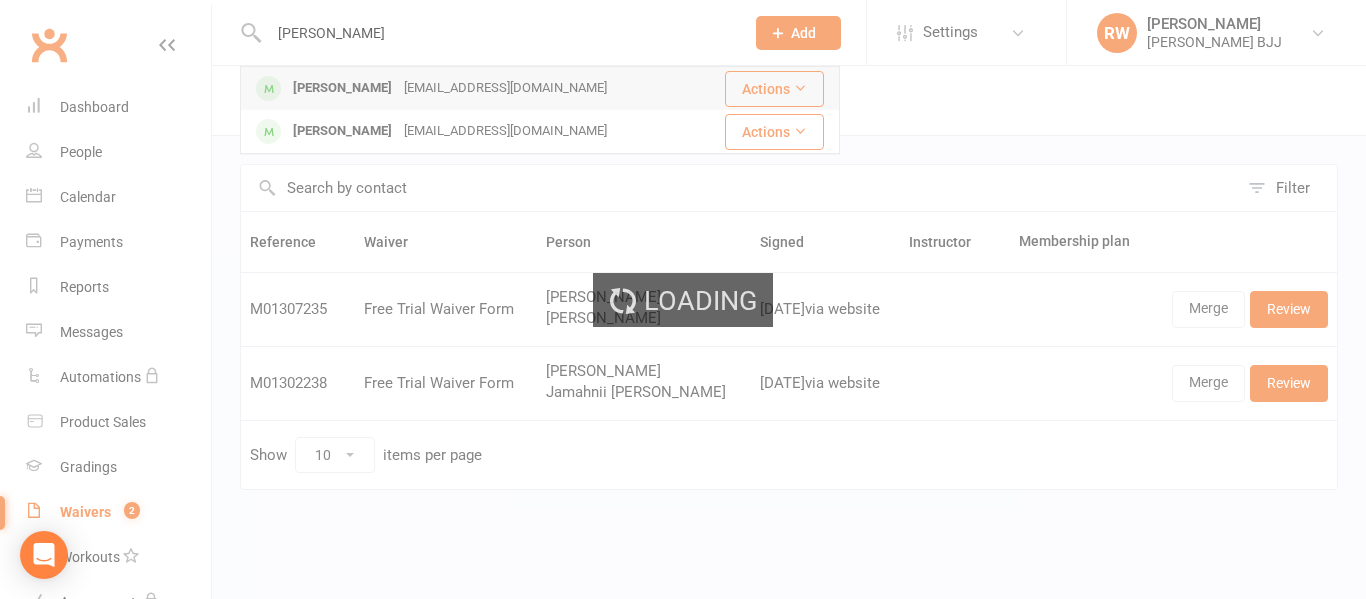 type 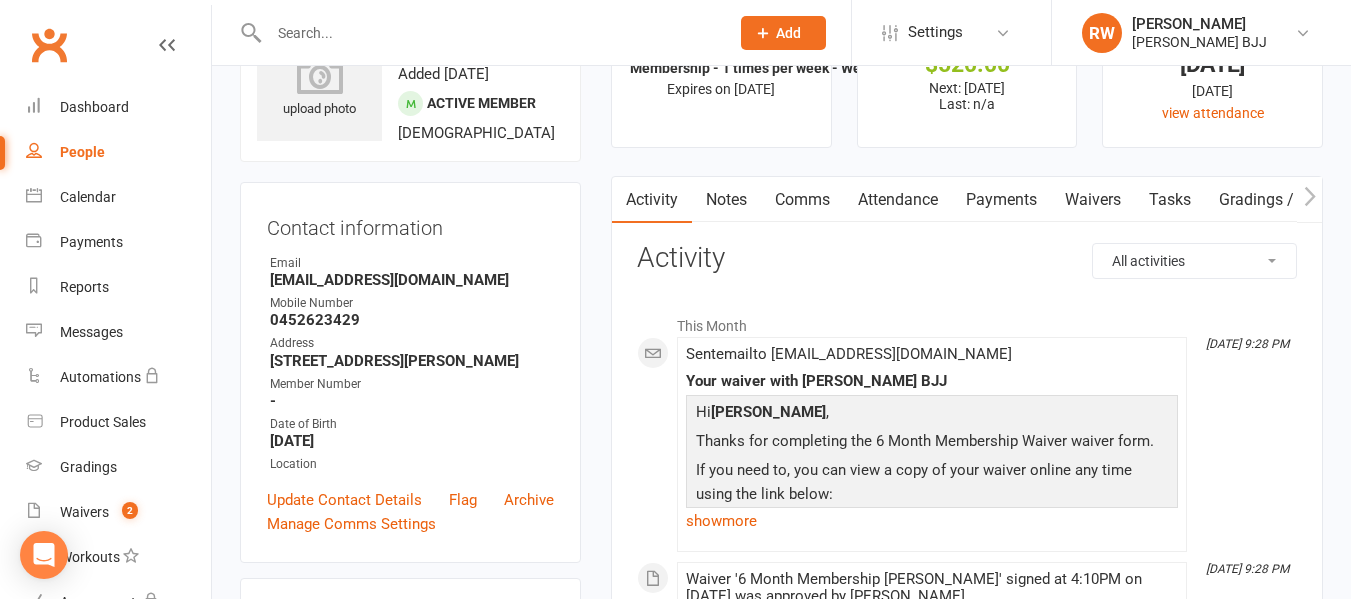scroll, scrollTop: 57, scrollLeft: 0, axis: vertical 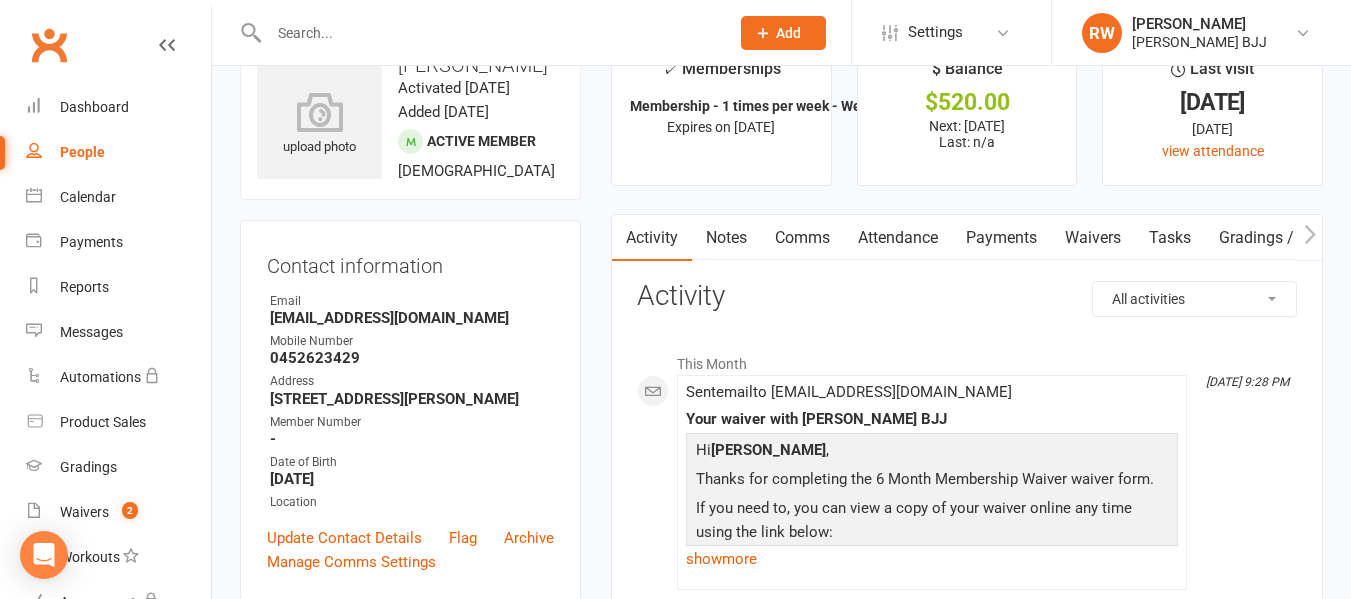 click on "Payments" at bounding box center [1001, 238] 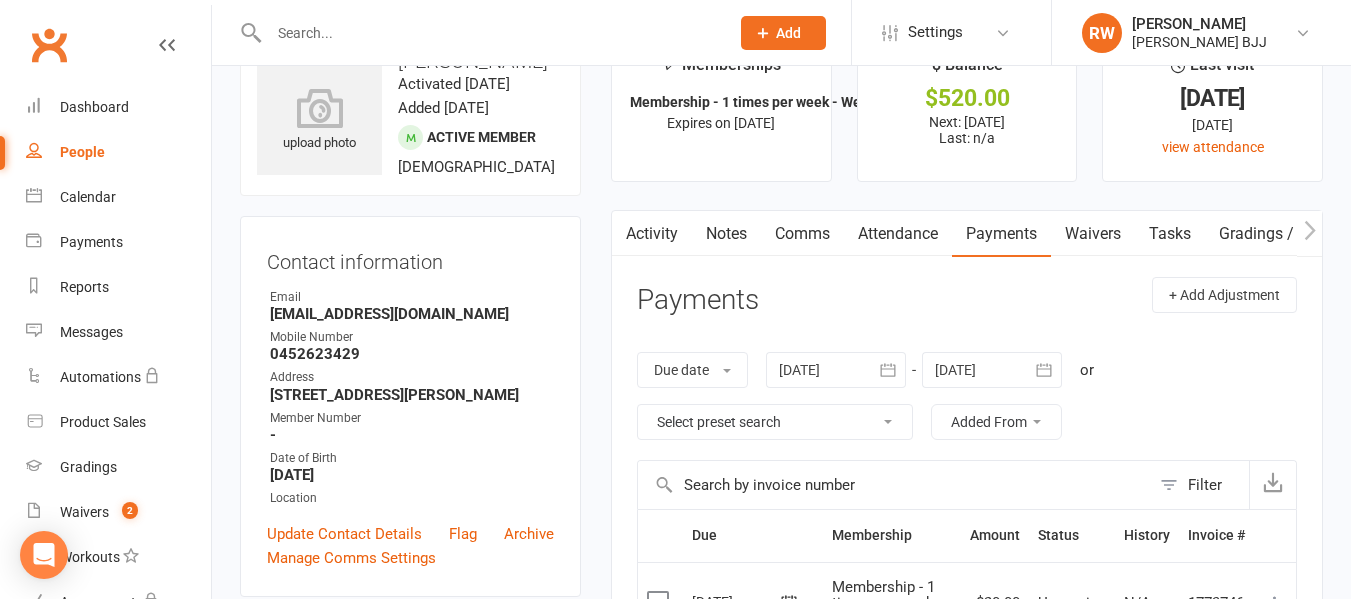 scroll, scrollTop: 0, scrollLeft: 0, axis: both 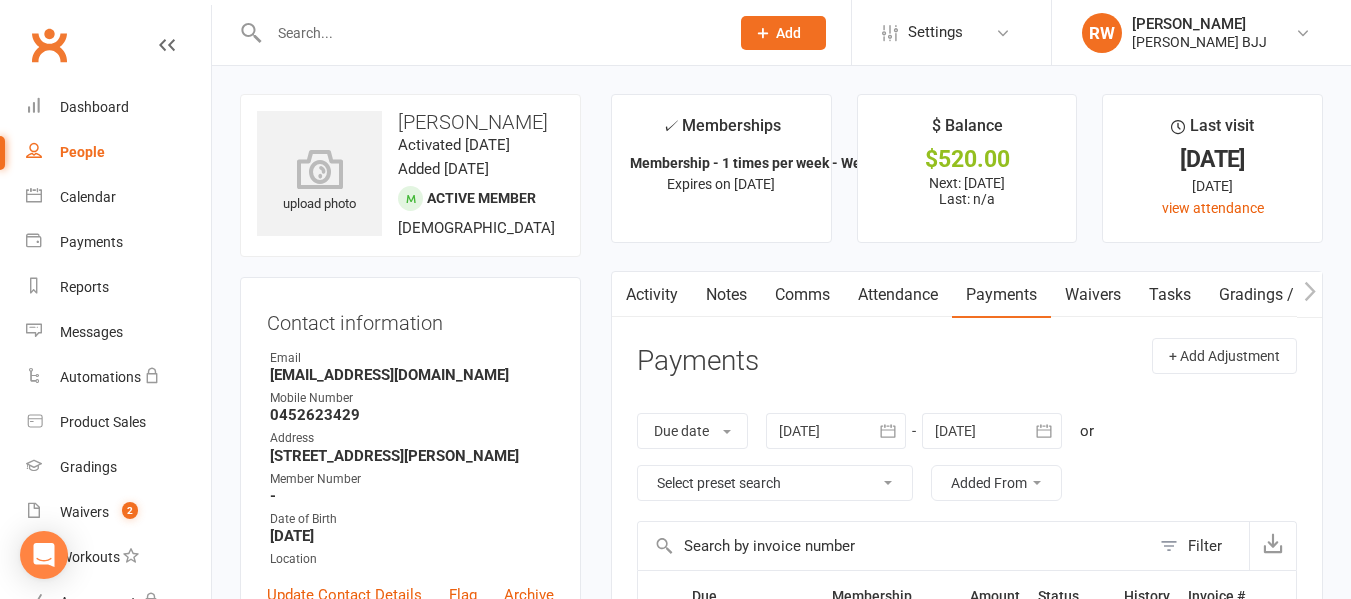 click at bounding box center [836, 431] 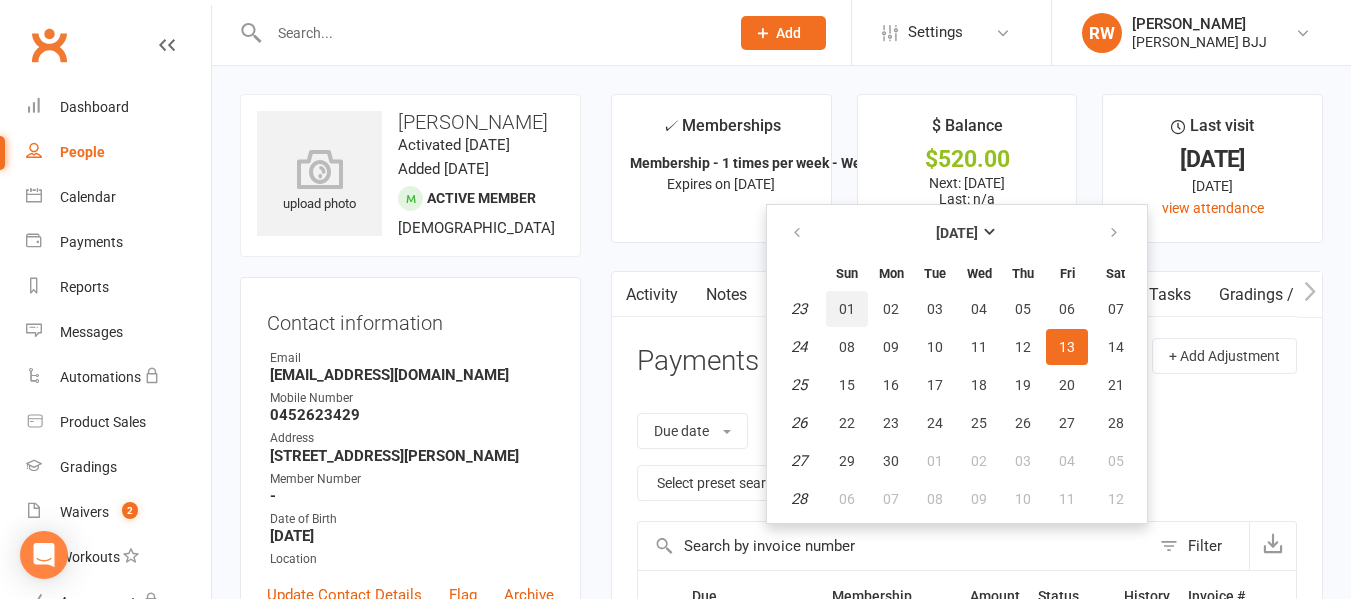 click on "01" at bounding box center [847, 309] 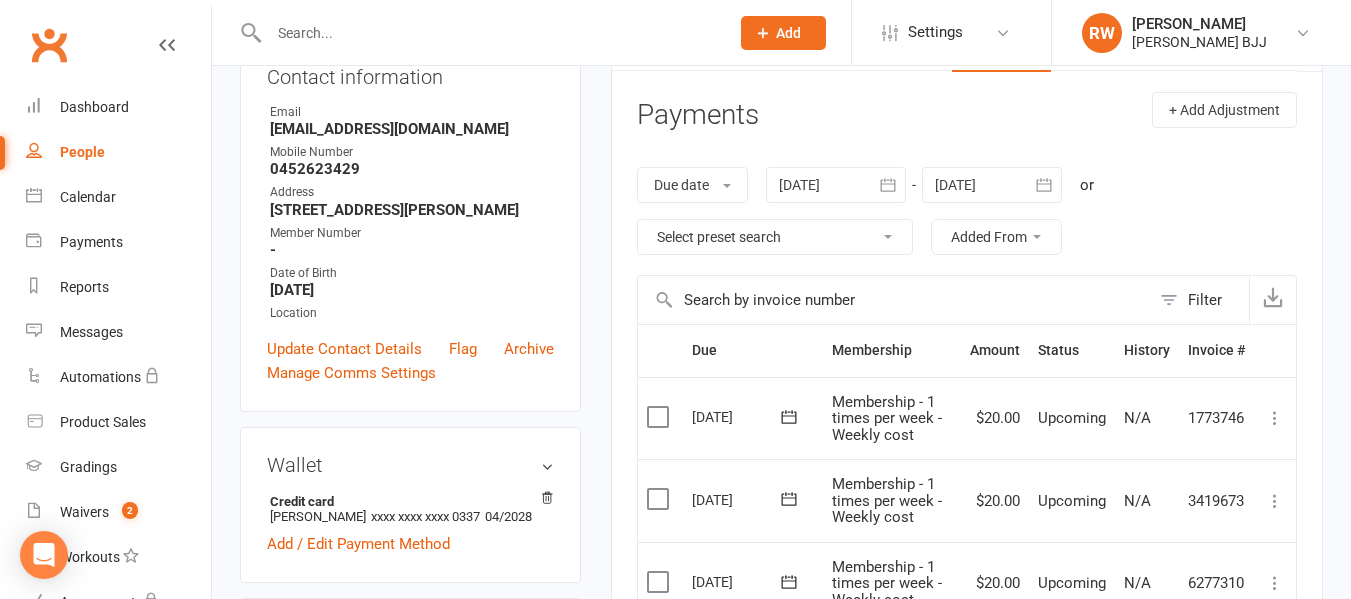 scroll, scrollTop: 229, scrollLeft: 0, axis: vertical 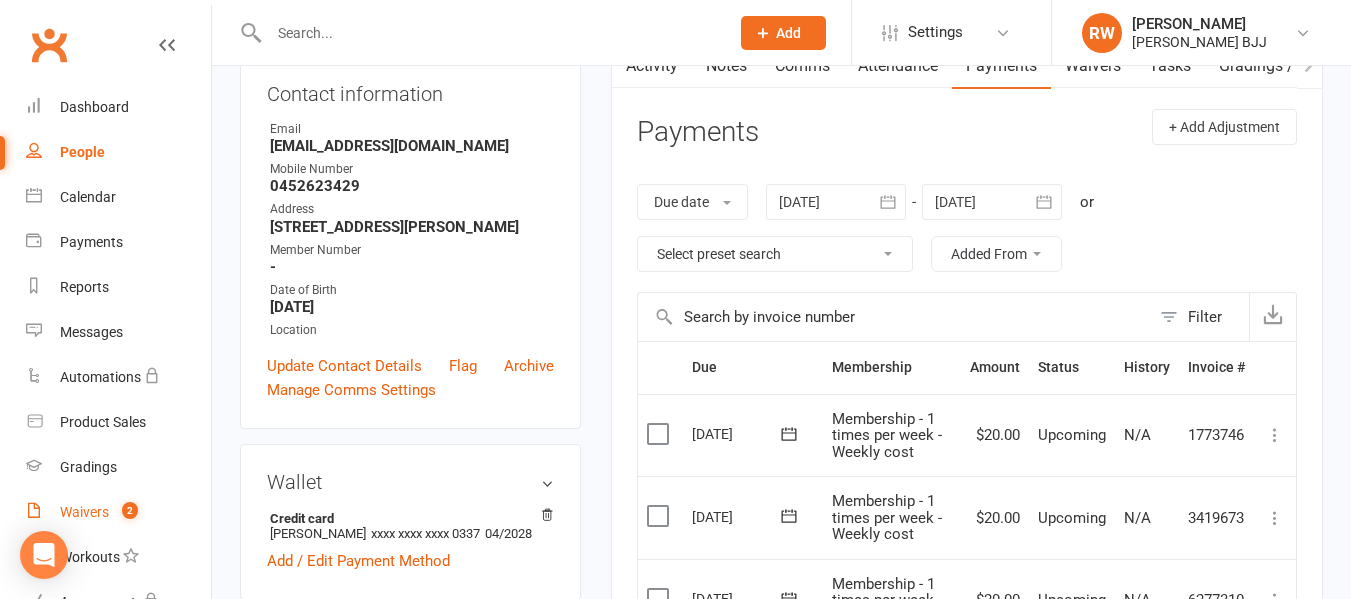 click on "Waivers" at bounding box center [84, 512] 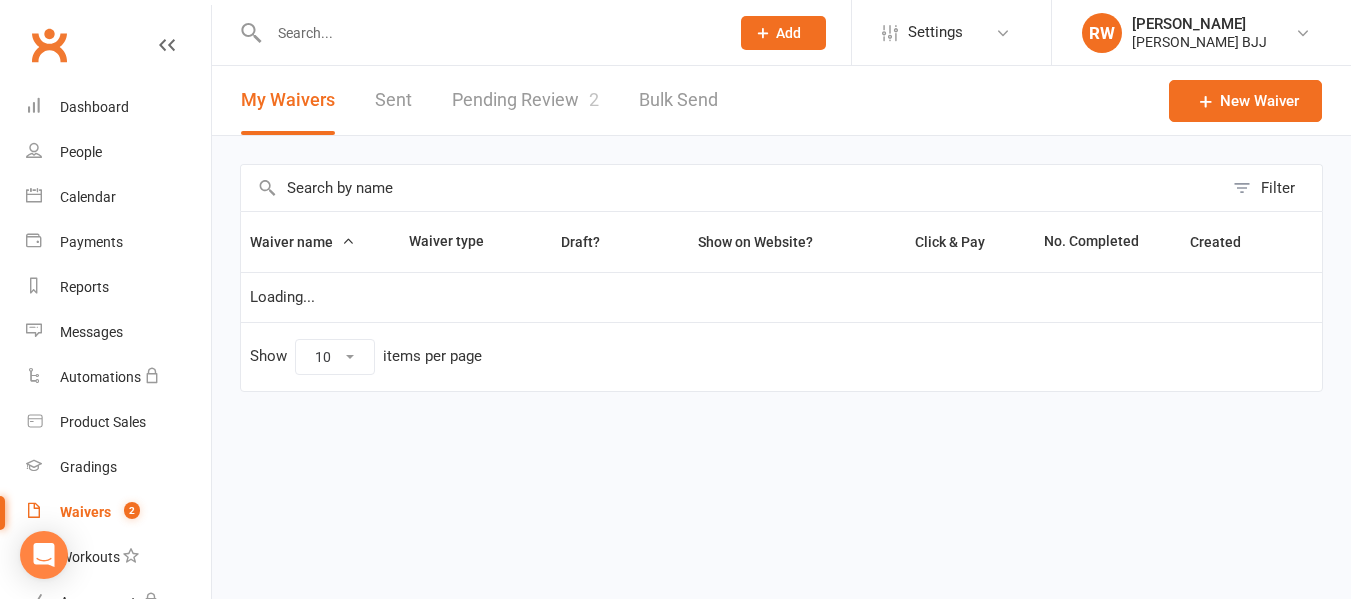 scroll, scrollTop: 0, scrollLeft: 0, axis: both 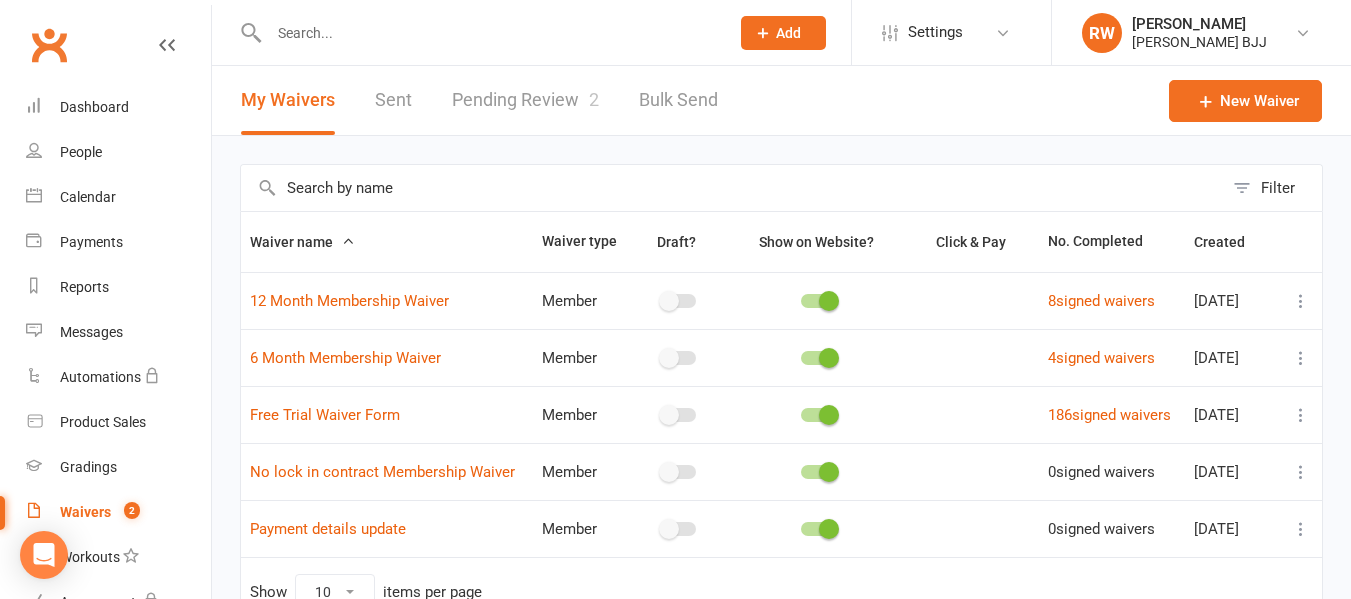 click on "Pending Review 2" at bounding box center [525, 100] 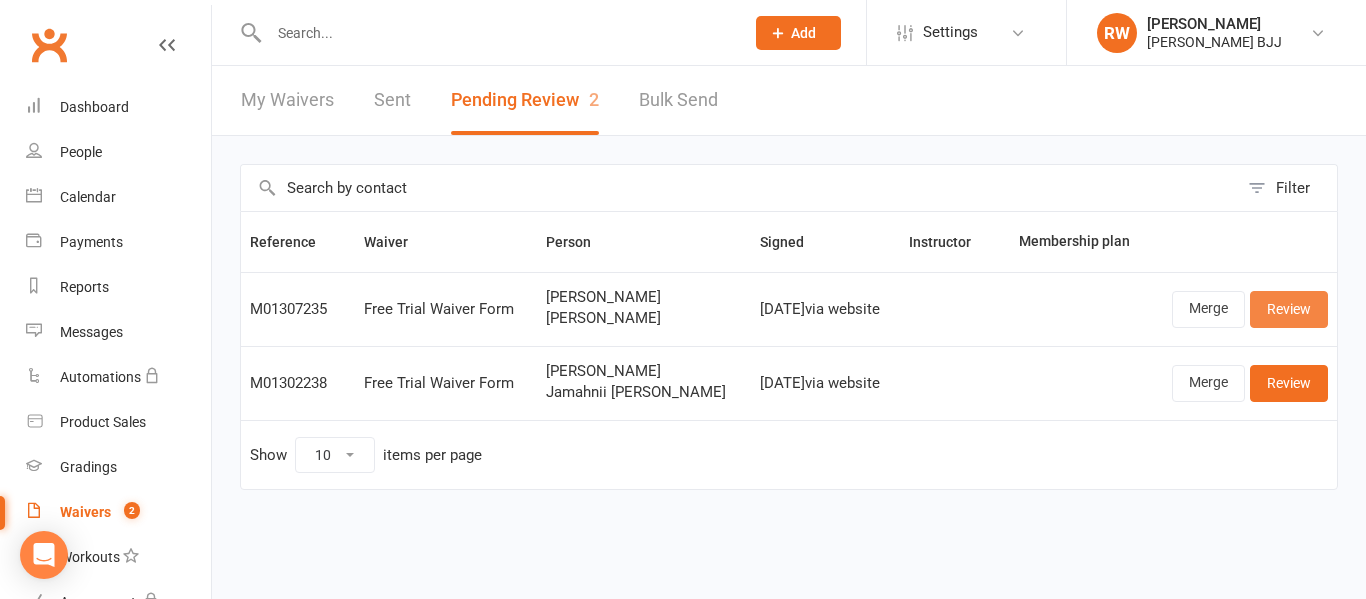 click on "Review" at bounding box center [1289, 309] 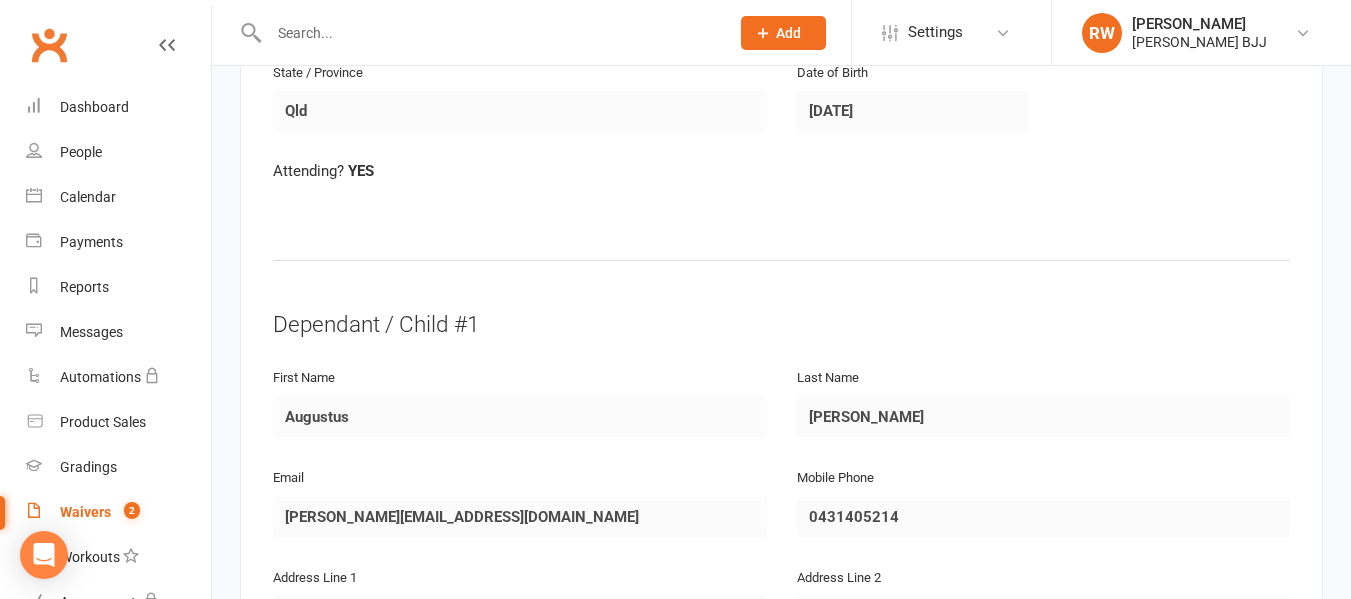 scroll, scrollTop: 0, scrollLeft: 0, axis: both 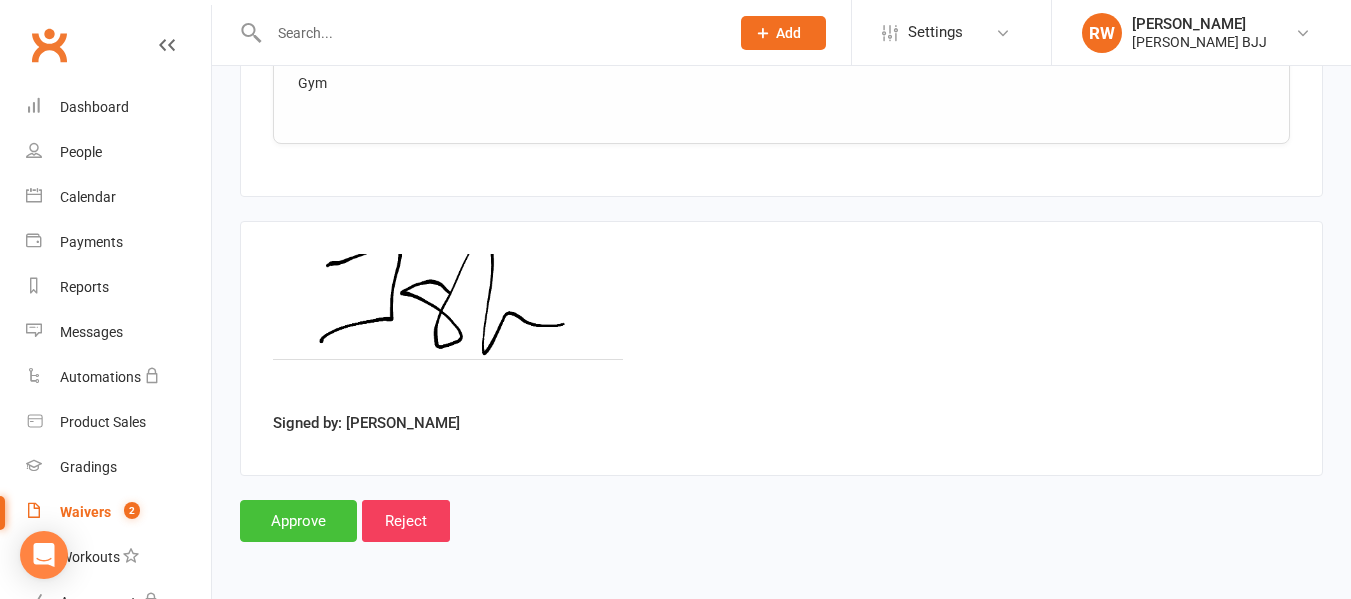 click on "Approve" at bounding box center [298, 521] 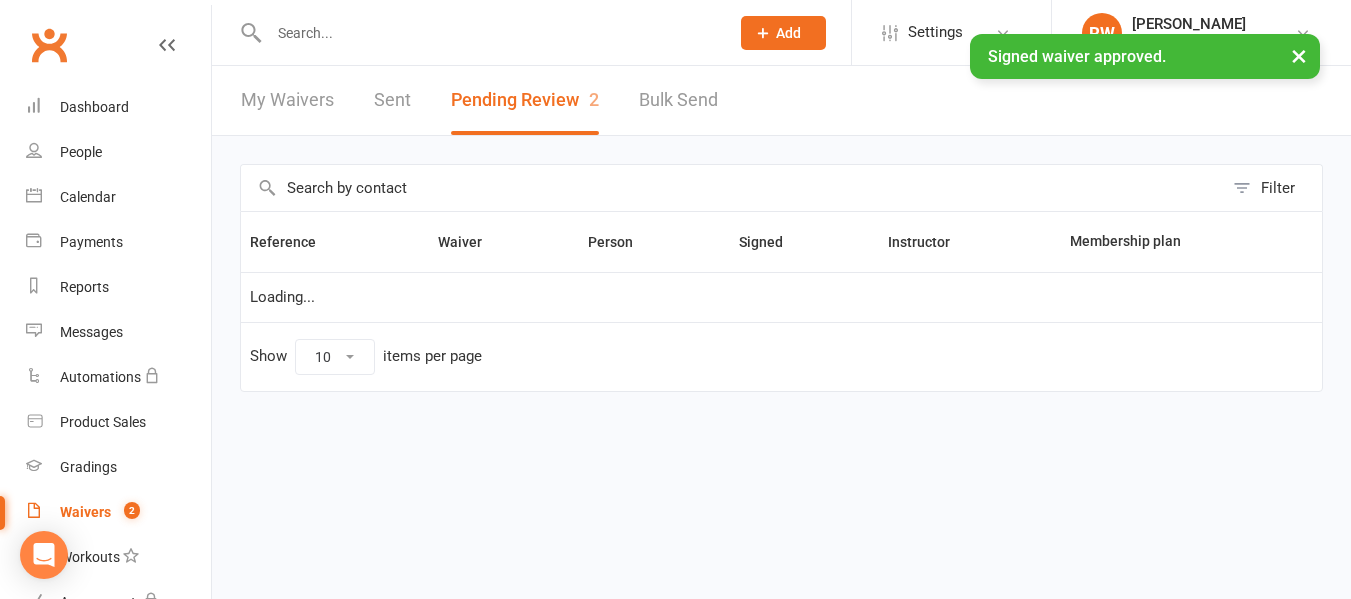 scroll, scrollTop: 0, scrollLeft: 0, axis: both 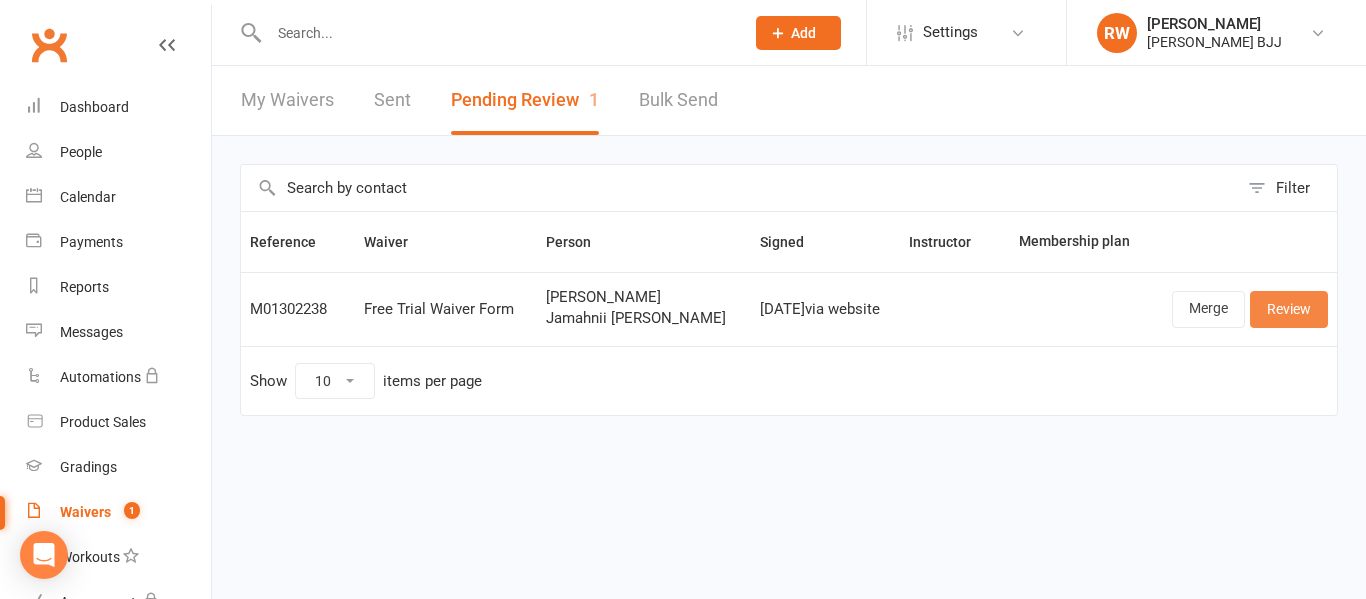 click on "Review" at bounding box center (1289, 309) 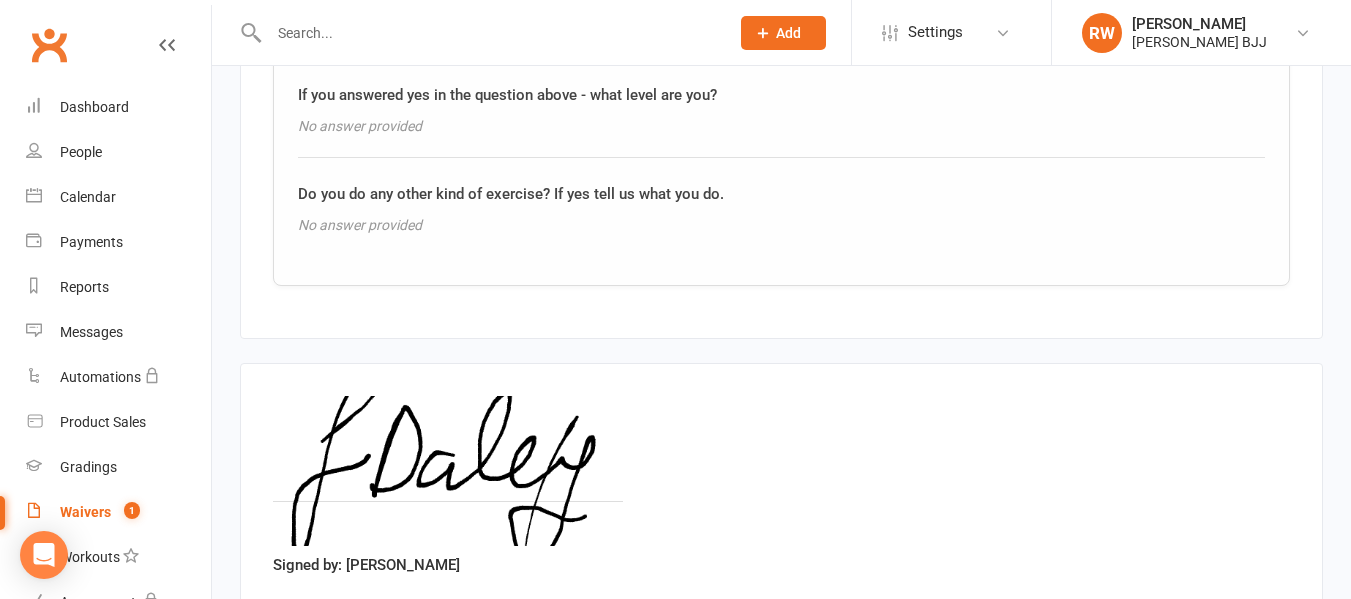 scroll, scrollTop: 2736, scrollLeft: 0, axis: vertical 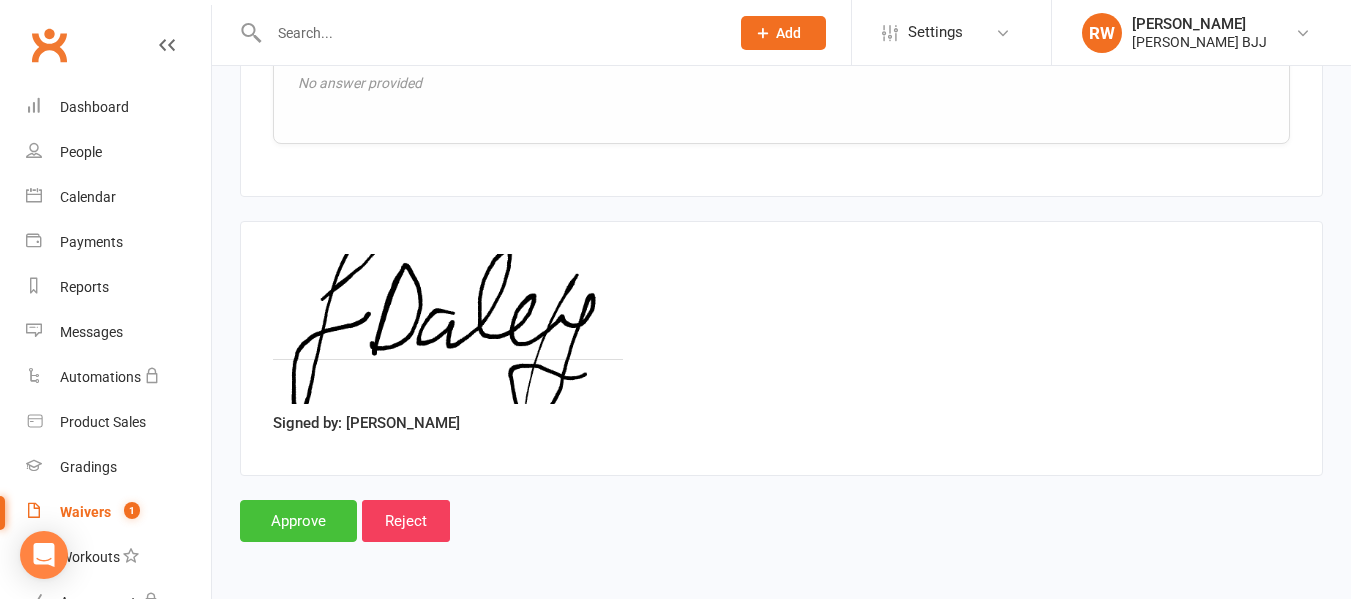 click on "Approve" at bounding box center [298, 521] 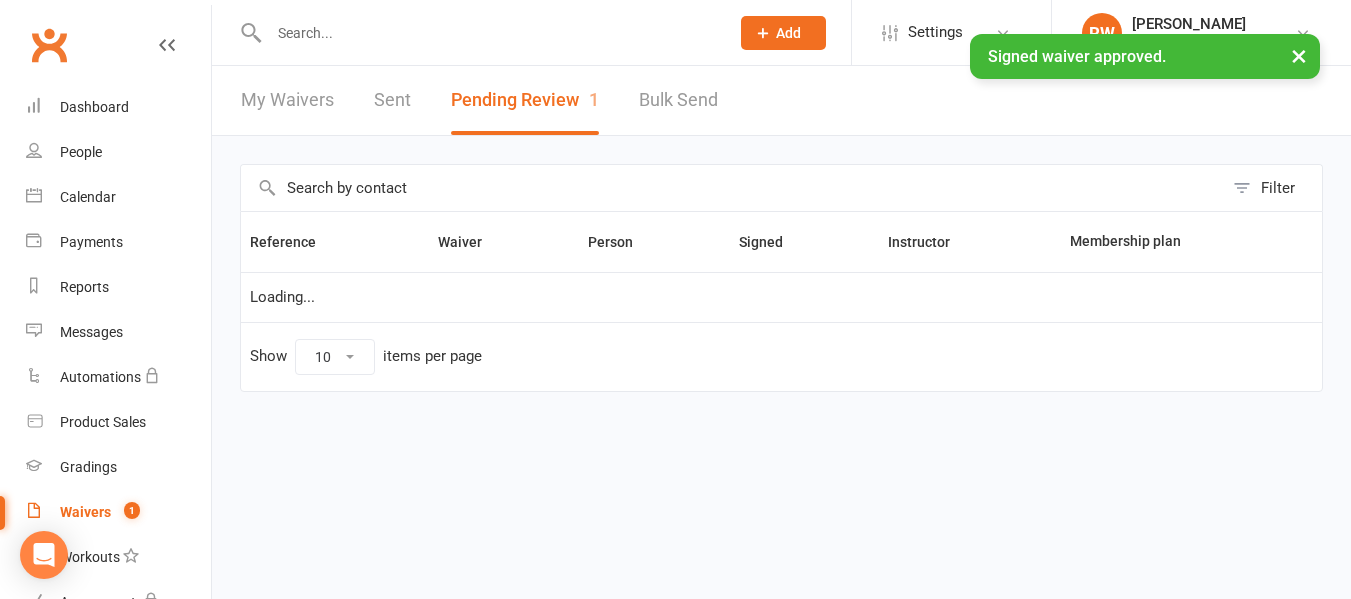 scroll, scrollTop: 0, scrollLeft: 0, axis: both 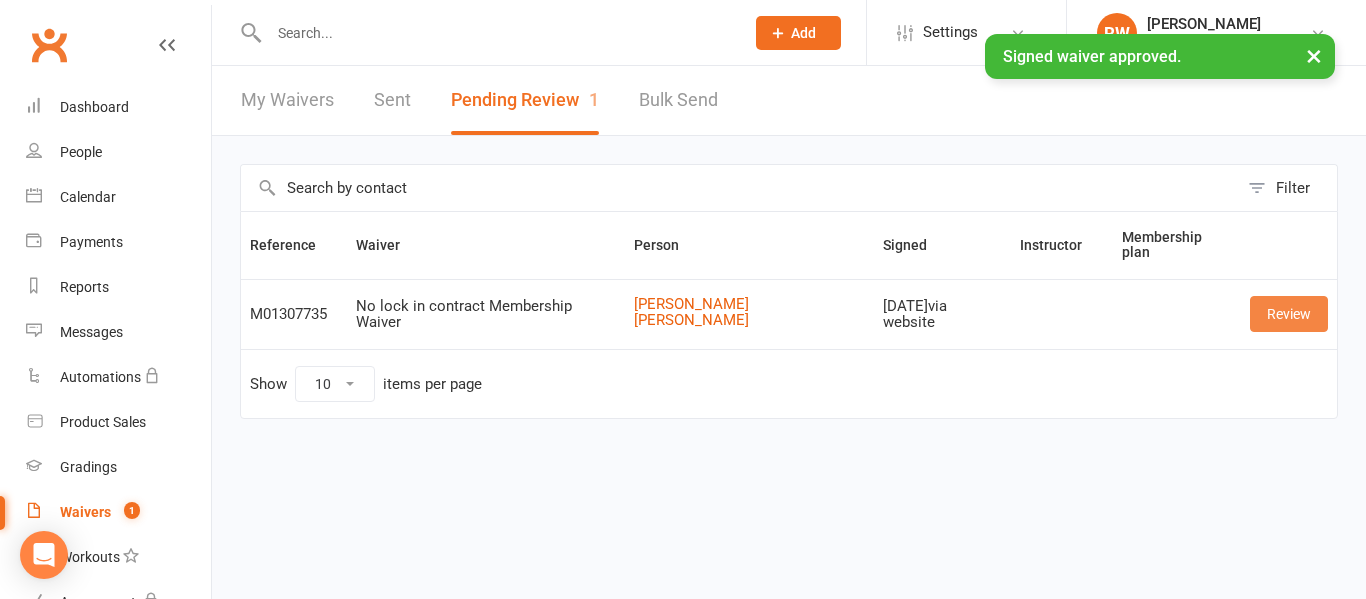 click on "Review" at bounding box center (1289, 314) 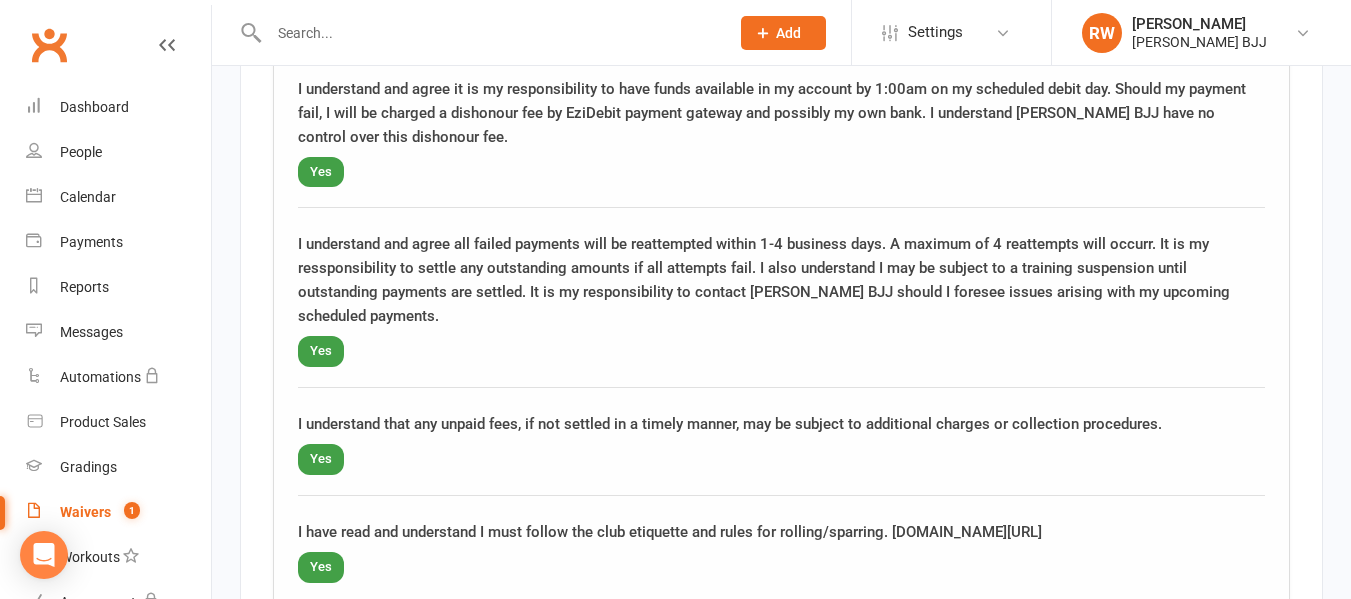 scroll, scrollTop: 1707, scrollLeft: 0, axis: vertical 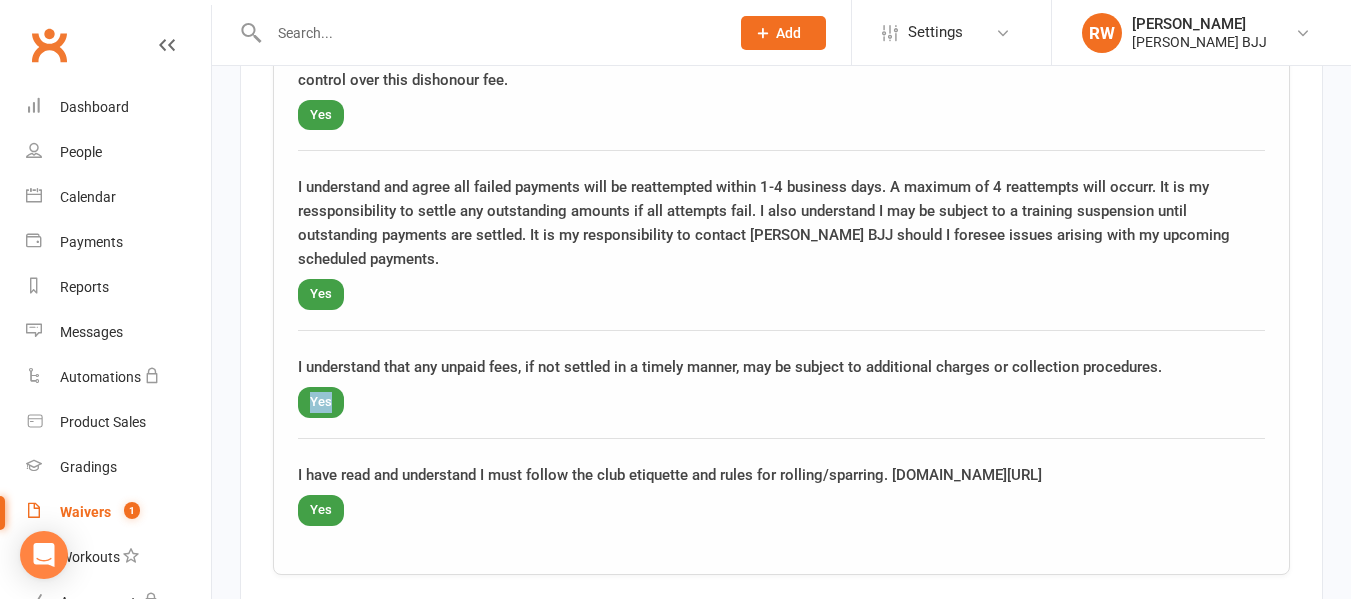 drag, startPoint x: 1305, startPoint y: 367, endPoint x: 1302, endPoint y: 382, distance: 15.297058 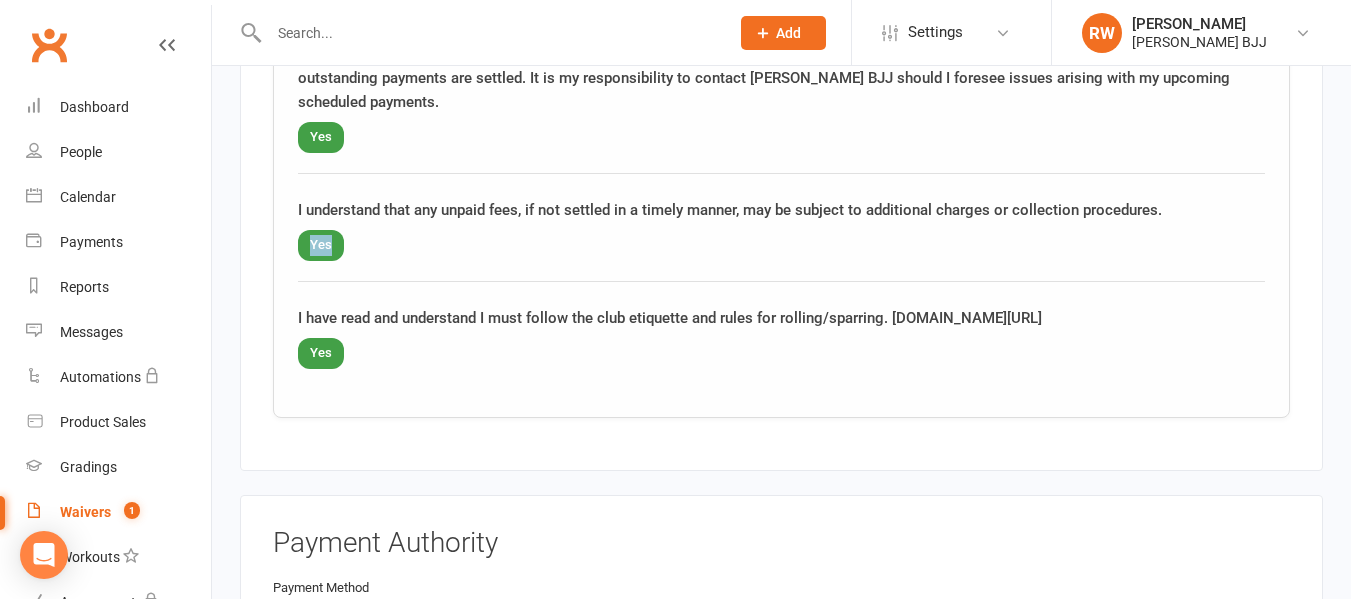 scroll, scrollTop: 1881, scrollLeft: 0, axis: vertical 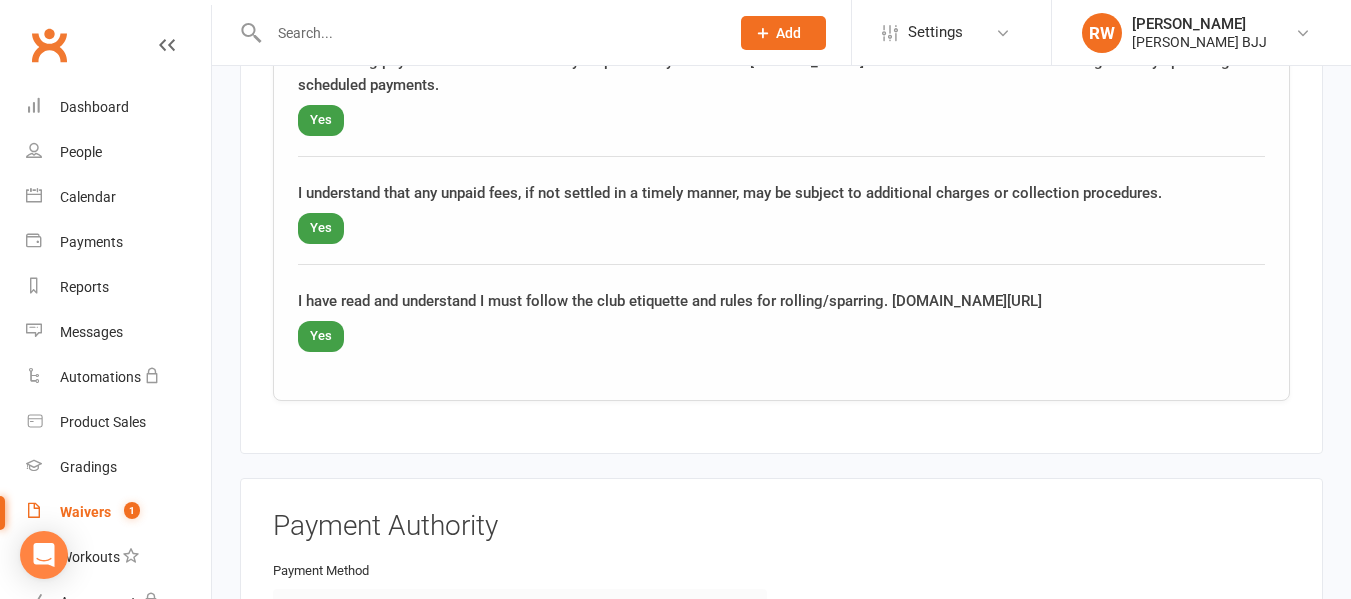 click on "Survey Membership Commitment Agreement I understand and agree if I choose to cancel this no lock in contract I must send request in writing giving at least 2 weeks notice. Yes I understand and agree it is my responsibility to have funds available in my account by 1:00am on my scheduled debit day. Should my payment fail, I will be charged a dishonour fee by EziDebit payment gateway and possibly my own bank. I understand [PERSON_NAME] BJJ have no control over this dishonour fee. Yes I understand and agree all failed payments will be reattempted within 1-4 business days. A maximum of 4 reattempts will occurr. It is my ressponsibility to settle any outstanding amounts if all attempts fail. I also understand I may be subject to a training suspension until outstanding payments are settled. It is my responsibility to contact [PERSON_NAME] BJJ should I foresee issues arising with my upcoming scheduled payments. Yes Yes Yes" at bounding box center (781, 11) 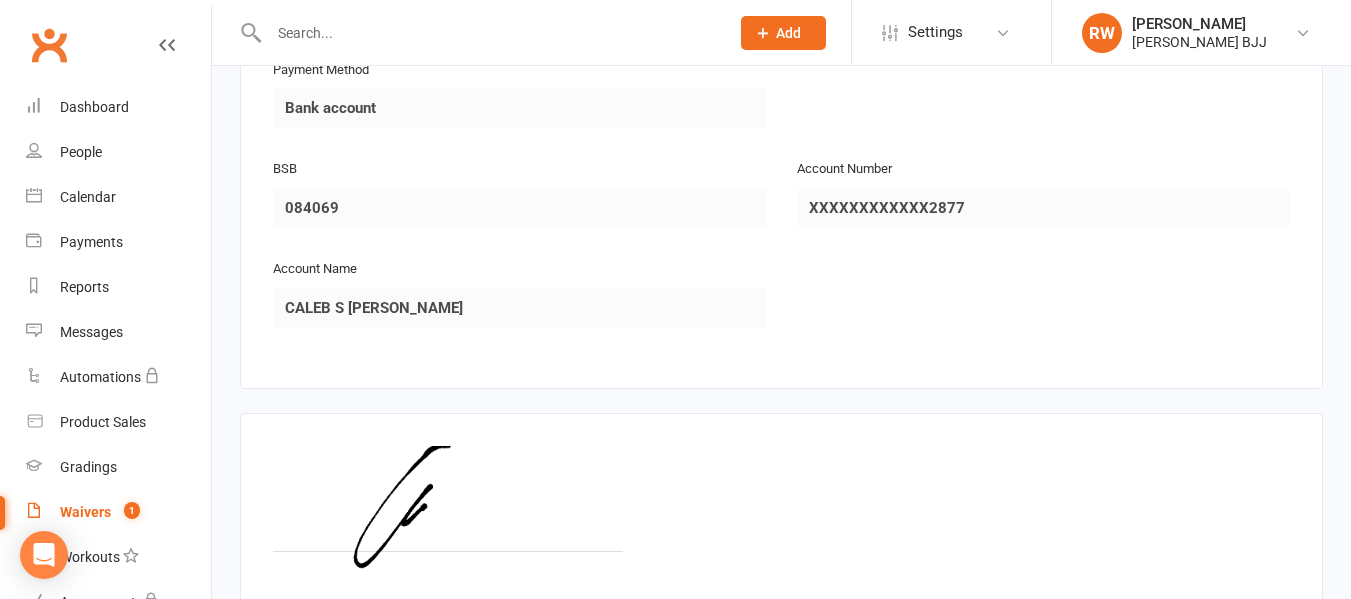 scroll, scrollTop: 2574, scrollLeft: 0, axis: vertical 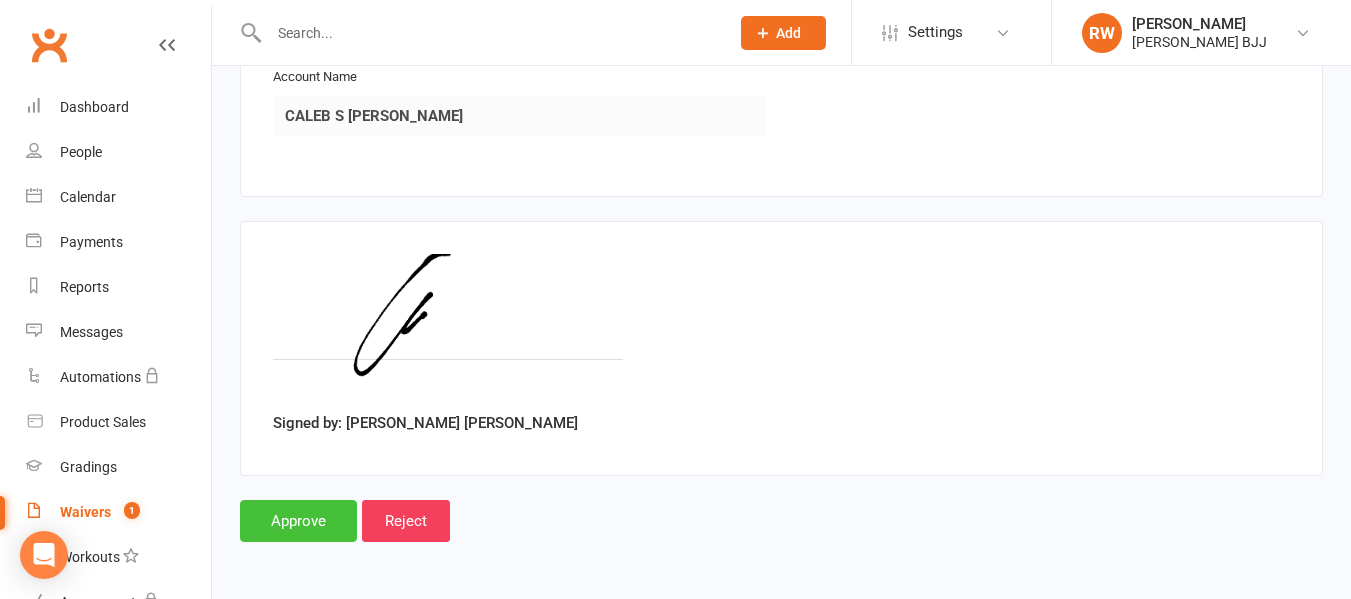click on "Approve" at bounding box center [298, 521] 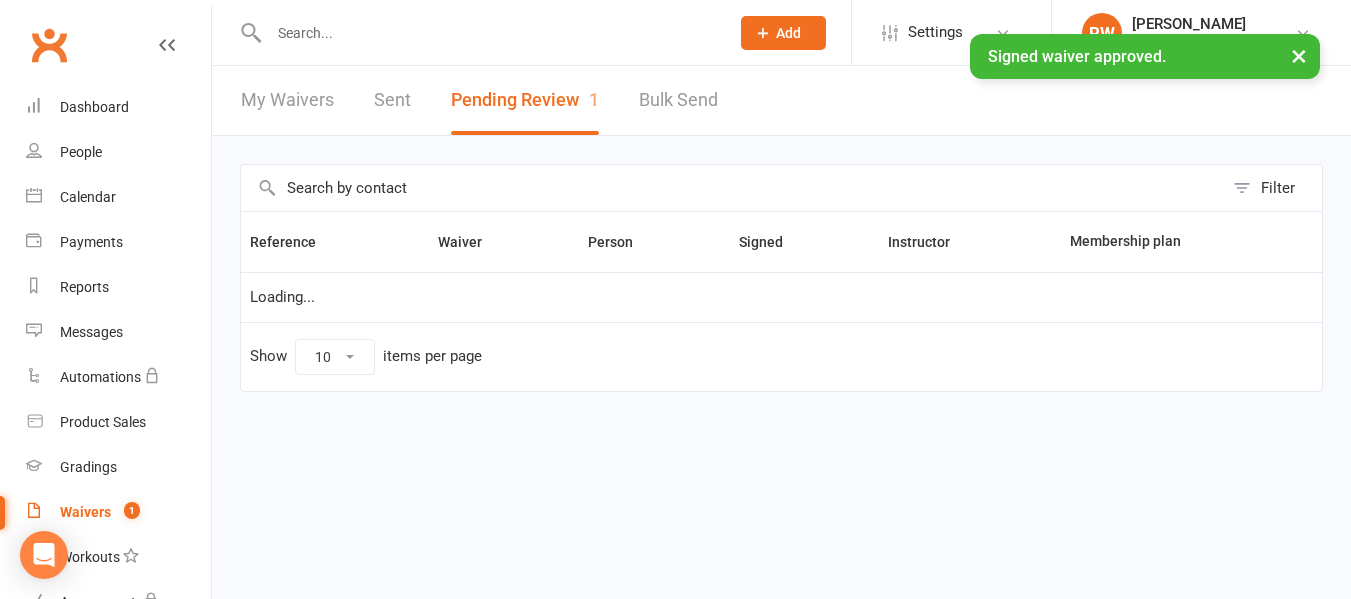 scroll, scrollTop: 0, scrollLeft: 0, axis: both 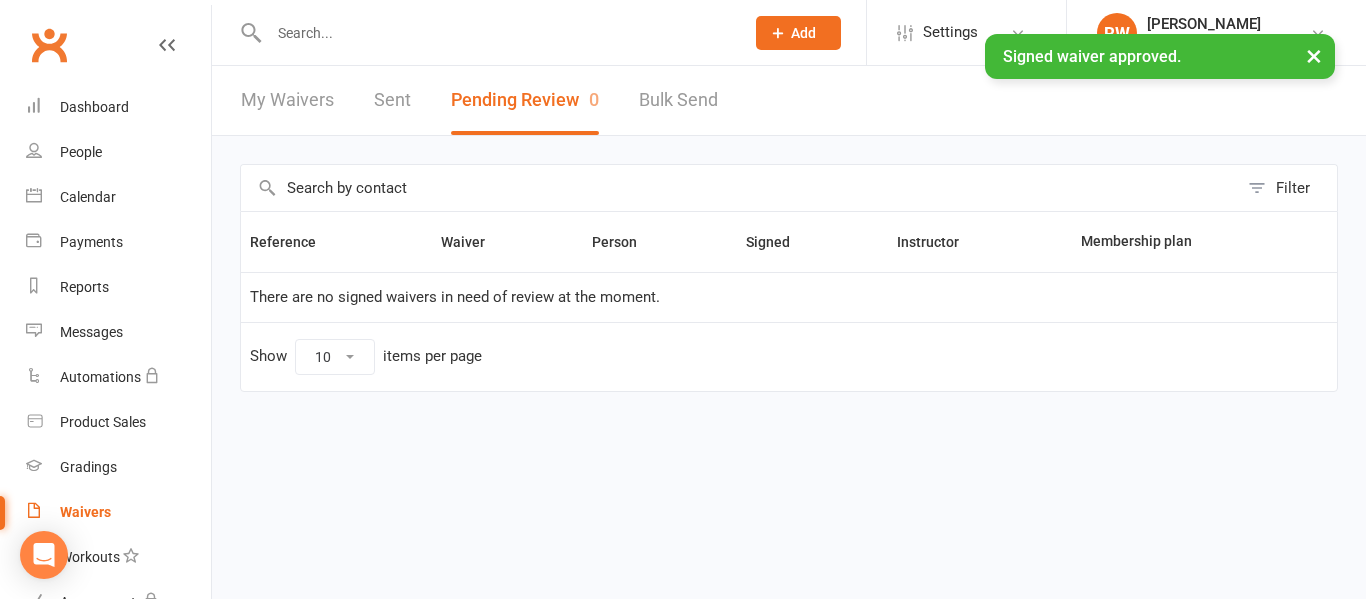 click at bounding box center (496, 33) 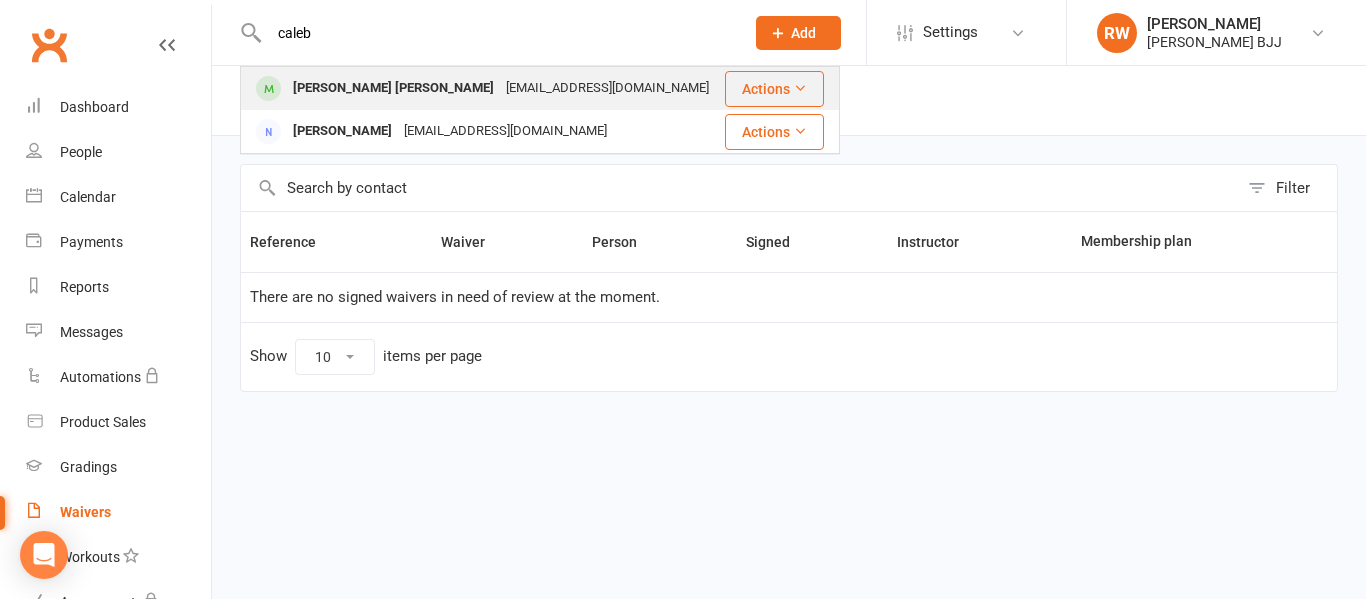 type on "caleb" 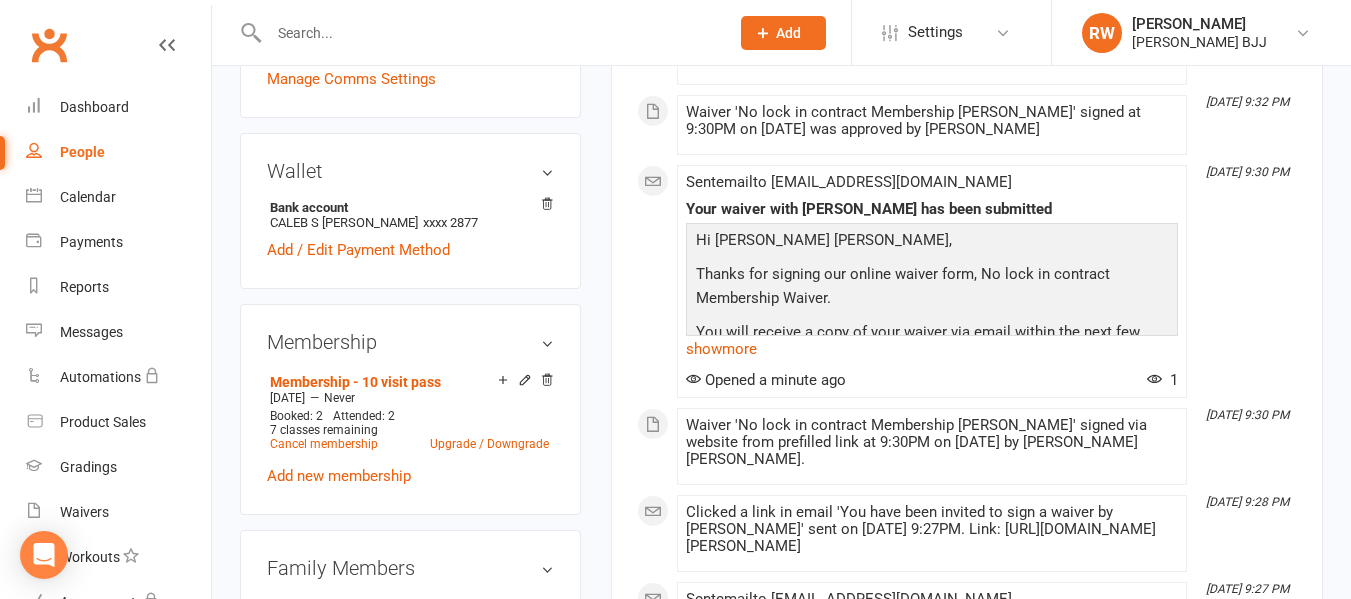 scroll, scrollTop: 573, scrollLeft: 0, axis: vertical 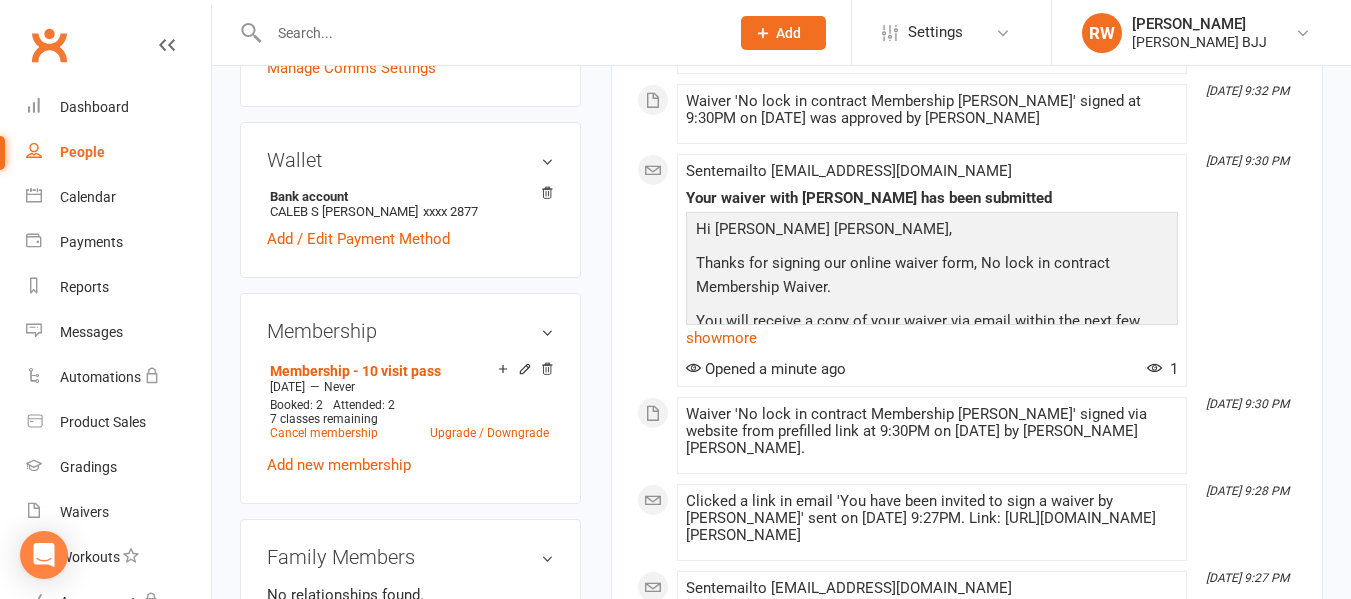 click on "This Month [DATE] 9:32 PM   Sent  email  to   [EMAIL_ADDRESS][DOMAIN_NAME]   Your waiver with [PERSON_NAME] BJJ  Hi  [PERSON_NAME] [PERSON_NAME] ,     Thanks for completing the No lock in contract Membership Waiver waiver form.     If you need to, you can view a copy of your waiver online any time using the link below:      Click here to view your signed form now      Kind regards,   [PERSON_NAME] BJJ  show  more [DATE] 9:32 PM Waiver 'No lock in contract Membership [PERSON_NAME]' signed at 9:30PM on [DATE] was approved by [PERSON_NAME]   [DATE] 9:30 PM   Sent  email  to   [EMAIL_ADDRESS][DOMAIN_NAME]   Your waiver with [PERSON_NAME] BJJ has been submitted  Hi [PERSON_NAME] [PERSON_NAME],    Thanks for signing our online waiver form, No lock in contract Membership Waiver.    You will receive a copy of your waiver via email within the next few days.    We’re excited to have you join the RWBJJ family! To ensure the best experience for you and everyone on the mats, please take note of the following: ✅  Footwear  💧  Hydration  🦷" at bounding box center (967, 350) 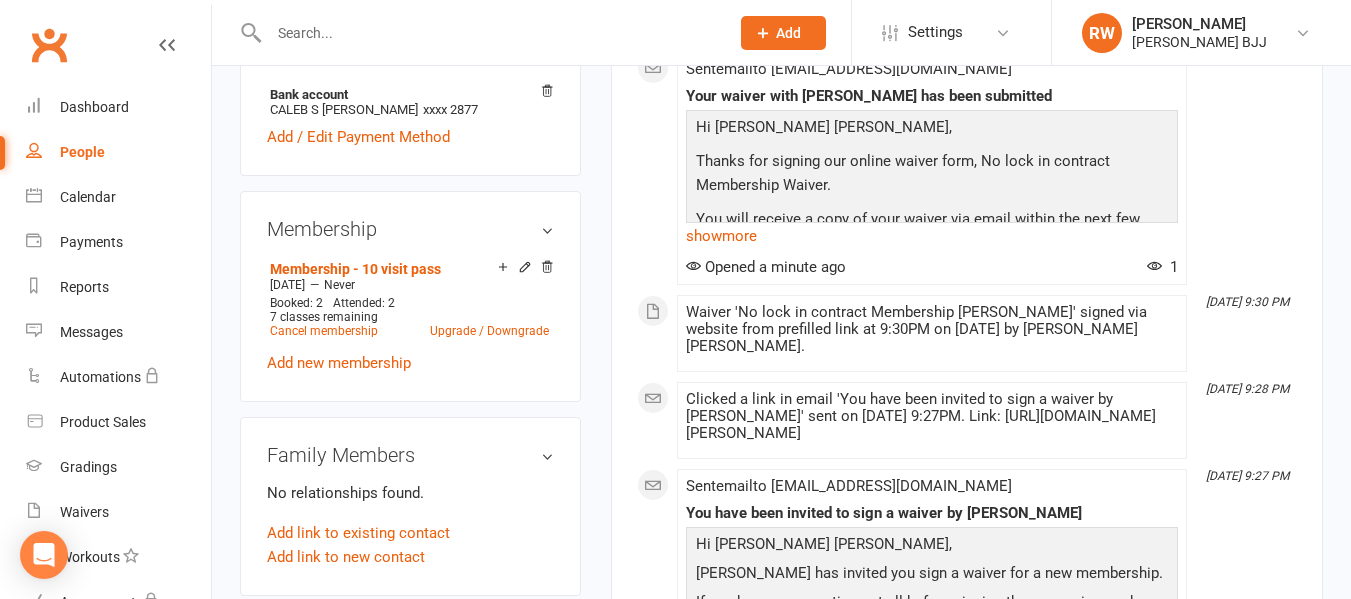 scroll, scrollTop: 731, scrollLeft: 0, axis: vertical 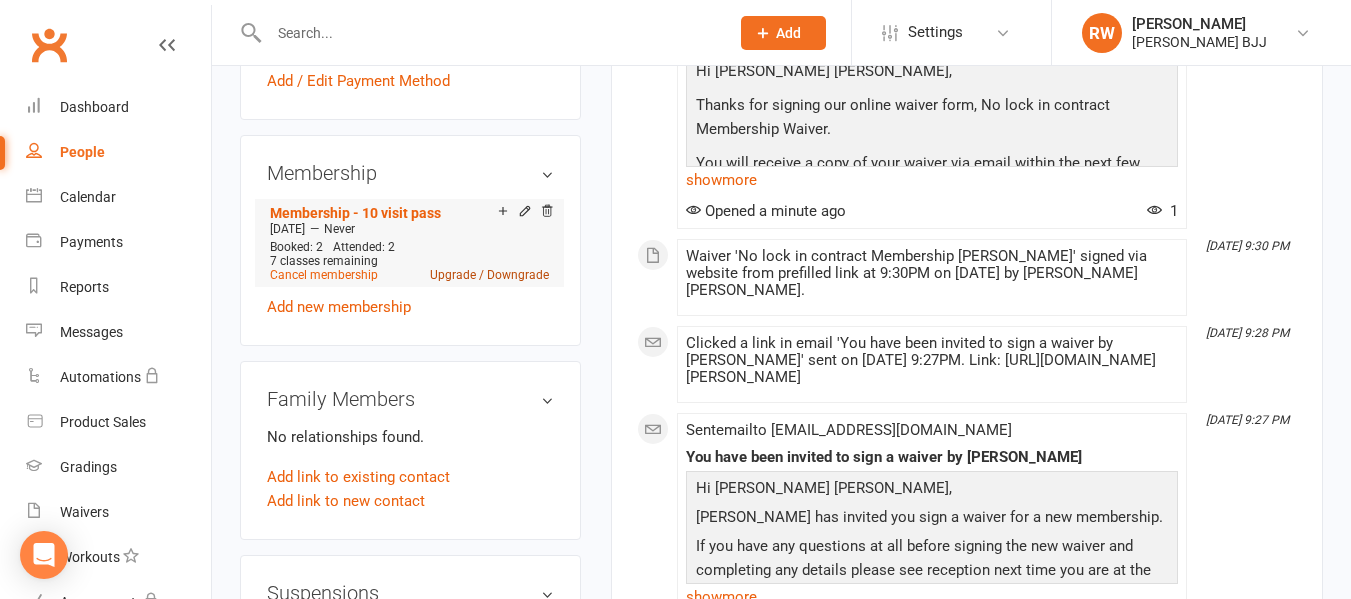 click on "Upgrade / Downgrade" at bounding box center [489, 275] 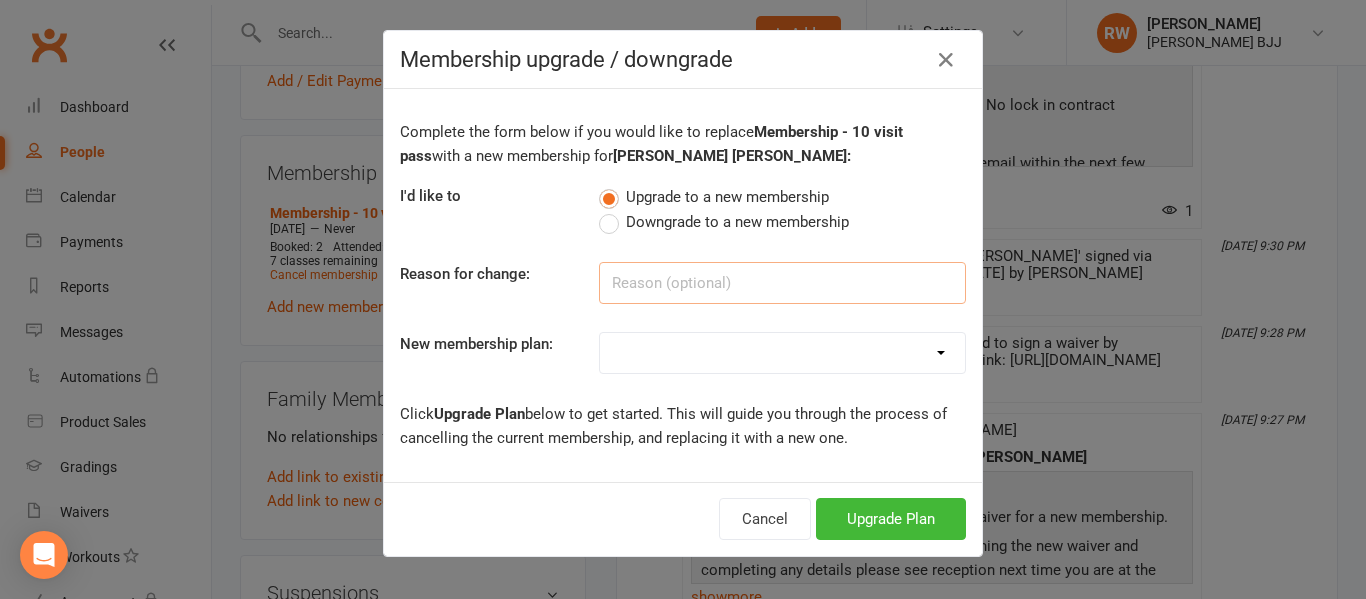 click at bounding box center (782, 283) 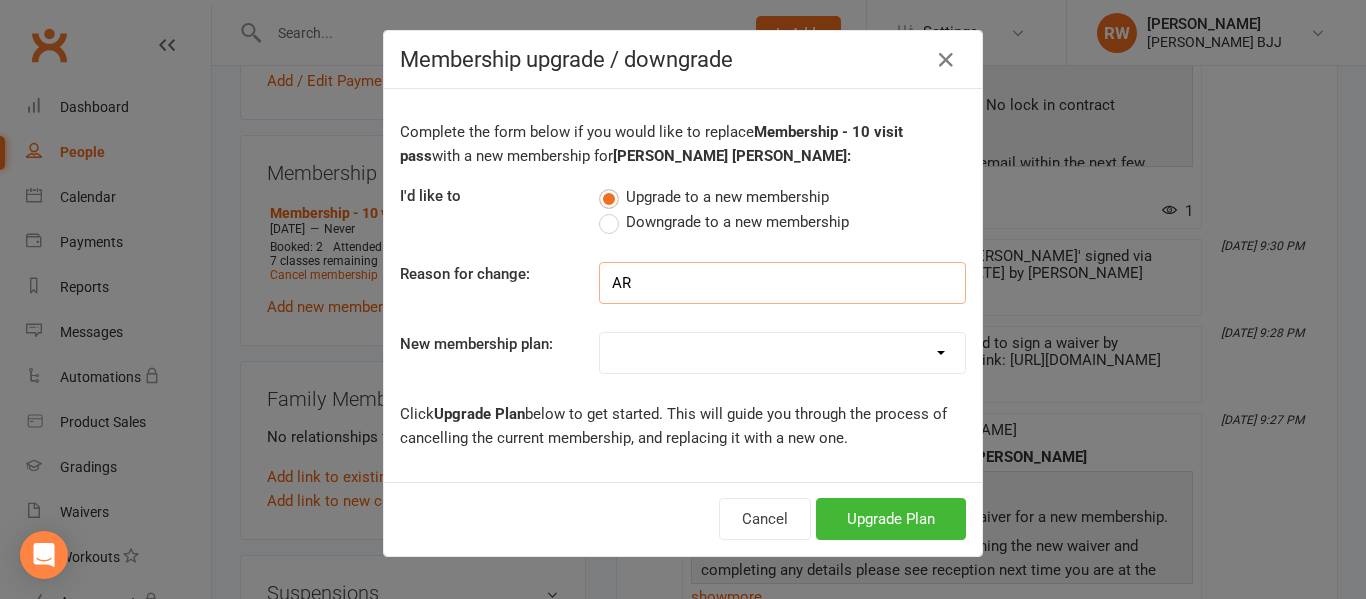 type on "A" 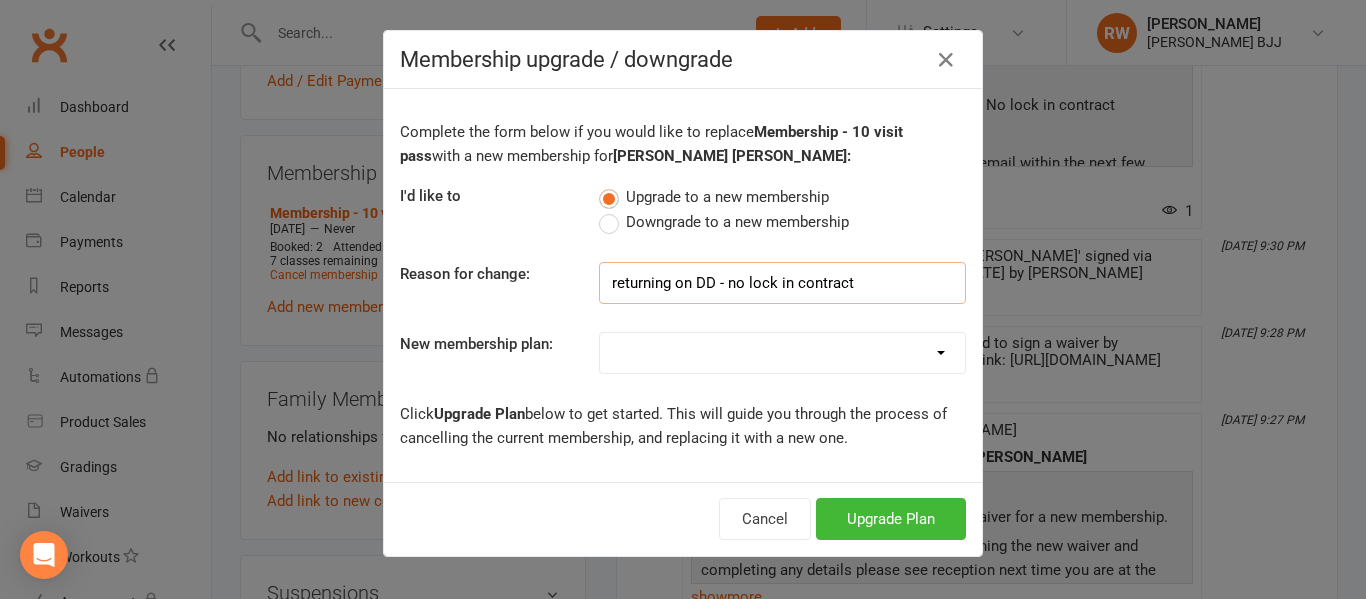 type on "returning on DD - no lock in contract" 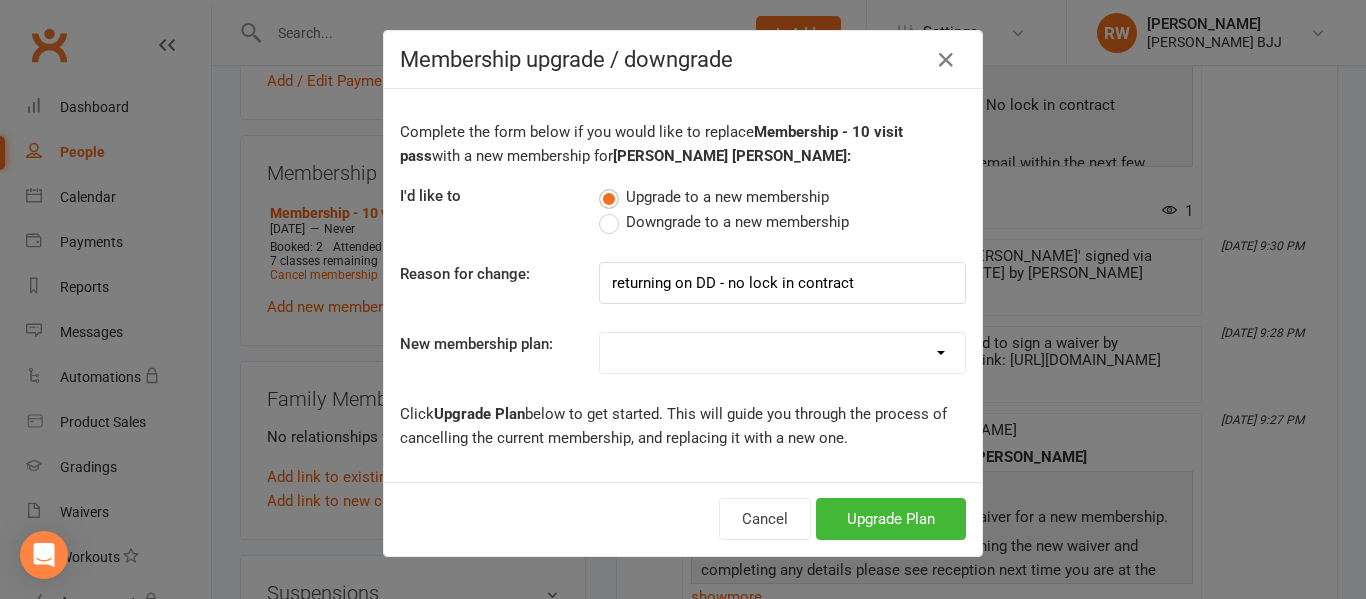 click on "Membership - 2 times per week - monthly payment Membership - 3 times per week - monthly payment Membership - 1 times per week - monthly payment Membership - 1 times per week - Weekly cost Membership - 2 times per week - Weekly cost Membership - 3 times per week - Weekly cost Casual class Membership - 10 visit pass Single class add on DD $30 1 year paid in full Family Unlimited Direct Debit Plan Membership - 2 times per week - fortnightly Kids 10 Class Pass Free trial Scholarship member Membership - unlimited- paid weekly Membership - 1 x per week paid fortnighly Membership - Unlimited - Paid Monthly Membership - 3 times per week - Fortnightly" at bounding box center [782, 353] 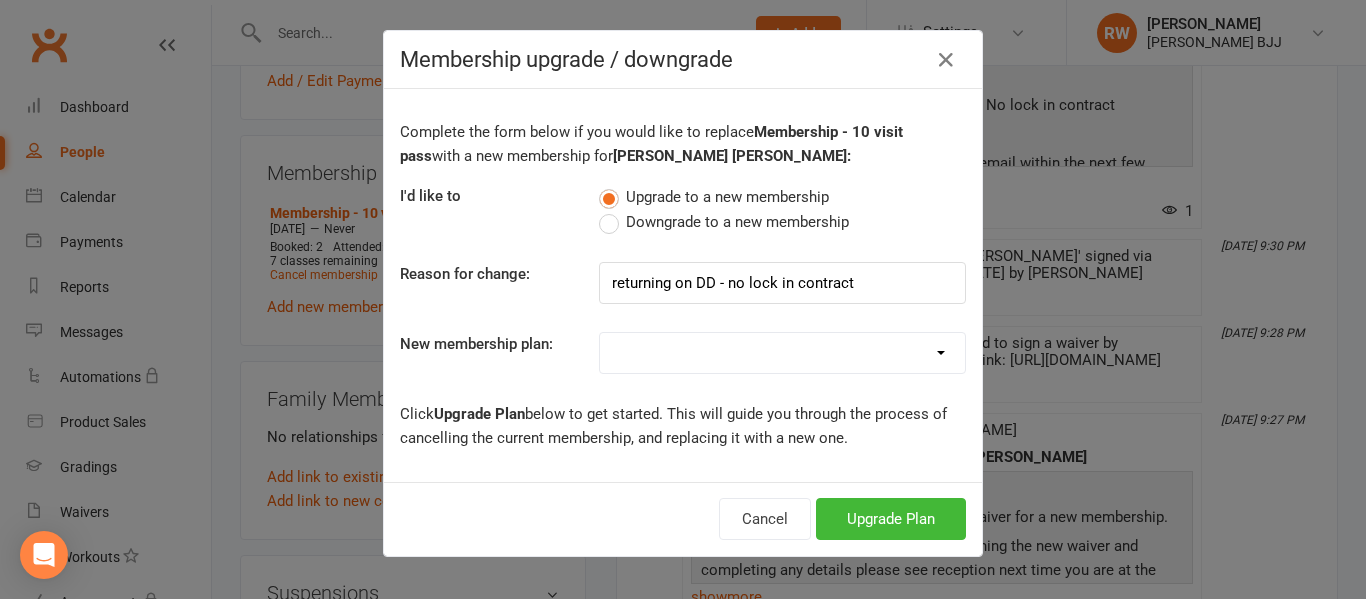 click on "Click  Upgrade Plan  below to get started. This will guide you through the process of cancelling the current membership, and replacing it with a new one." at bounding box center [683, 426] 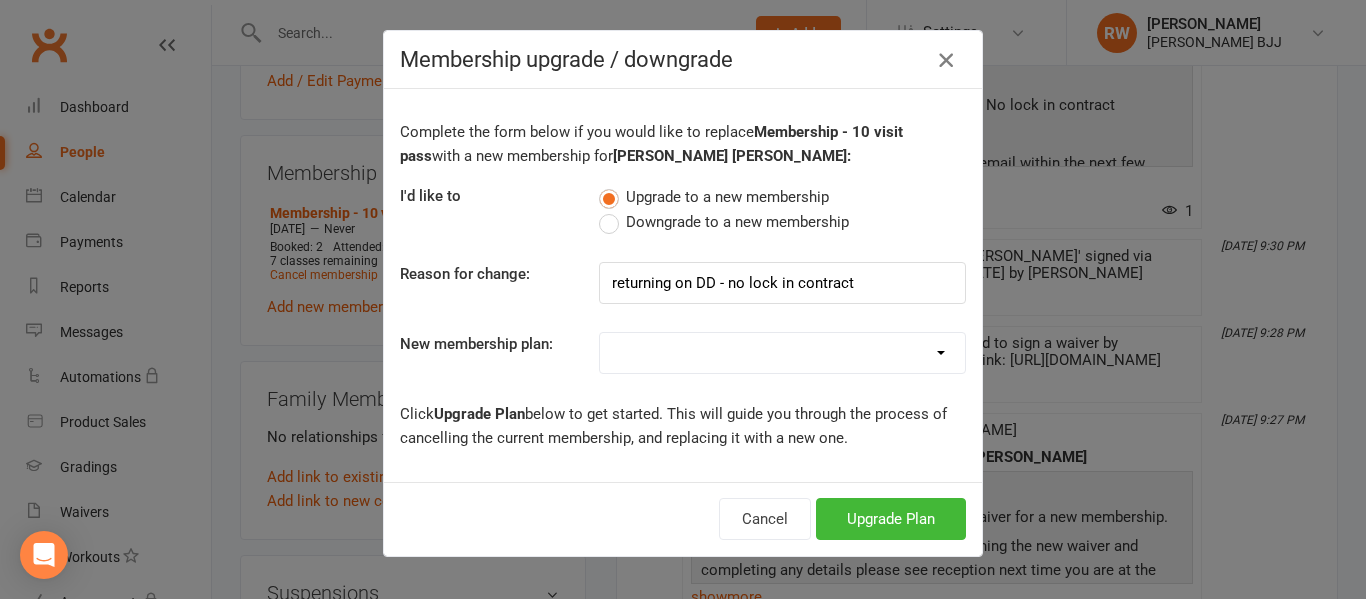 click at bounding box center [946, 60] 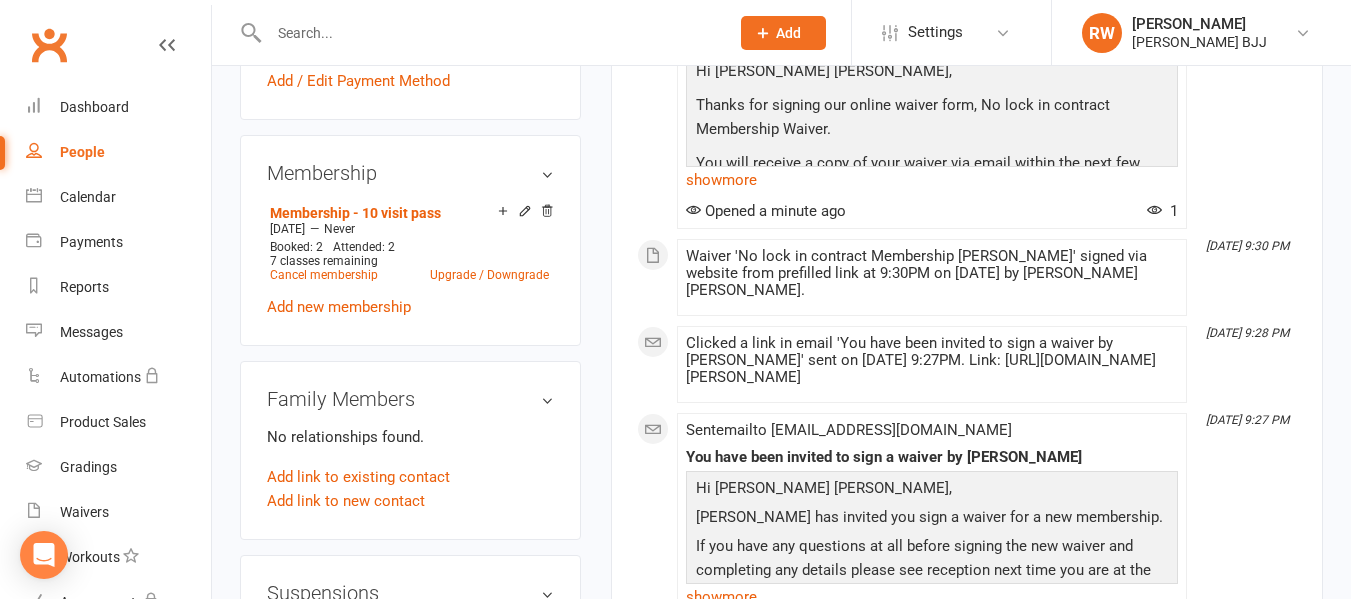 click on "Add" 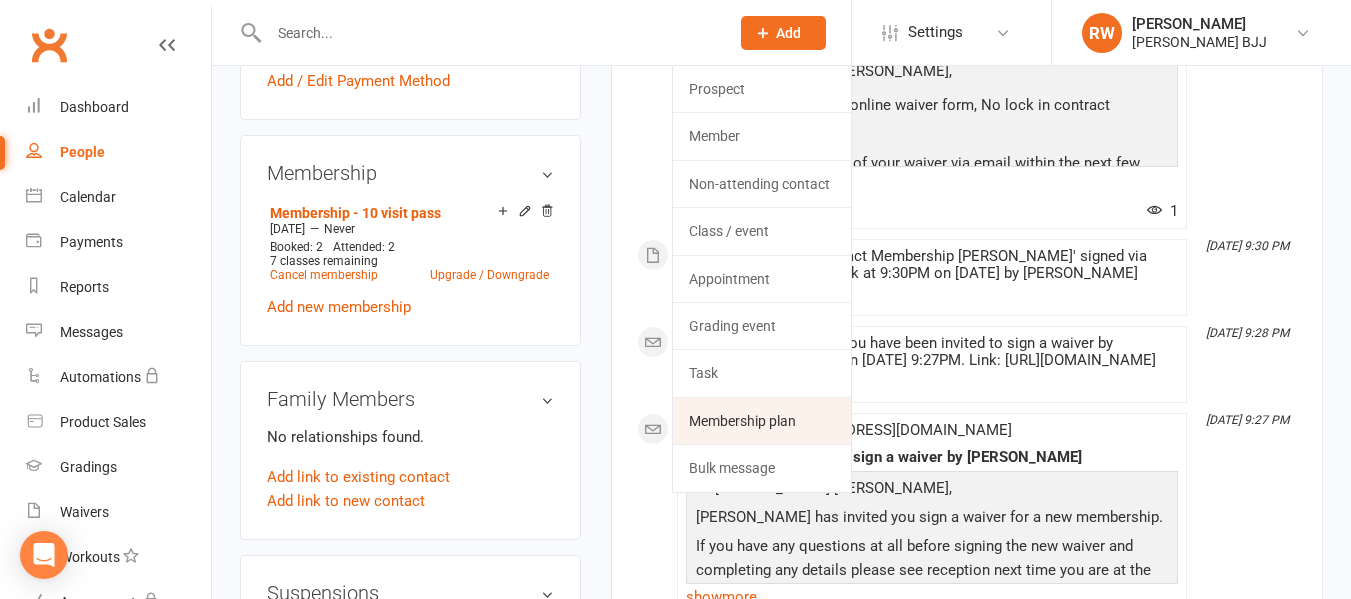 click on "Membership plan" 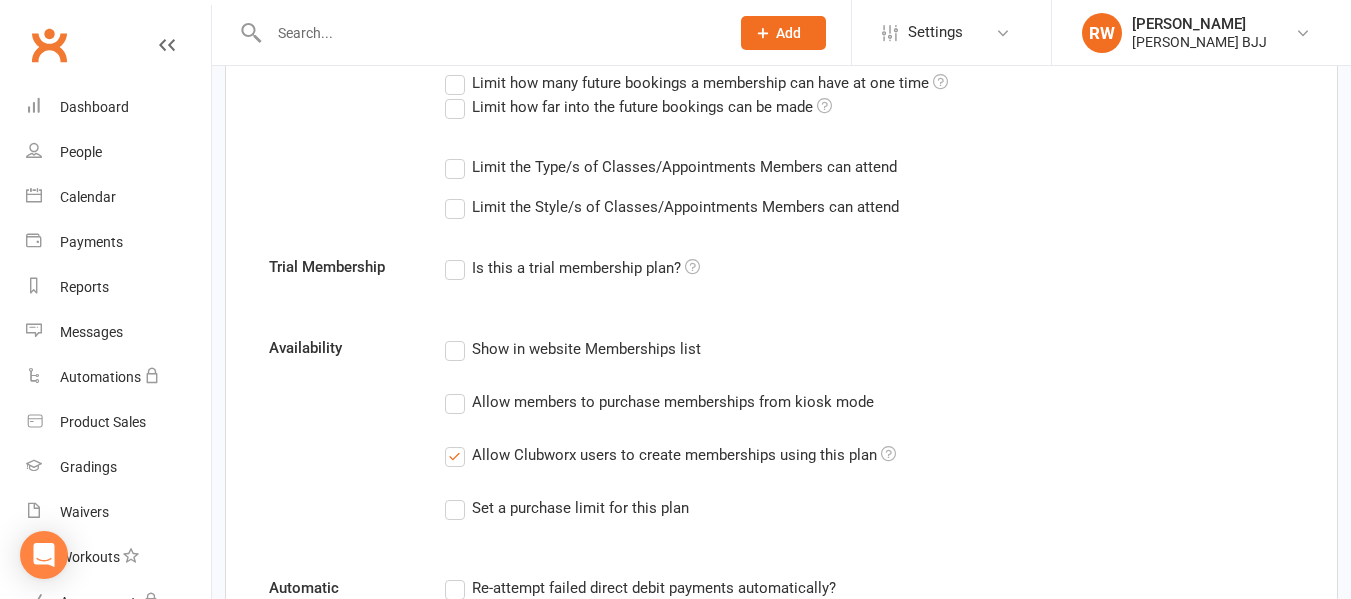 scroll, scrollTop: 0, scrollLeft: 0, axis: both 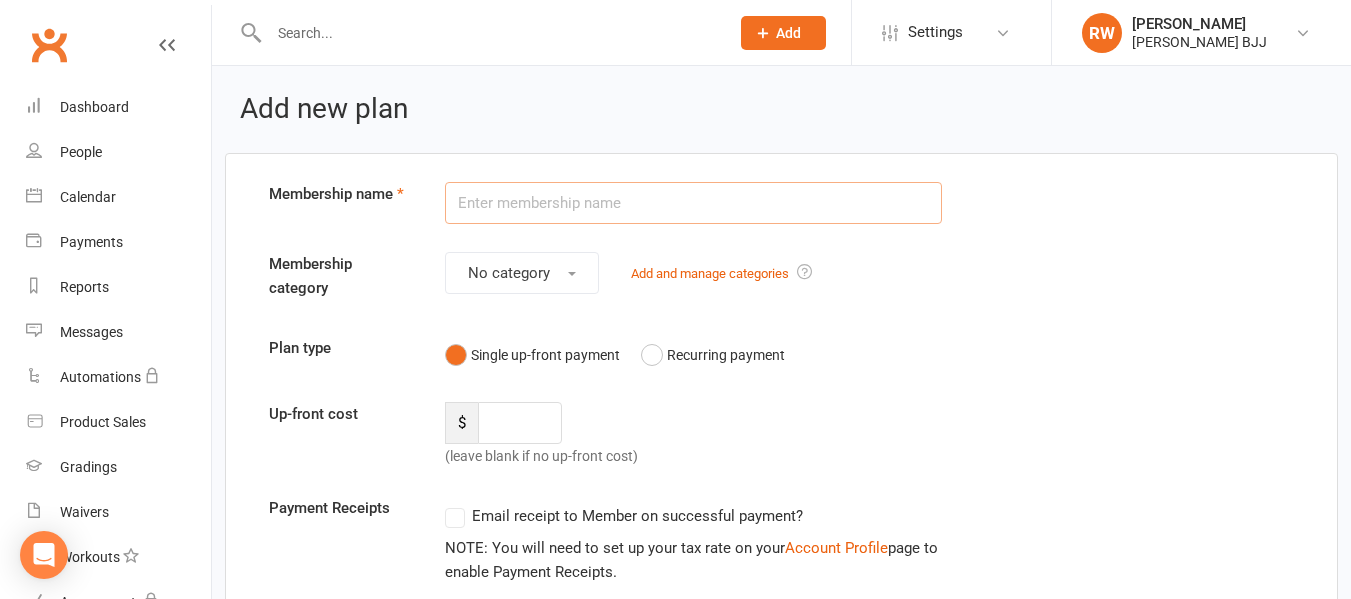 click at bounding box center (694, 203) 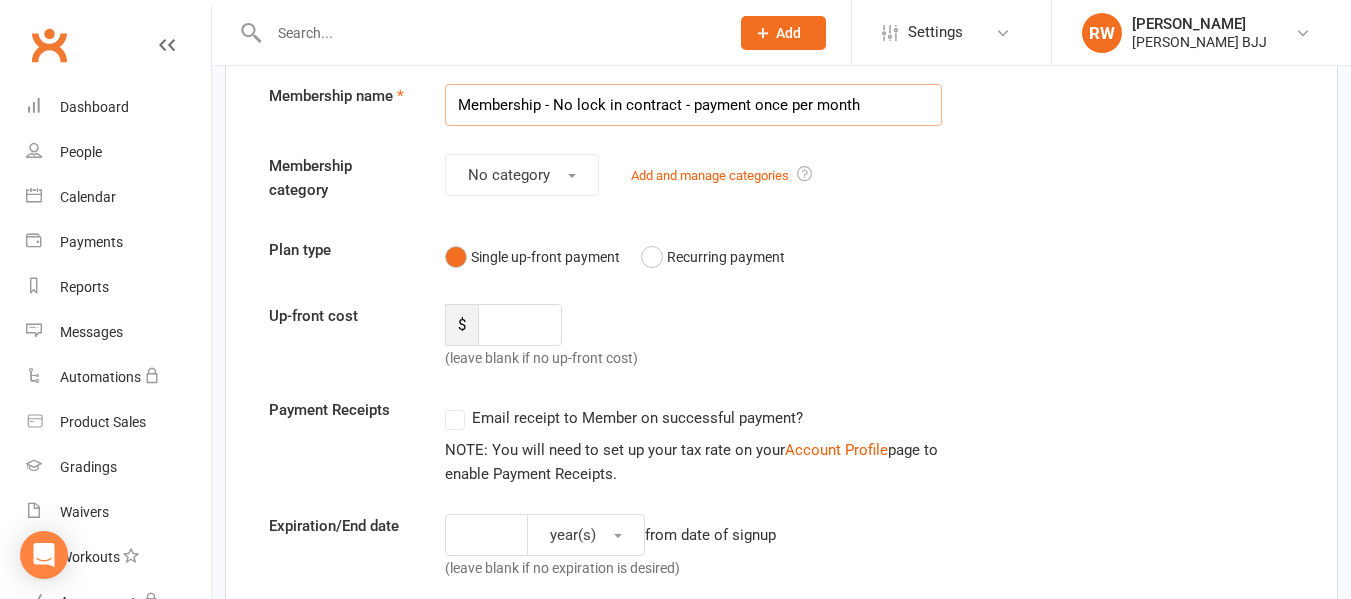 scroll, scrollTop: 111, scrollLeft: 0, axis: vertical 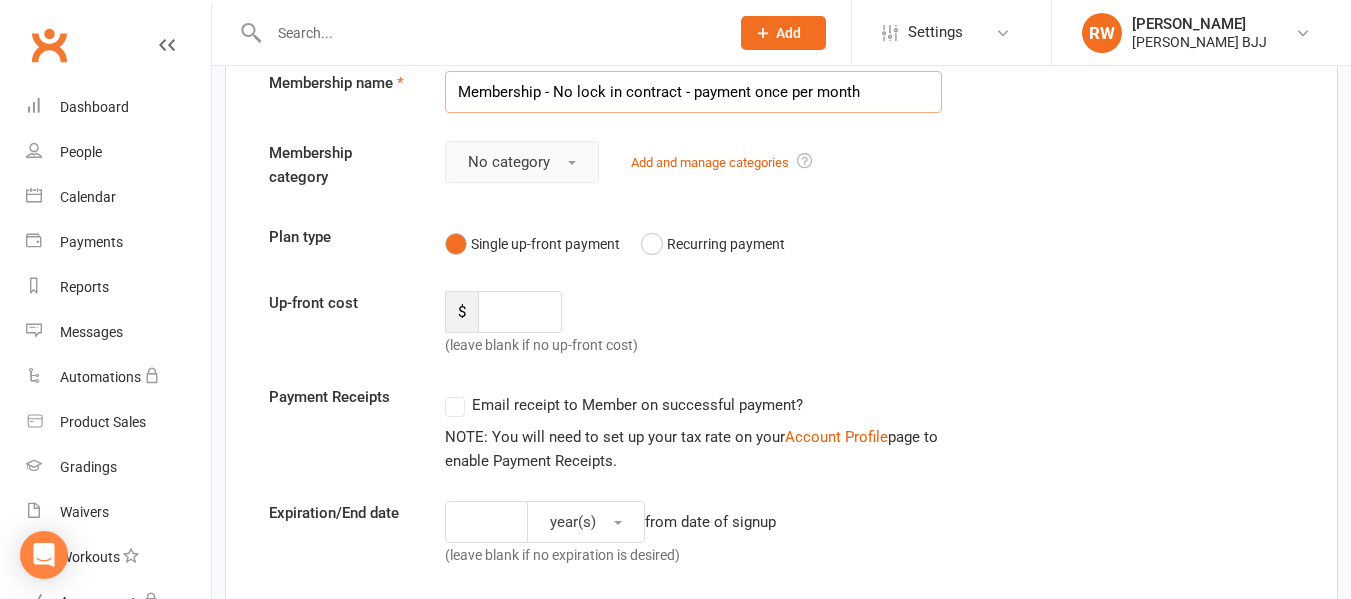 type on "Membership - No lock in contract - payment once per month" 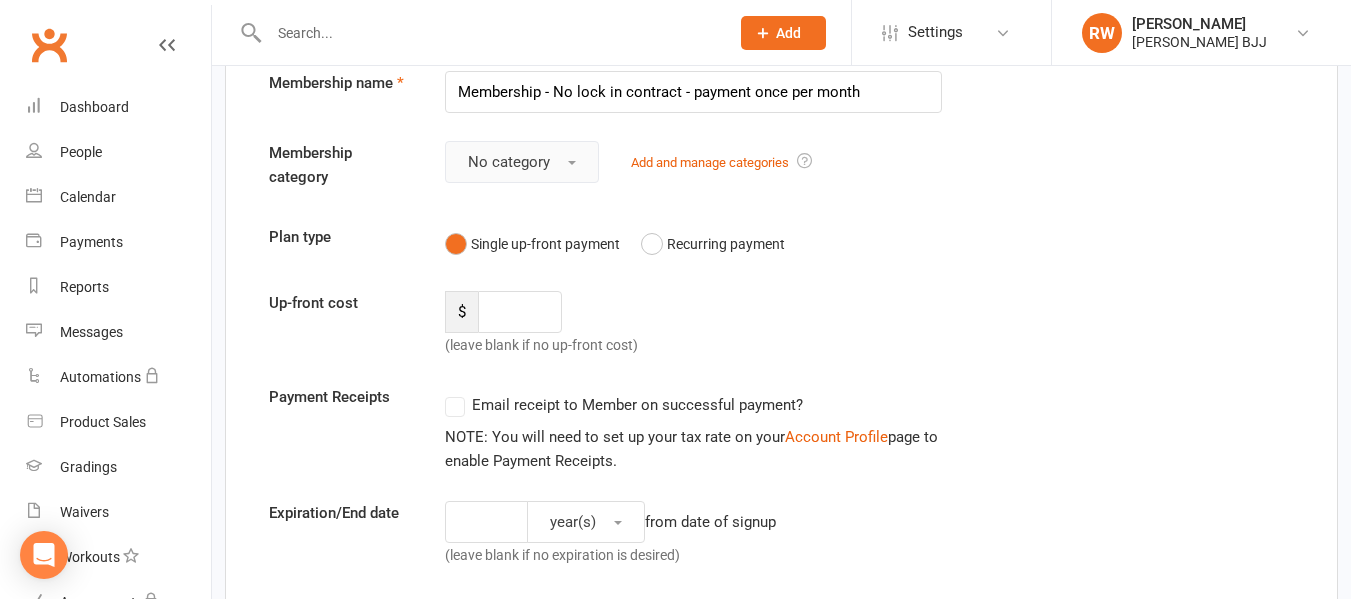 click on "No category" at bounding box center [522, 162] 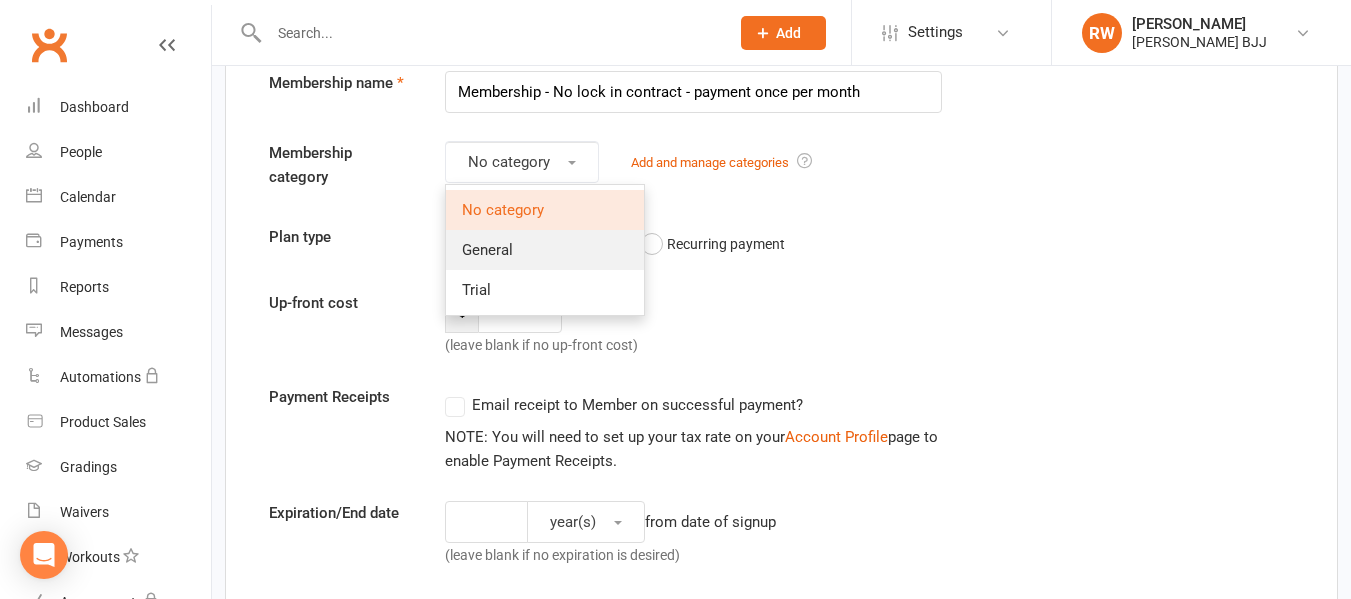 click on "General" at bounding box center (487, 250) 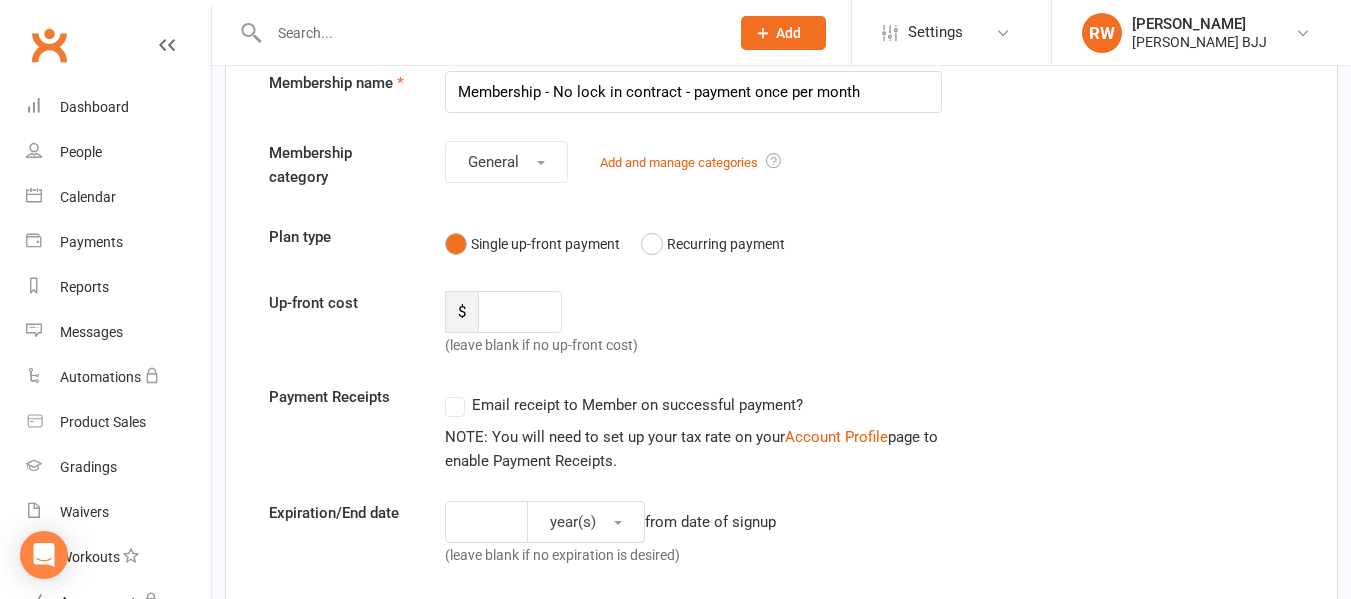 click on "Up-front cost $ (leave blank if no up-front cost)" at bounding box center [781, 324] 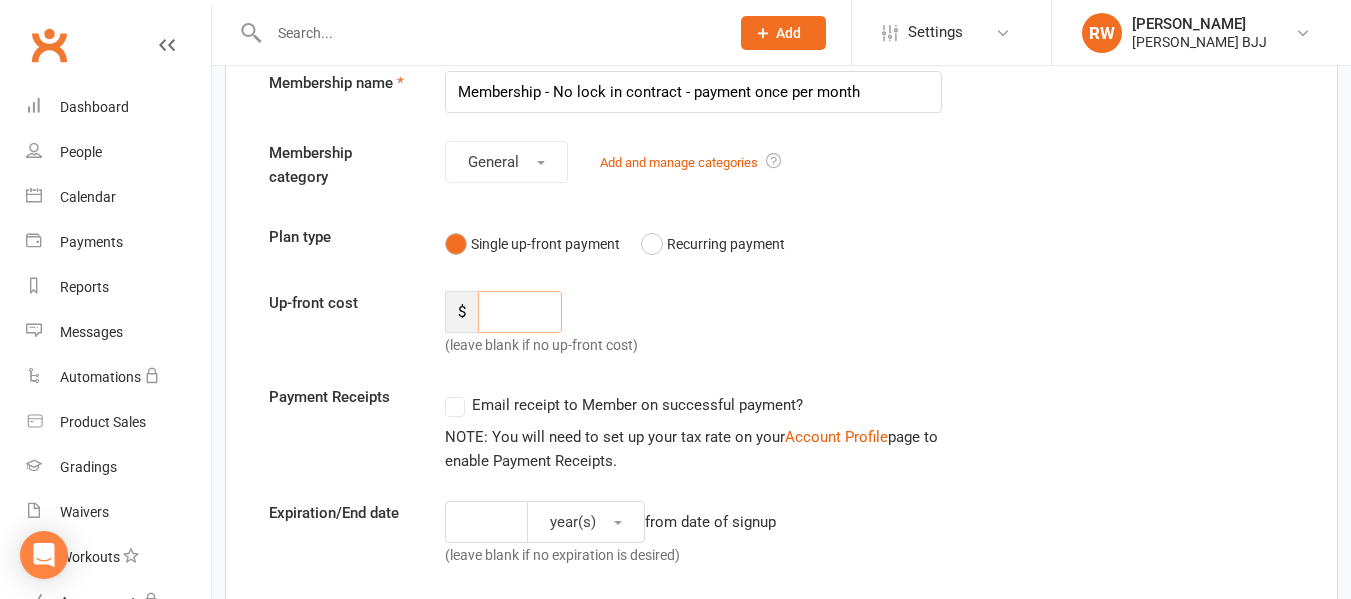 click at bounding box center (520, 312) 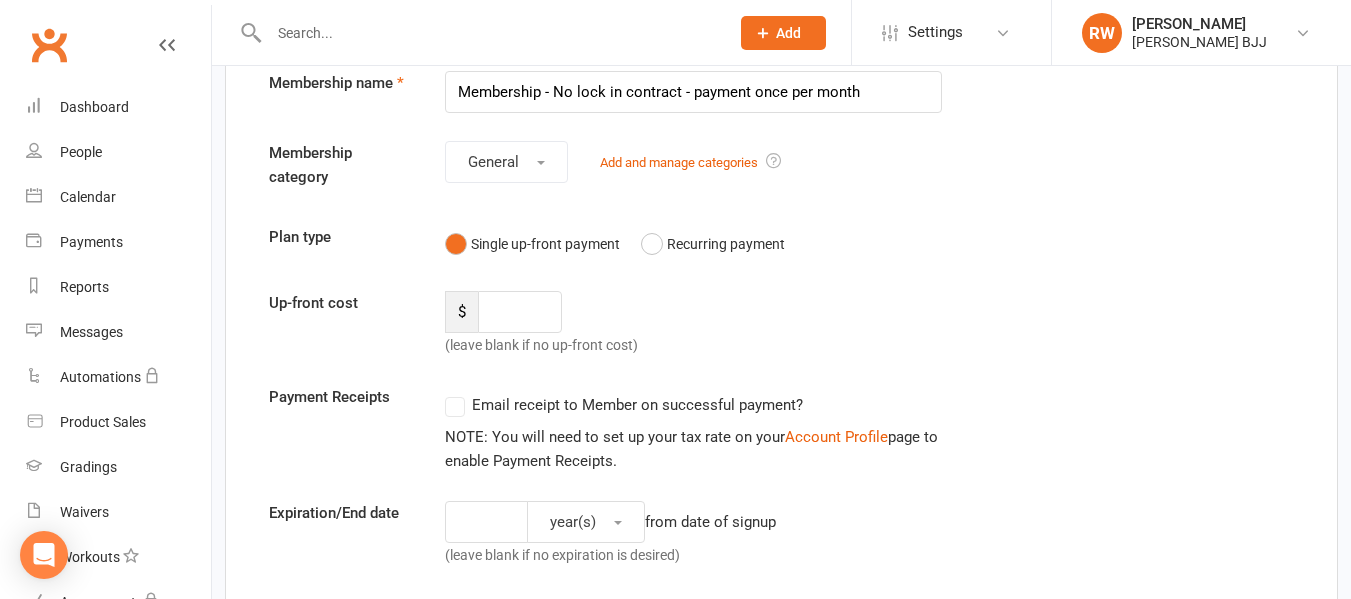 click on "Membership name Membership - No lock in contract - payment once per month Membership category
General
Add and manage categories   Plan type Single up-front payment Recurring payment Up-front cost $ (leave blank if no up-front cost) Payment Receipts Email receipt to Member on successful payment? NOTE: You will need to set up your tax rate on your  Account Profile  page to enable Payment Receipts. Expiration/End date
year(s)
from date of signup (leave blank if no expiration is desired) Class Access Unlimited classes  OR   class(es) to use anytime  OR to use every   0
week(s)
Limit how many future bookings a membership can have at one time  Limit how far into the future bookings can be made  Limit the Type/s of Classes/Appointments Members can attend Select Types Class Training Session Classes with no Type set Create/Manage Types" at bounding box center (781, 780) 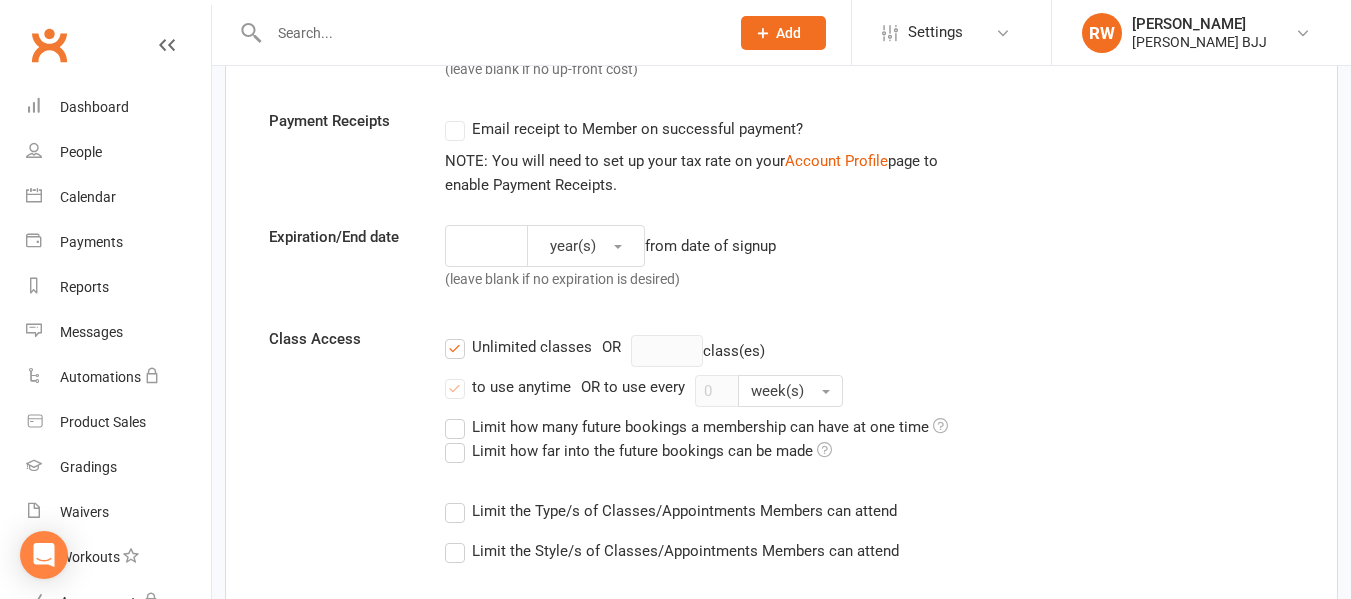 scroll, scrollTop: 399, scrollLeft: 0, axis: vertical 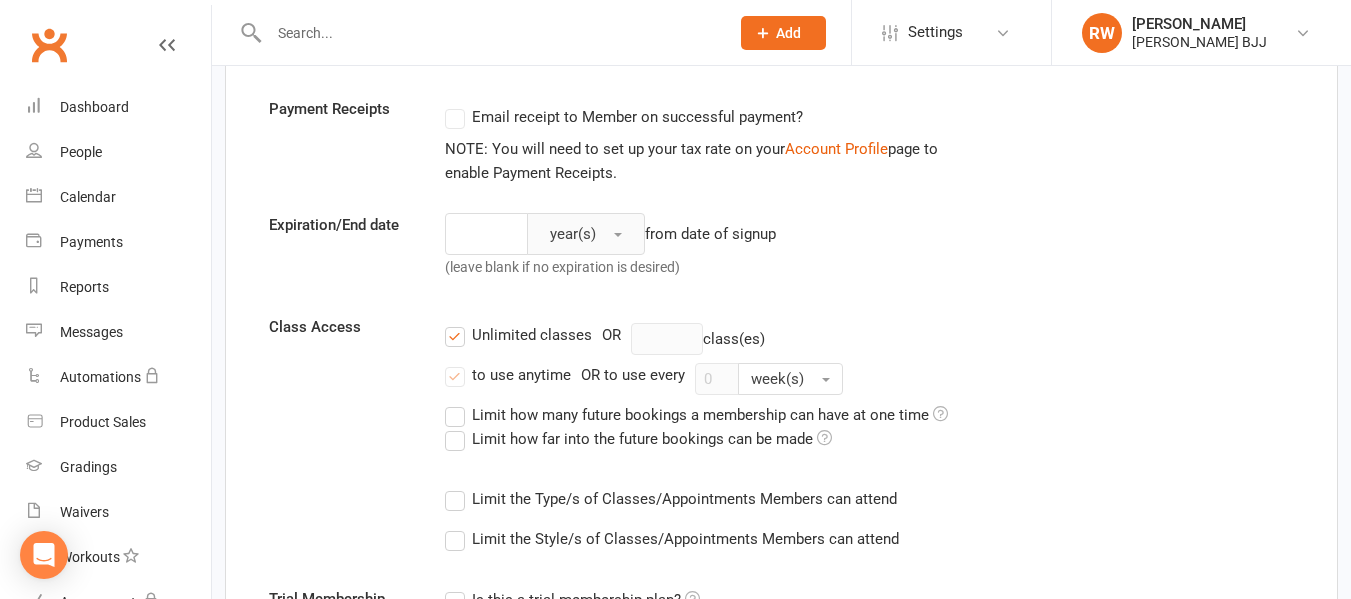 click on "year(s)" at bounding box center [586, 234] 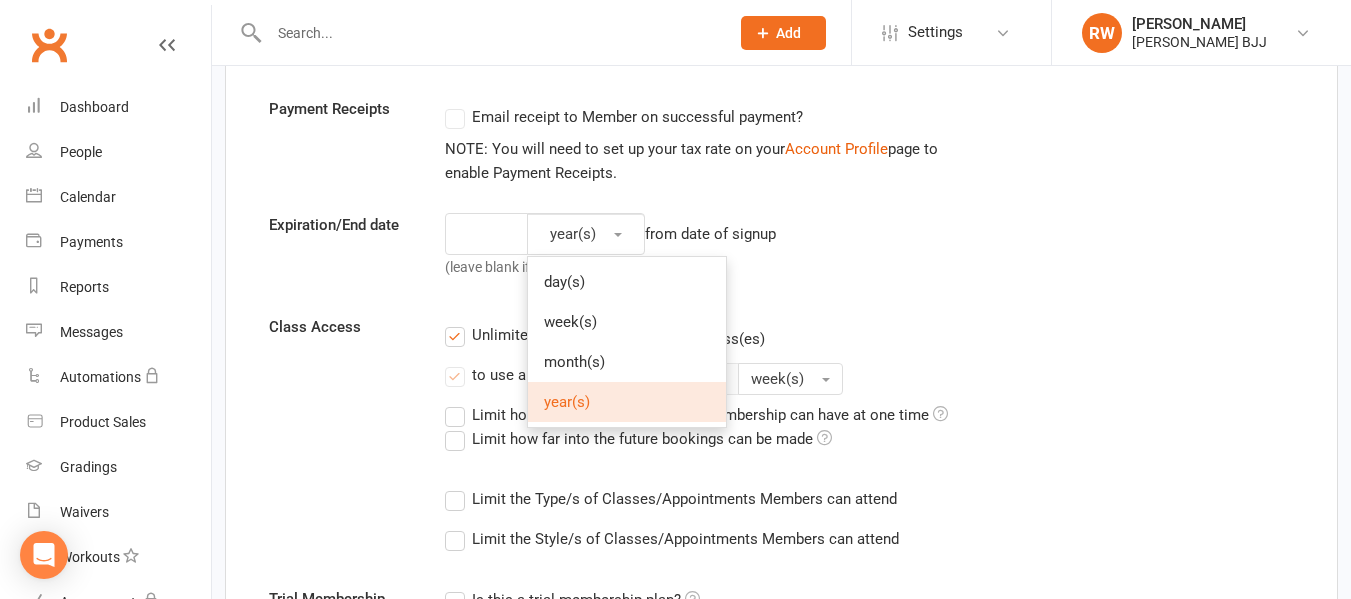 click on "year(s)
day(s)
week(s)
month(s)
year(s)
from date of signup (leave blank if no expiration is desired)" at bounding box center (694, 250) 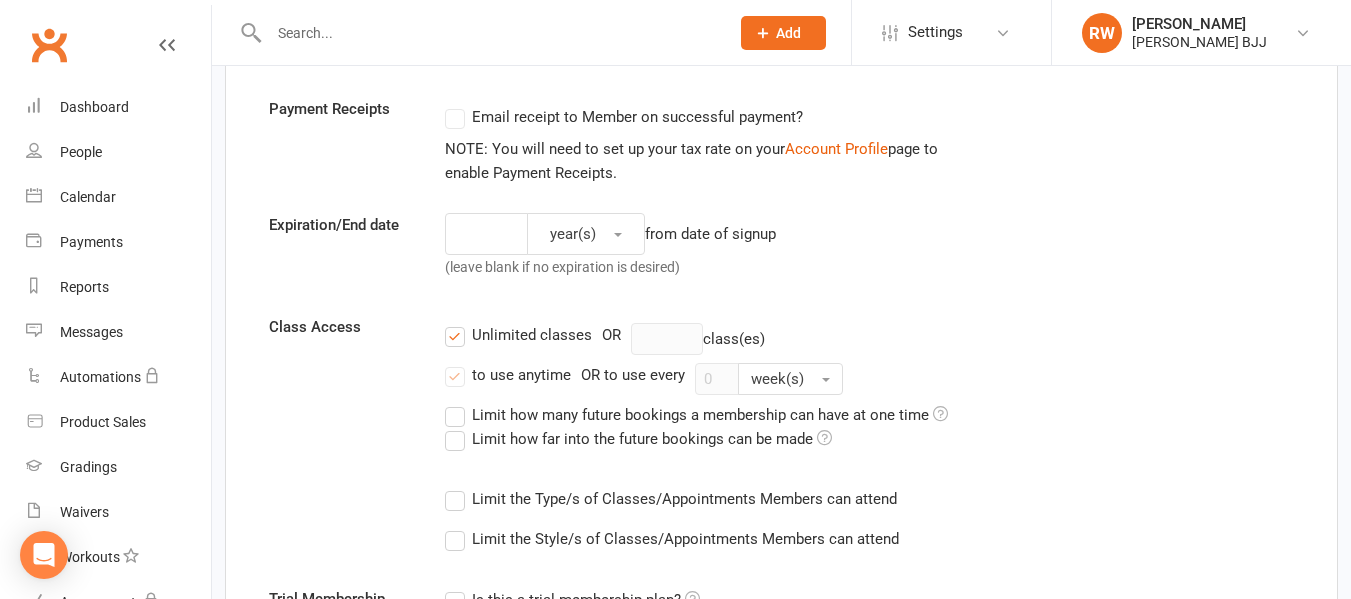 click on "year(s)
from date of signup (leave blank if no expiration is desired)" at bounding box center (694, 250) 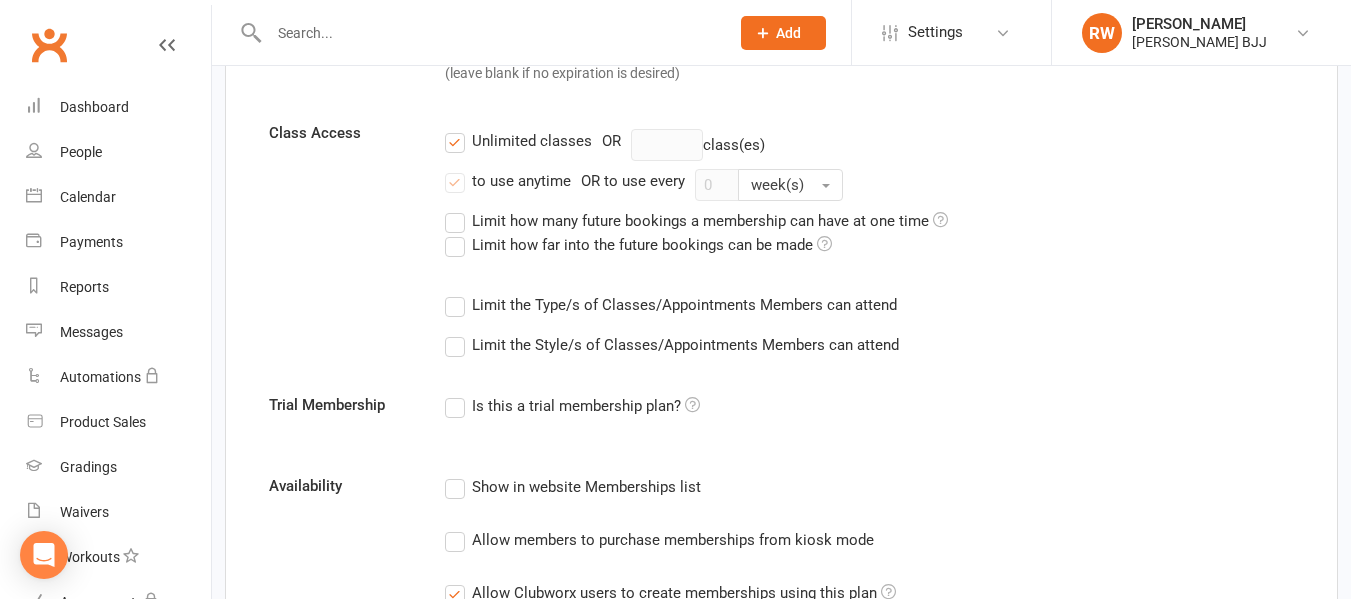 scroll, scrollTop: 602, scrollLeft: 0, axis: vertical 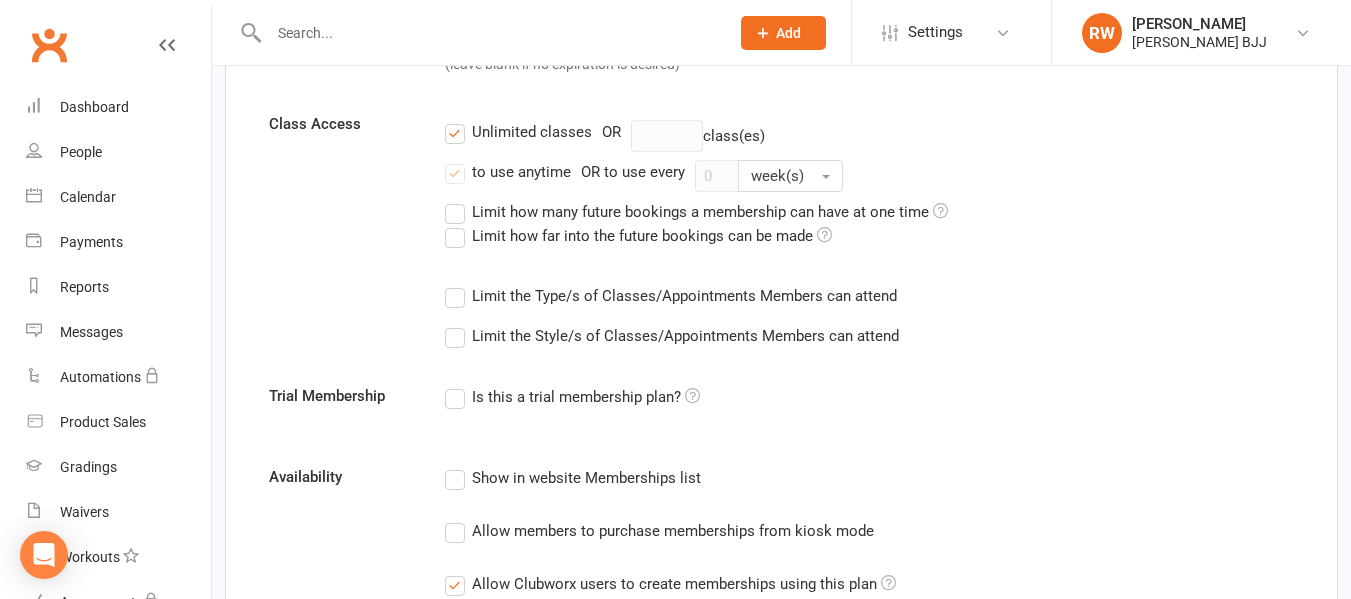 click on "Unlimited classes" at bounding box center (518, 132) 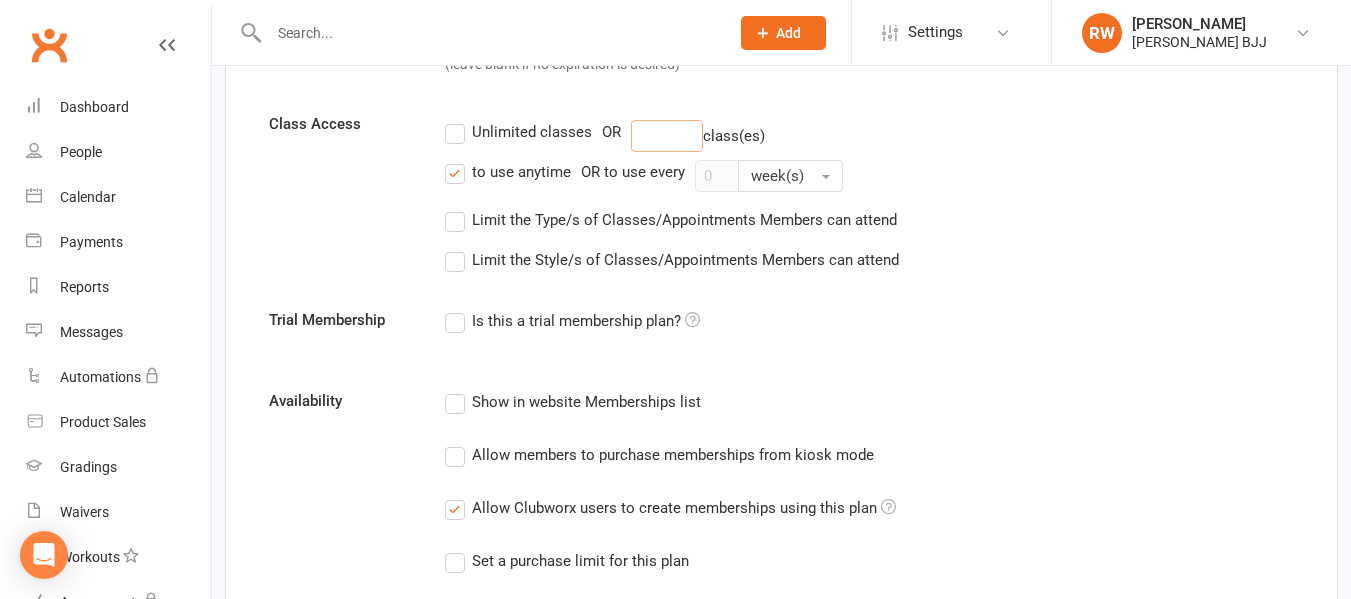 click at bounding box center [667, 136] 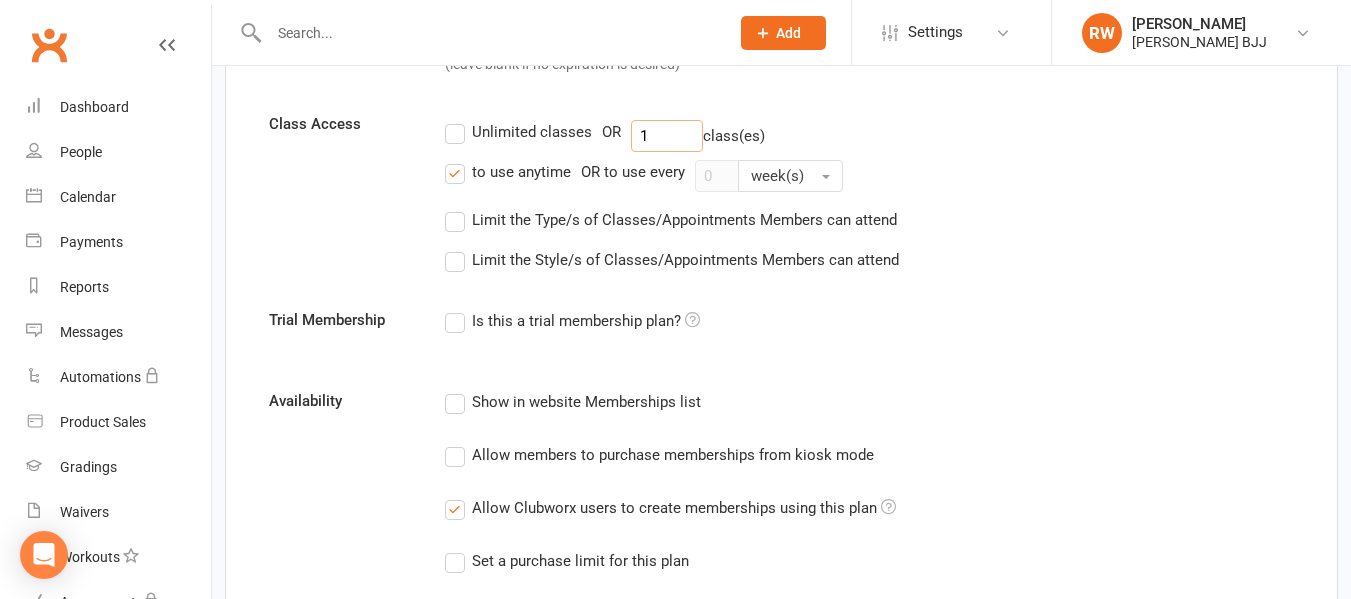 type on "1" 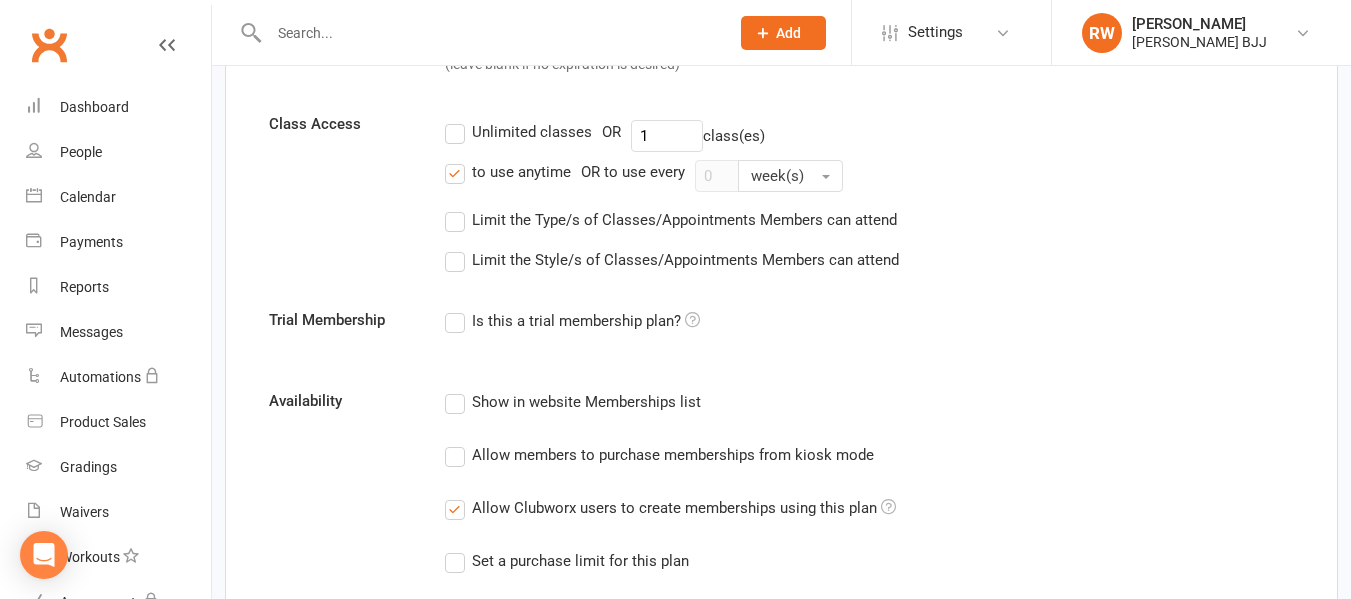 click on "to use anytime" at bounding box center (508, 172) 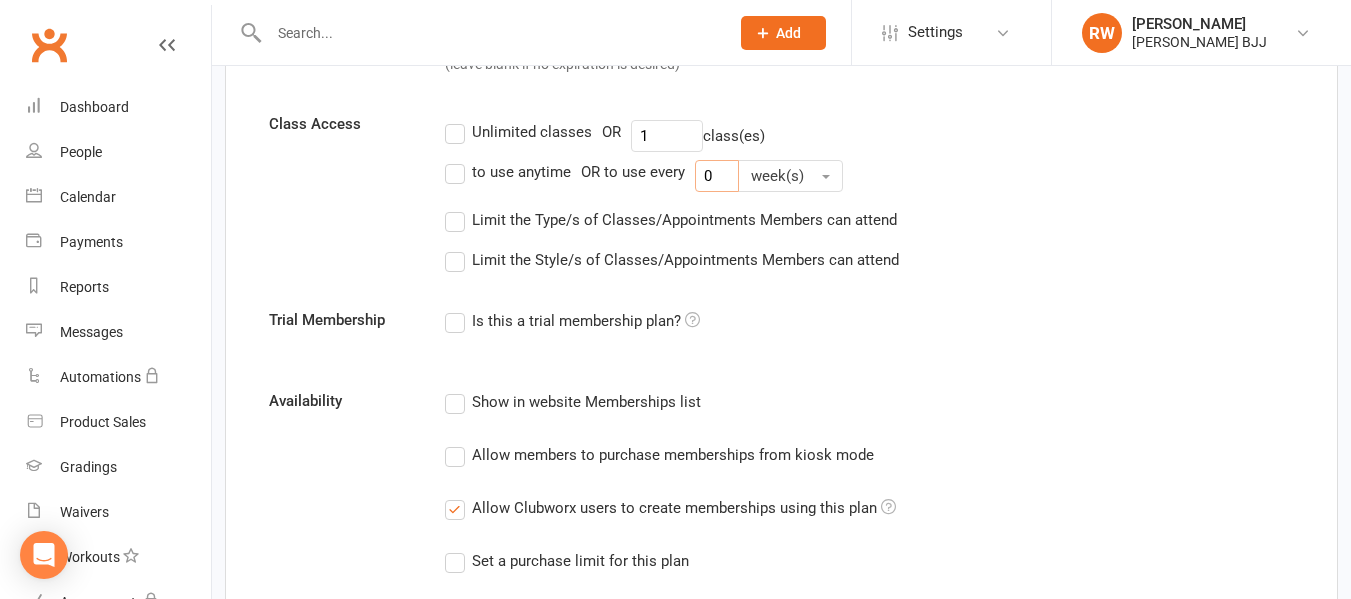 drag, startPoint x: 715, startPoint y: 176, endPoint x: 671, endPoint y: 187, distance: 45.35416 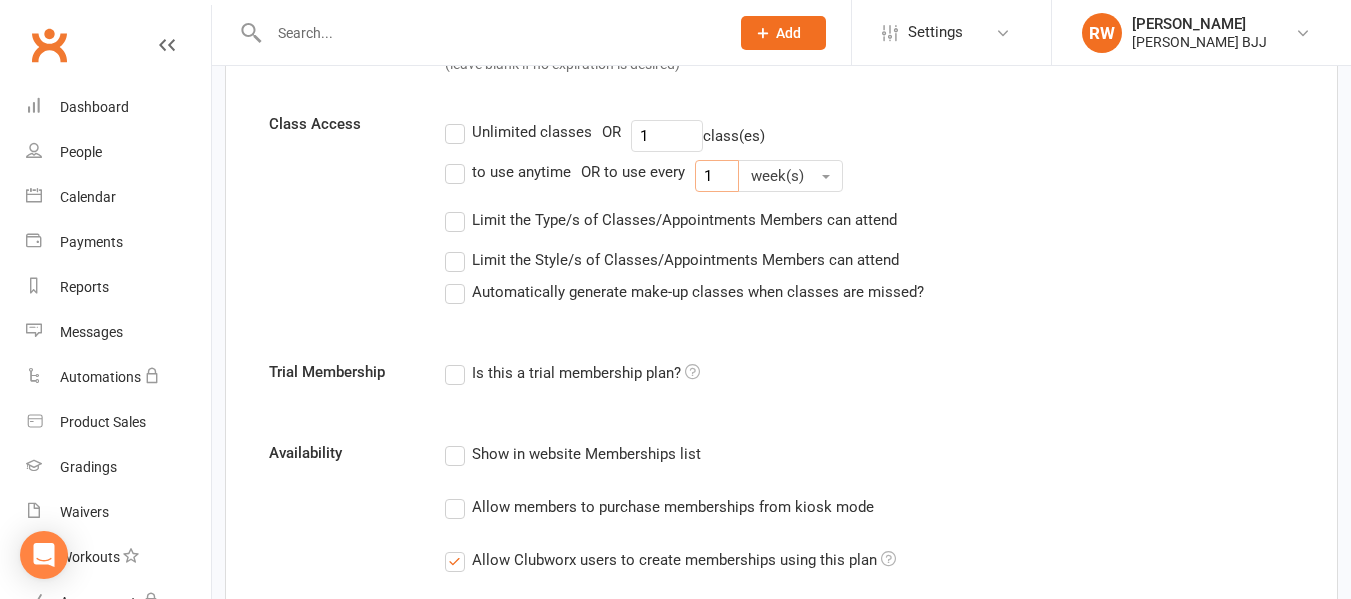 type on "1" 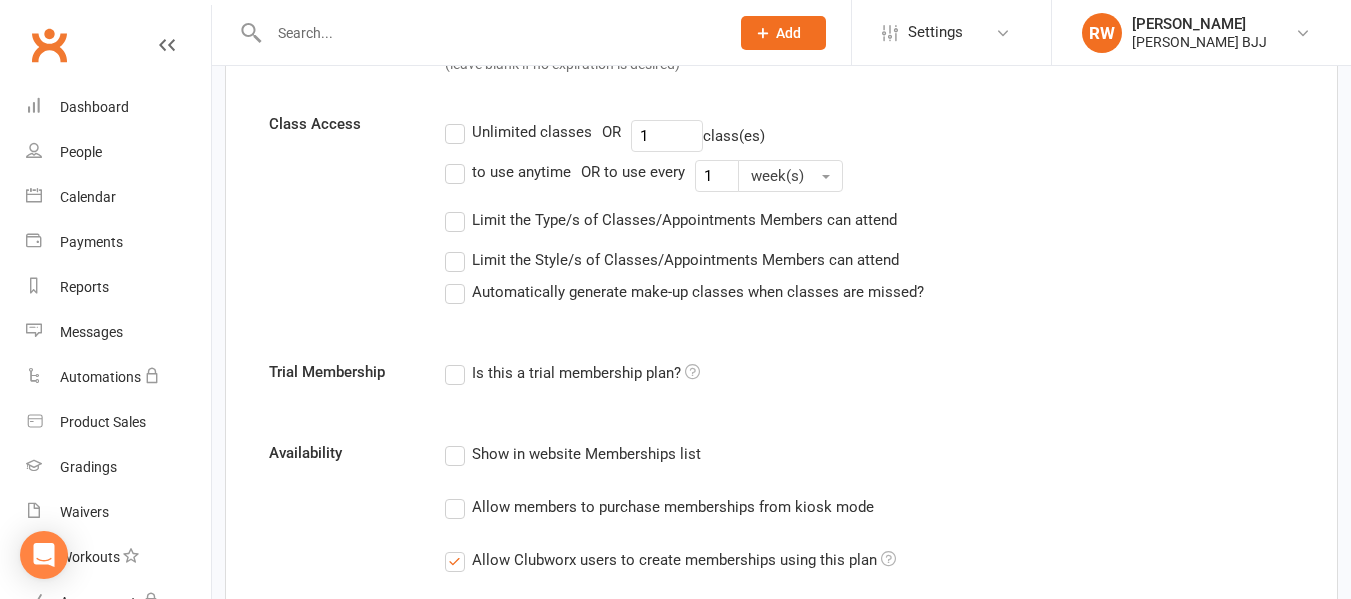 click on "Limit the Type/s of Classes/Appointments Members can attend" at bounding box center [671, 220] 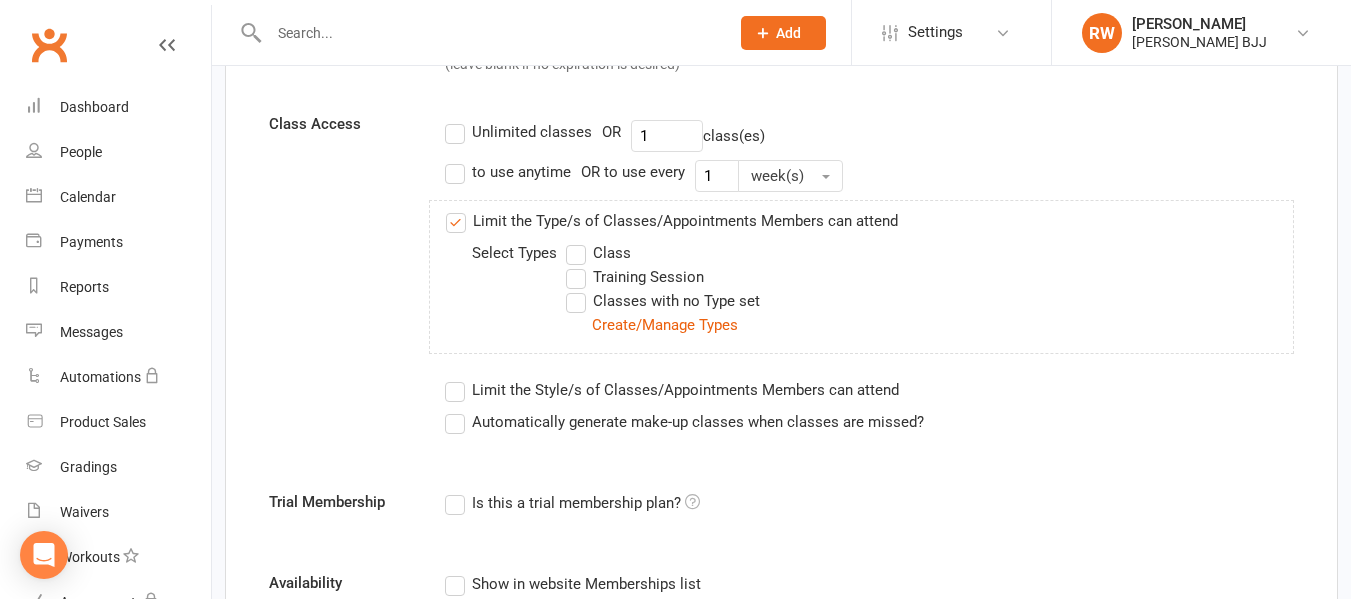 click on "Limit the Type/s of Classes/Appointments Members can attend" at bounding box center (672, 221) 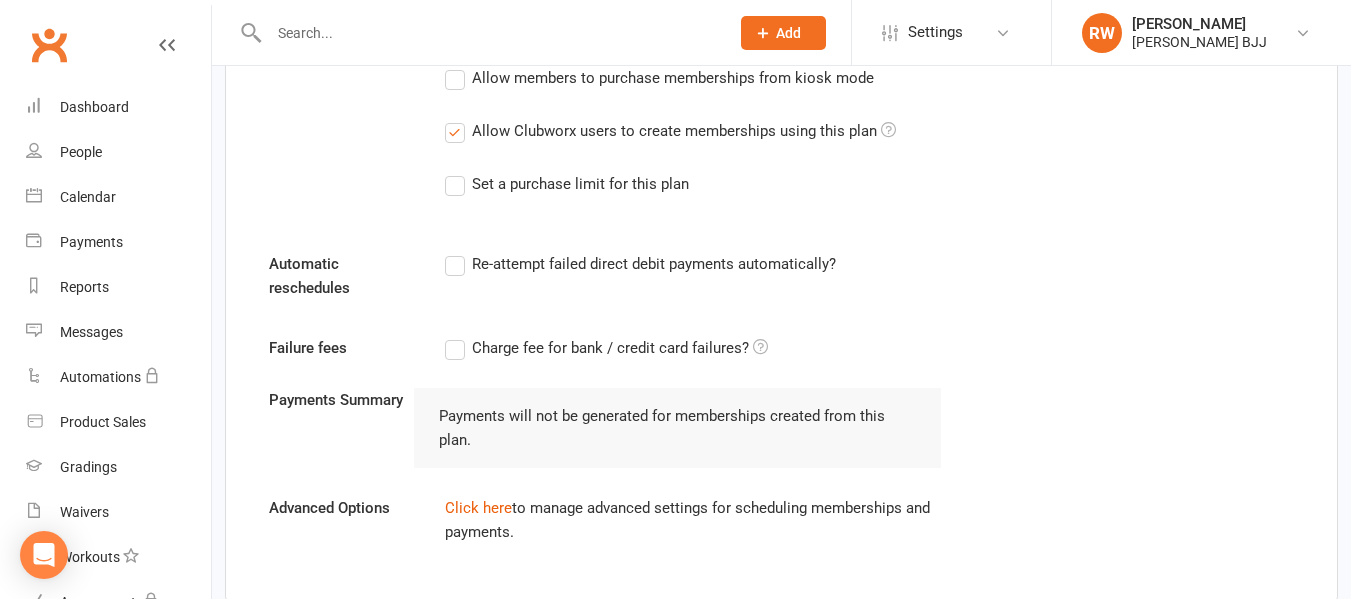 scroll, scrollTop: 1021, scrollLeft: 0, axis: vertical 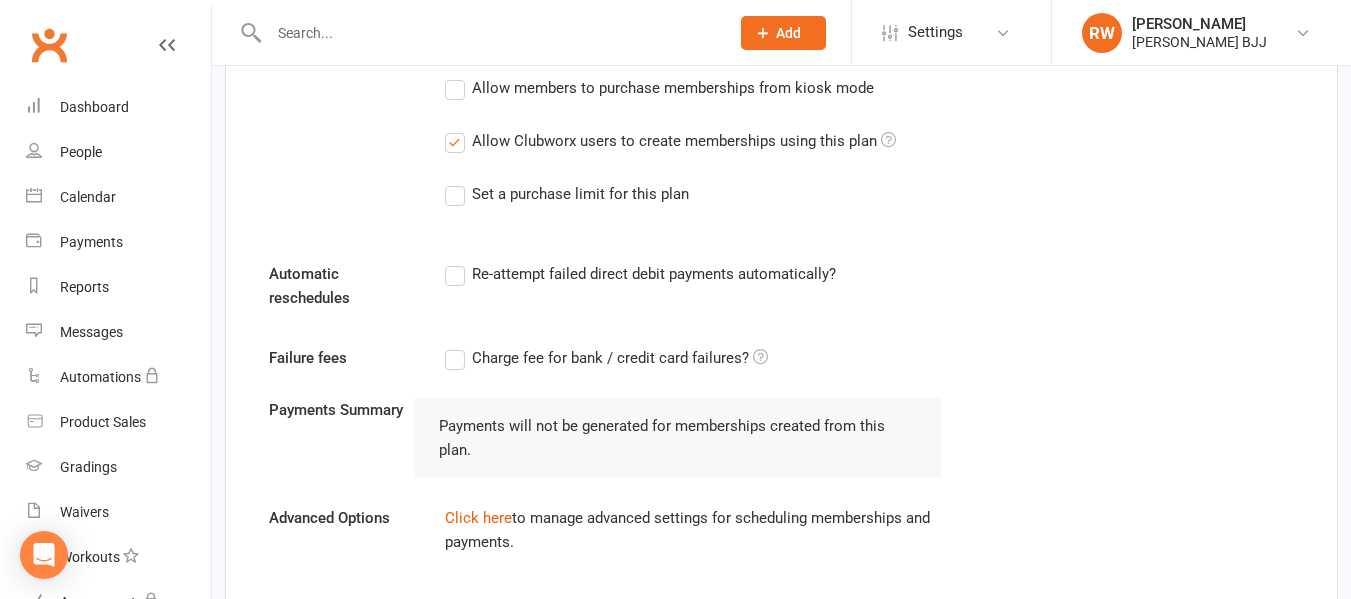 click on "Re-attempt failed direct debit payments automatically?" at bounding box center (640, 274) 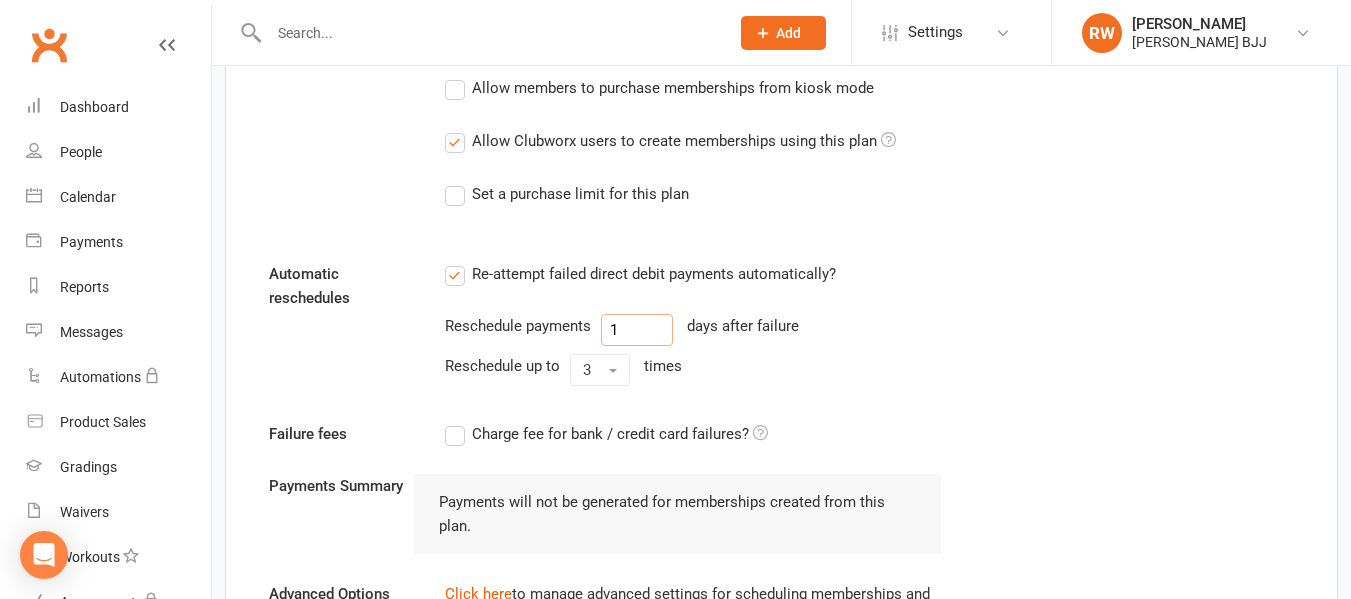 drag, startPoint x: 638, startPoint y: 343, endPoint x: 584, endPoint y: 326, distance: 56.61272 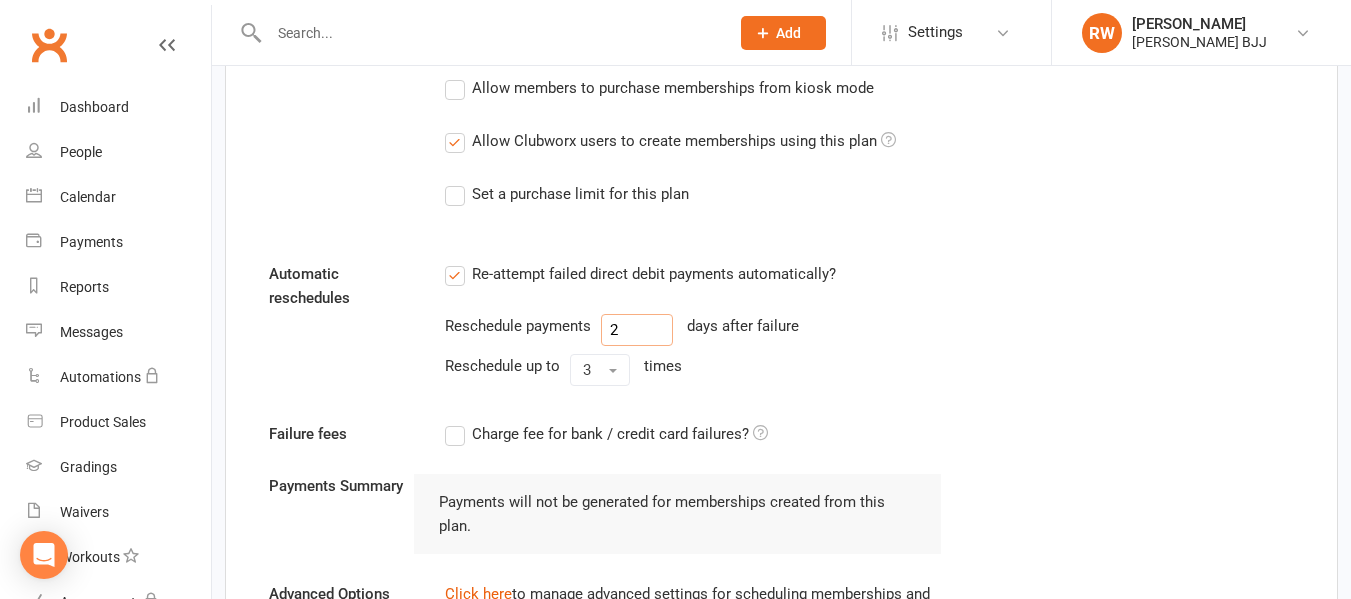 type on "2" 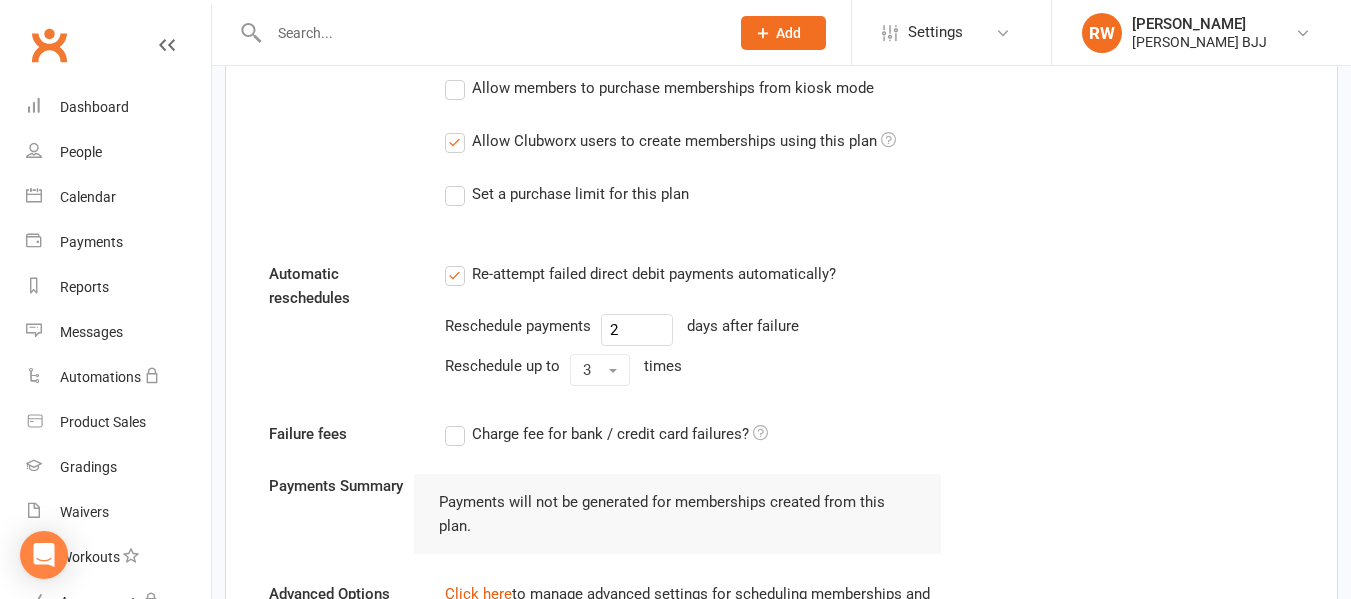 click on "Reschedule up to
3
times" at bounding box center (694, 370) 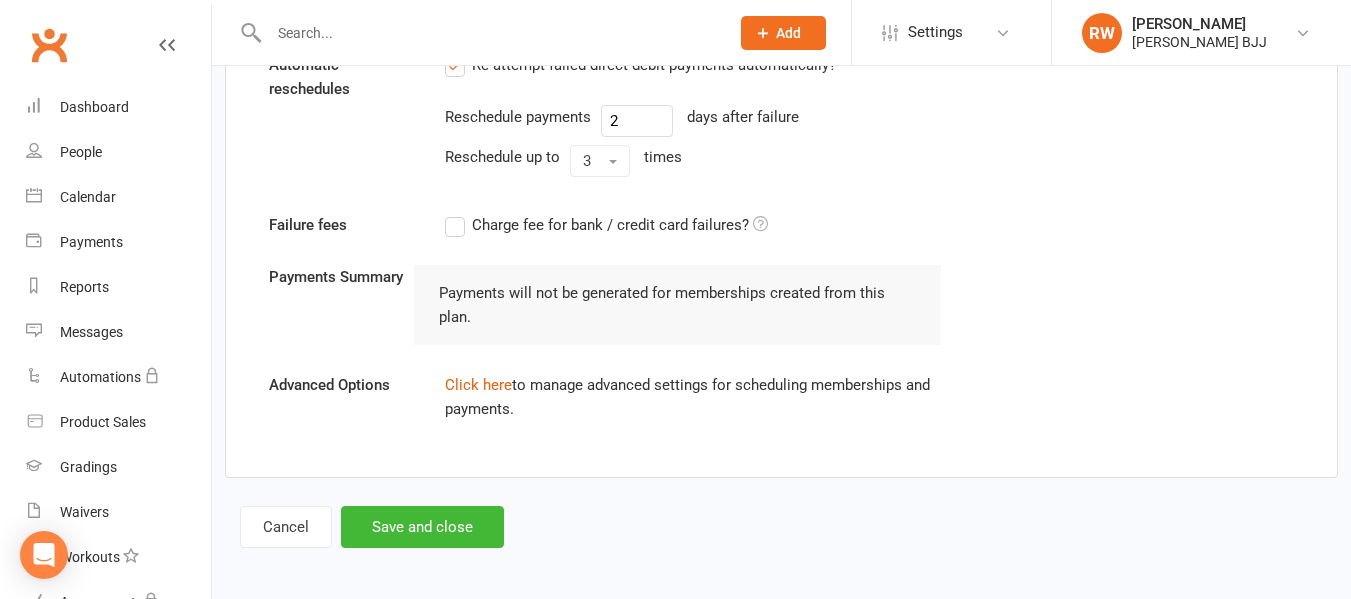 scroll, scrollTop: 1237, scrollLeft: 0, axis: vertical 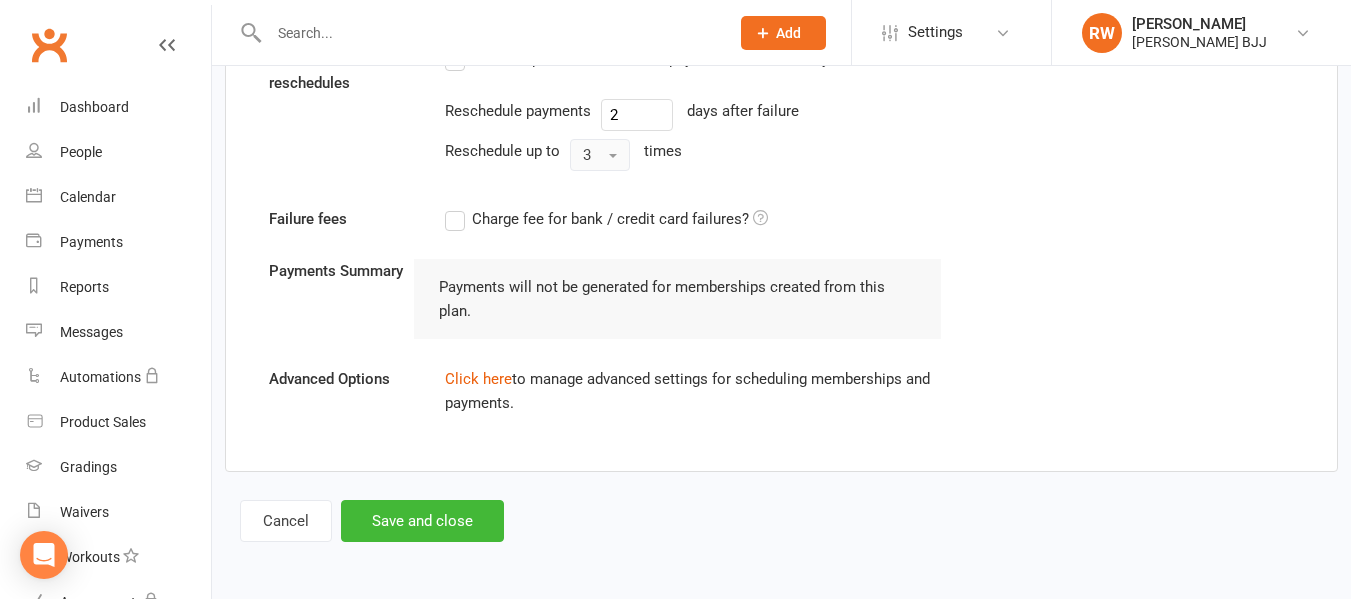 click on "3" at bounding box center [600, 155] 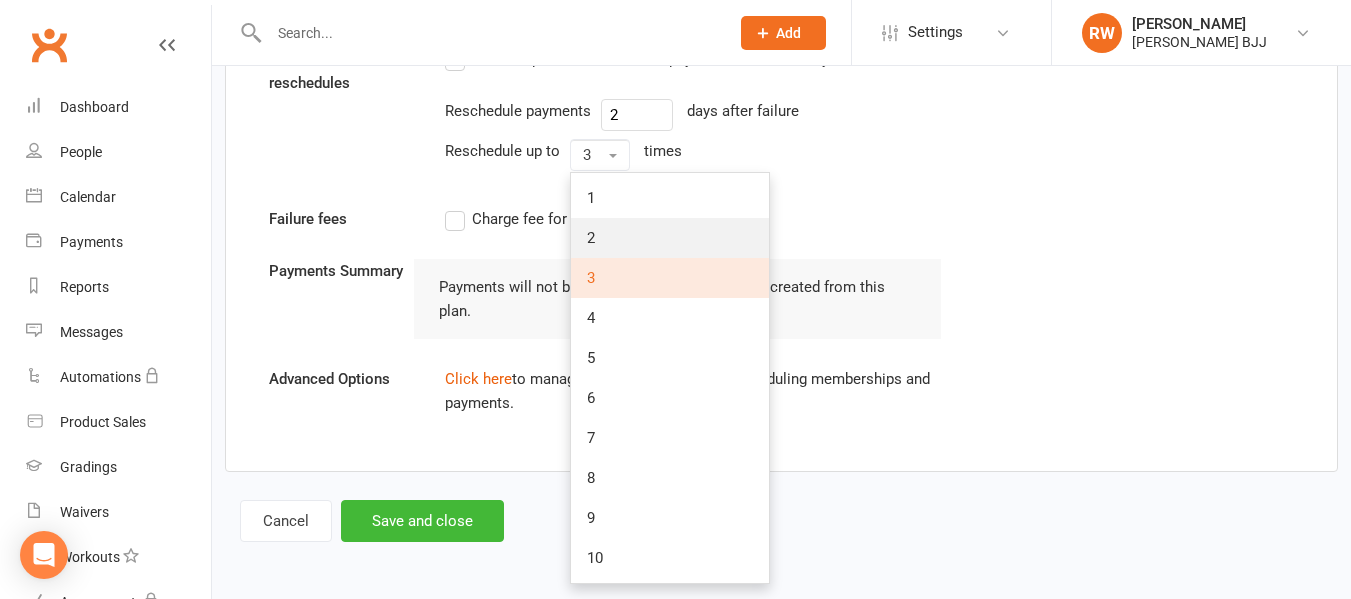 click on "2" at bounding box center [670, 238] 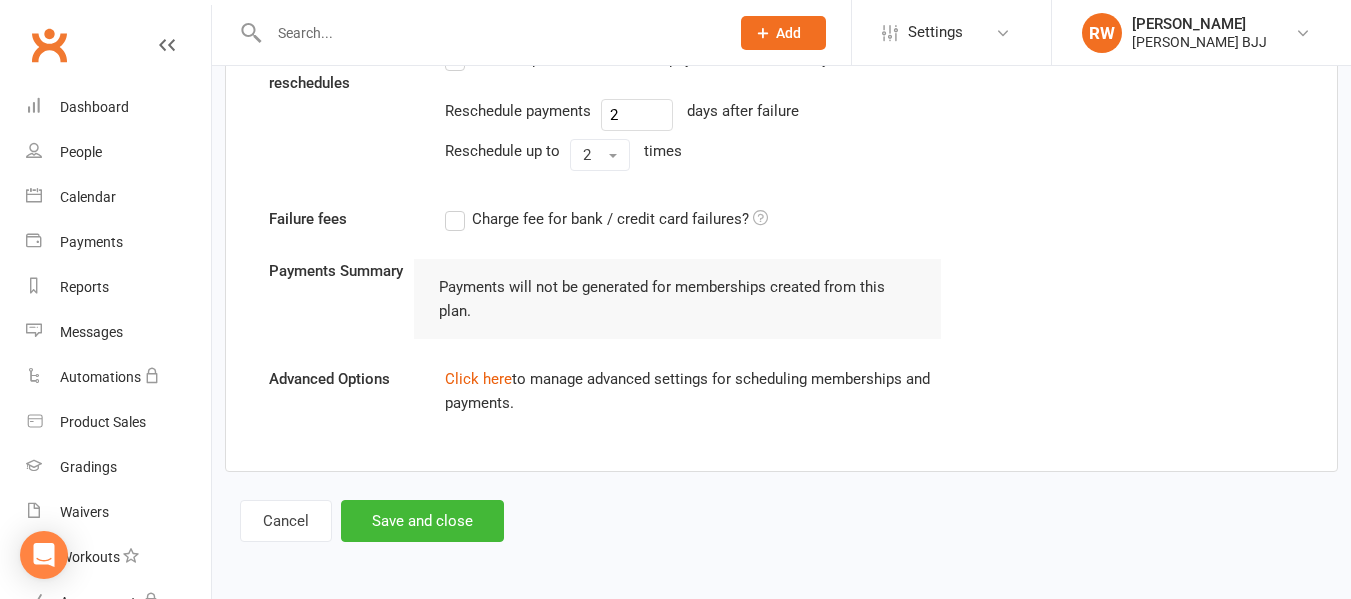 click on "Reschedule up to
2
times" at bounding box center [694, 155] 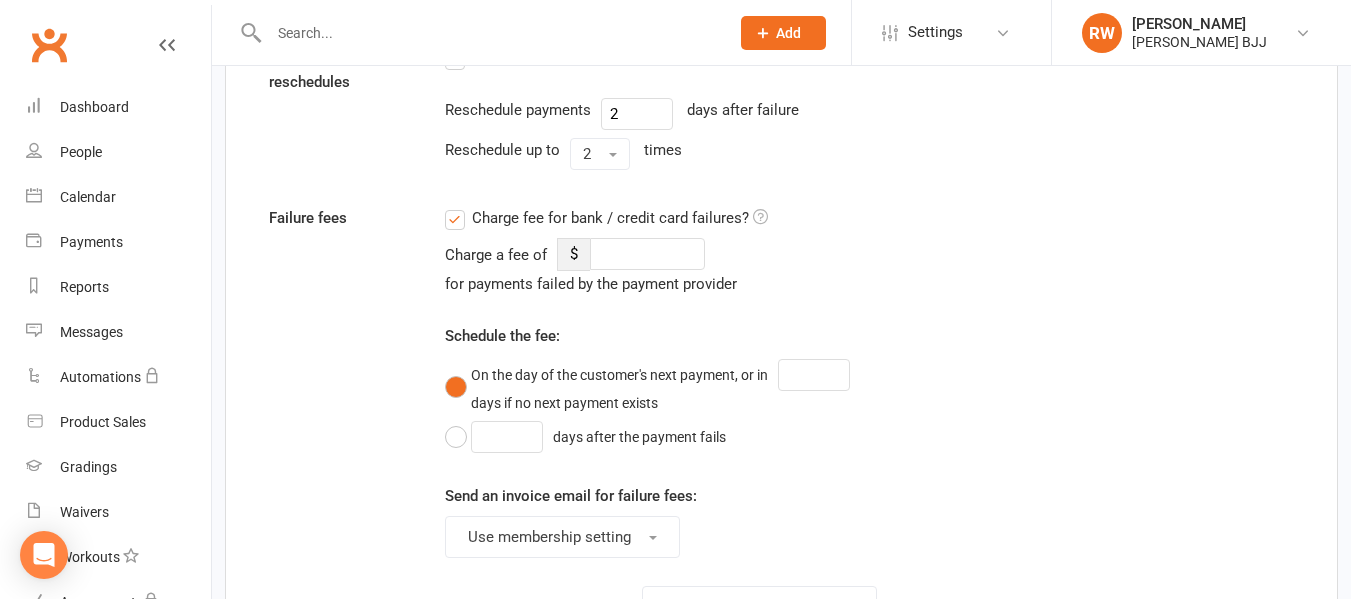 click on "Charge fee for bank / credit card failures?" at bounding box center [606, 218] 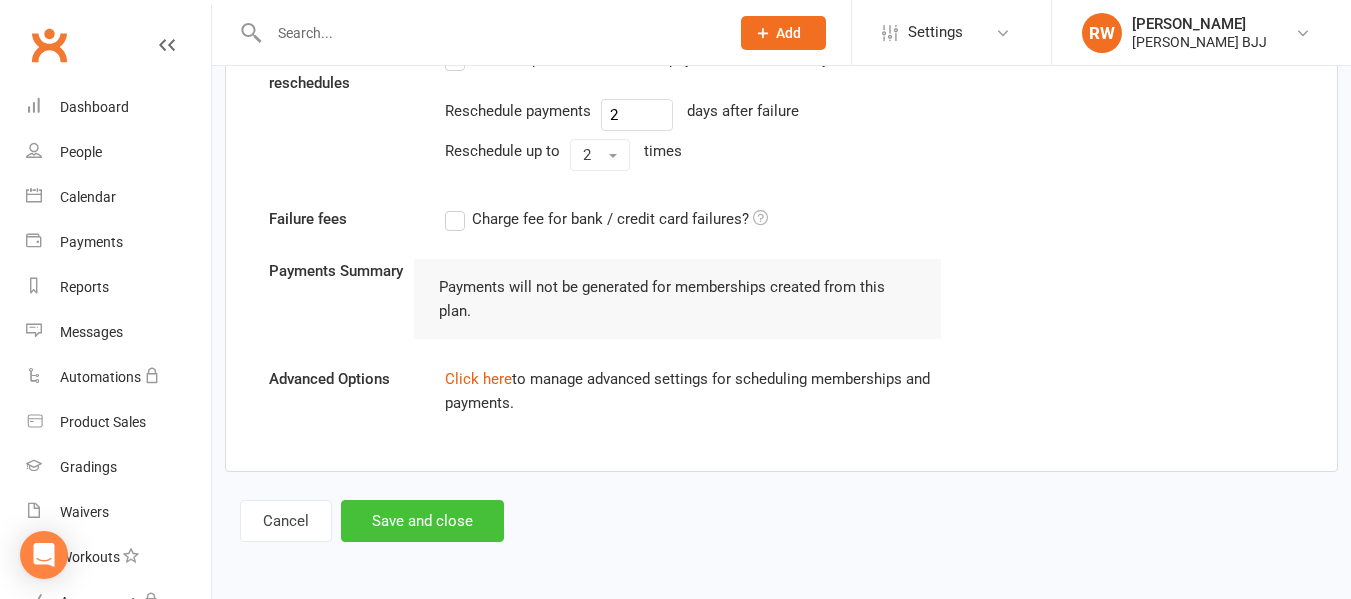 click on "Save and close" at bounding box center (422, 521) 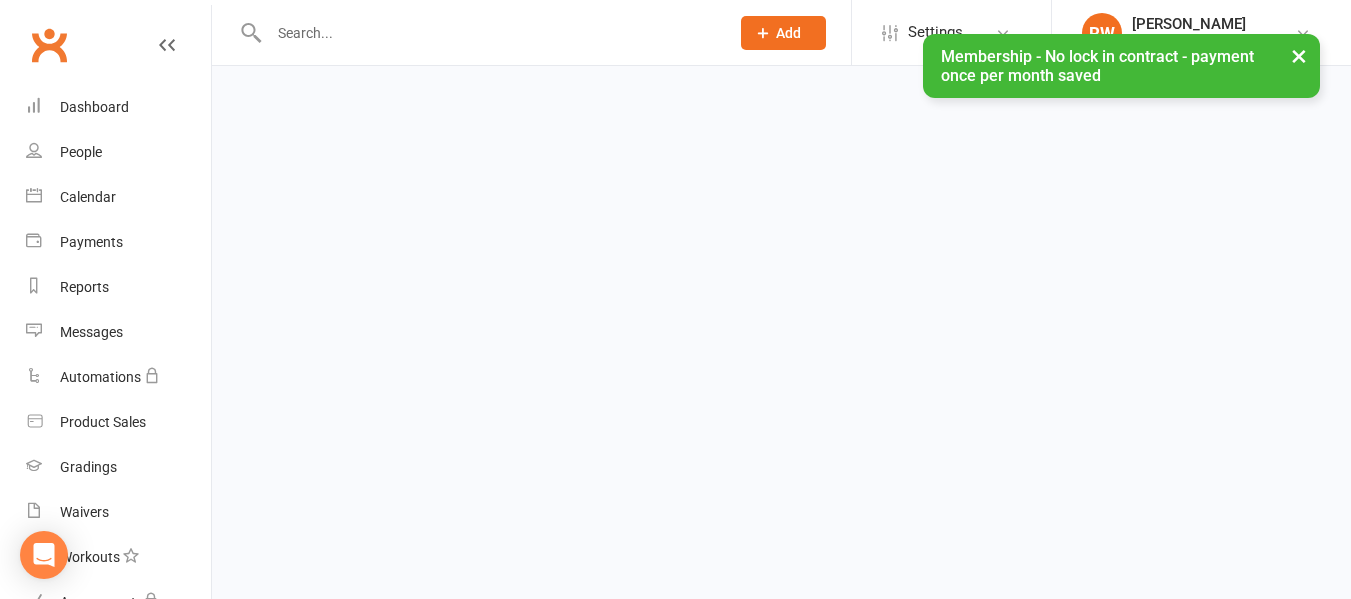scroll, scrollTop: 0, scrollLeft: 0, axis: both 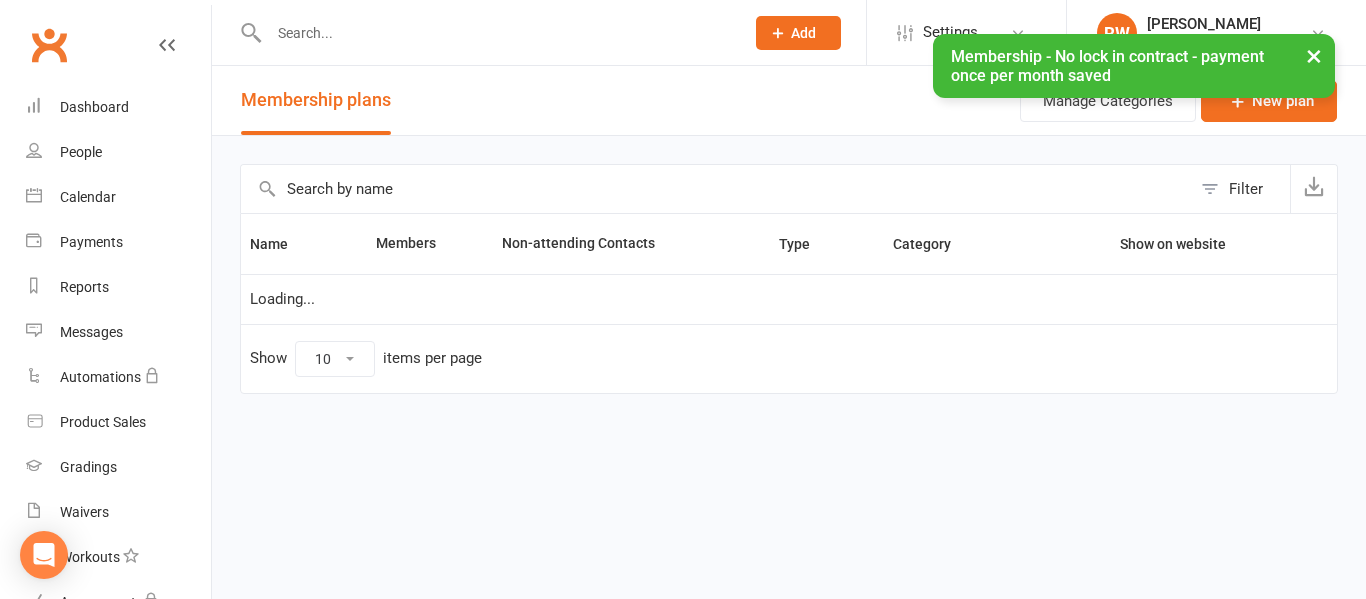 select on "100" 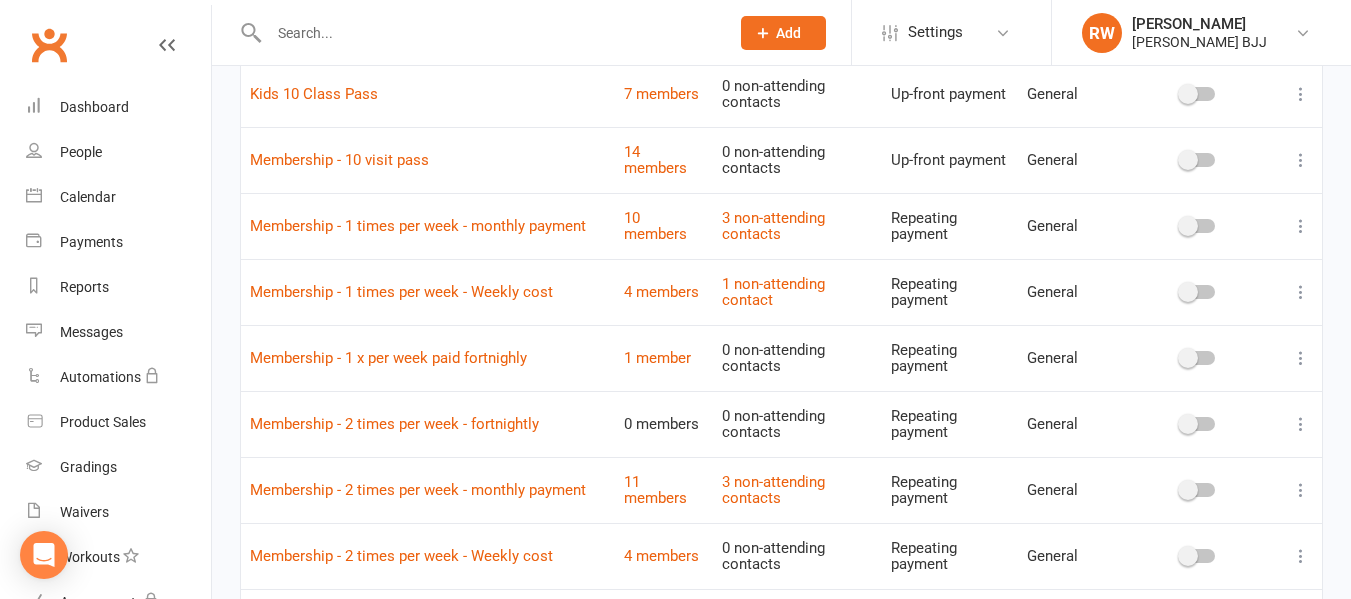 scroll, scrollTop: 0, scrollLeft: 0, axis: both 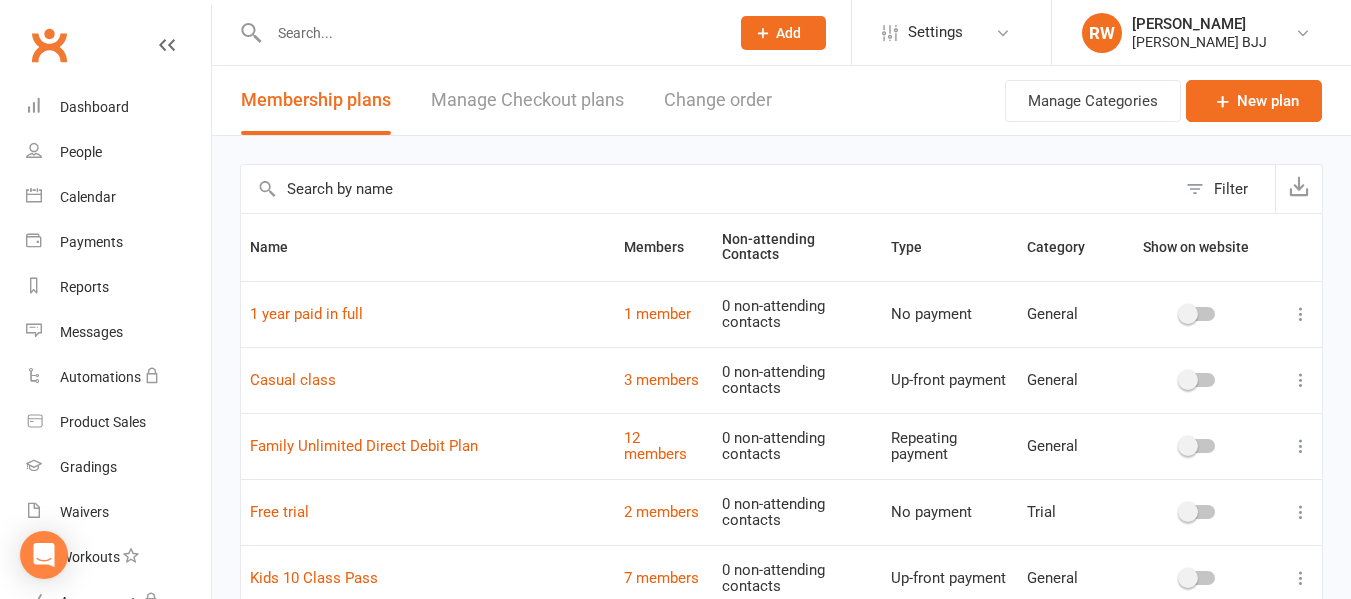 click at bounding box center [489, 33] 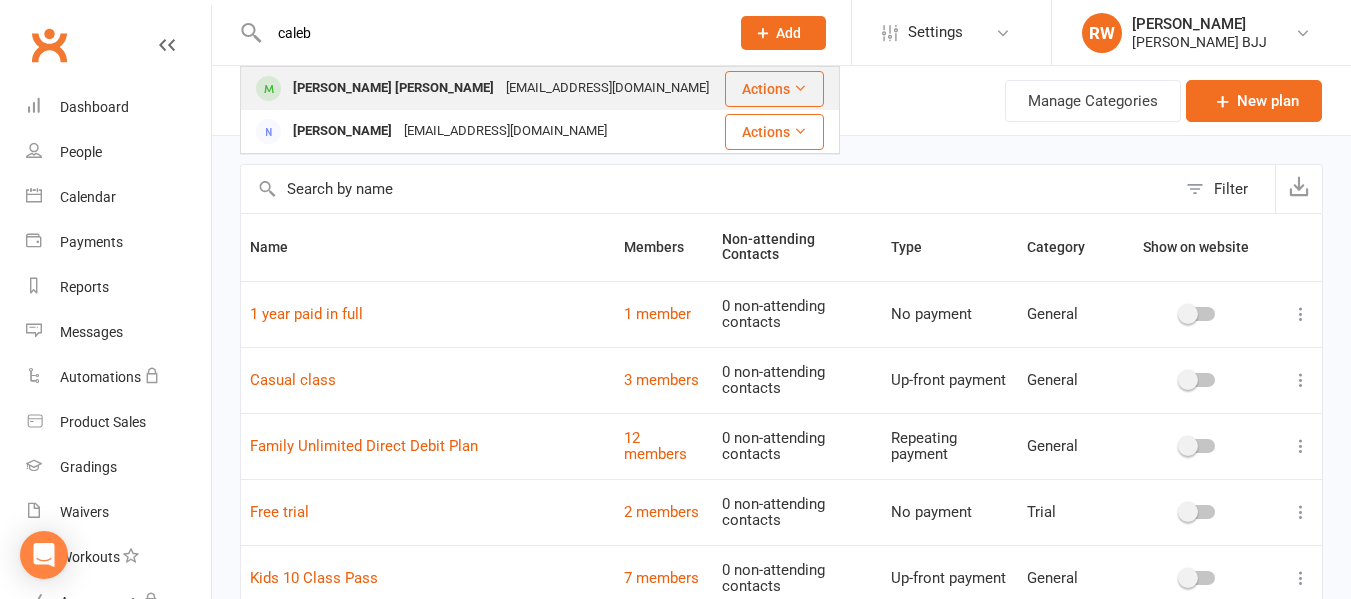 type on "caleb" 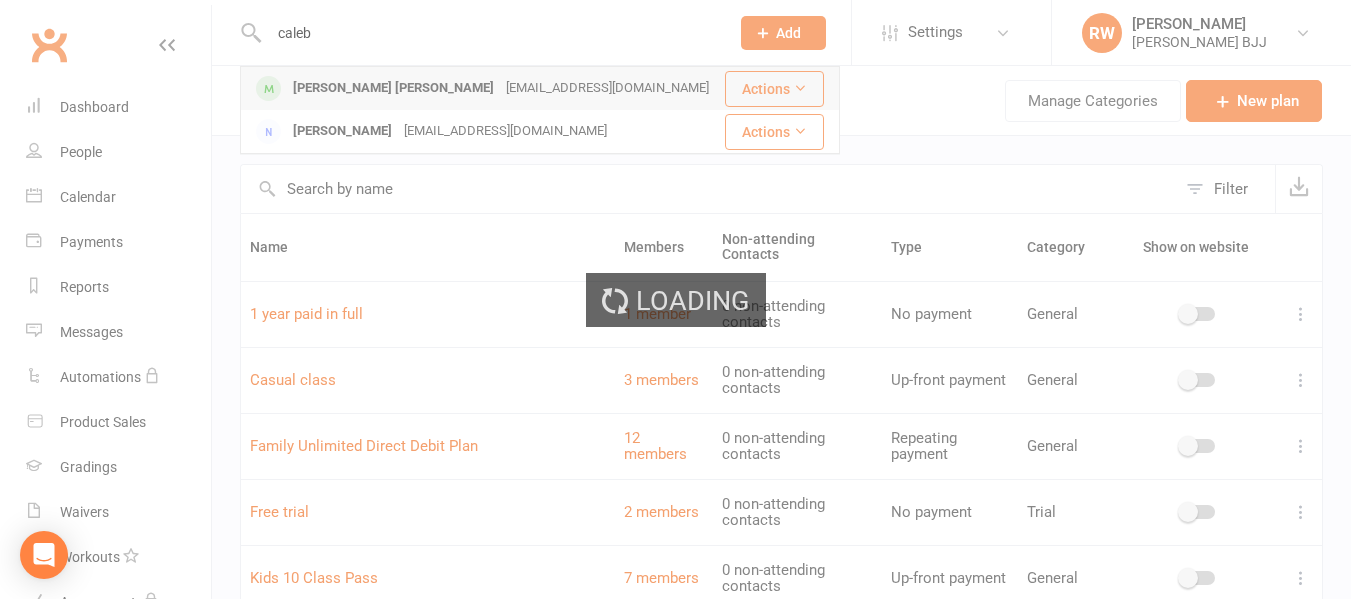 type 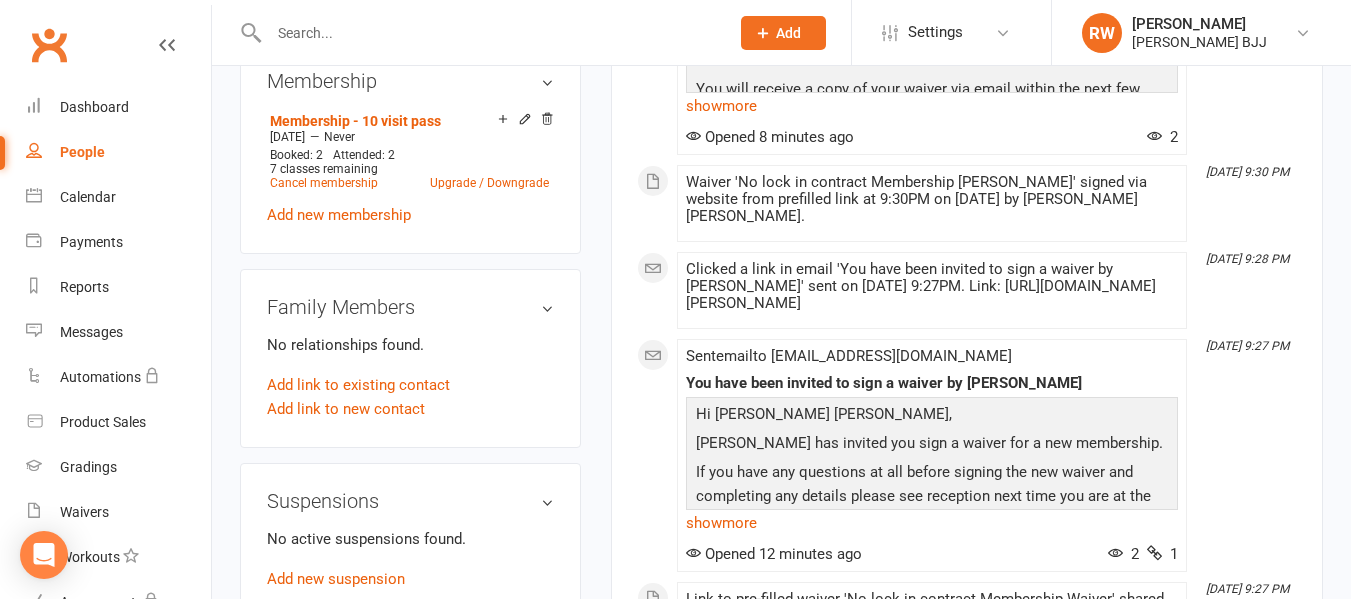 scroll, scrollTop: 846, scrollLeft: 0, axis: vertical 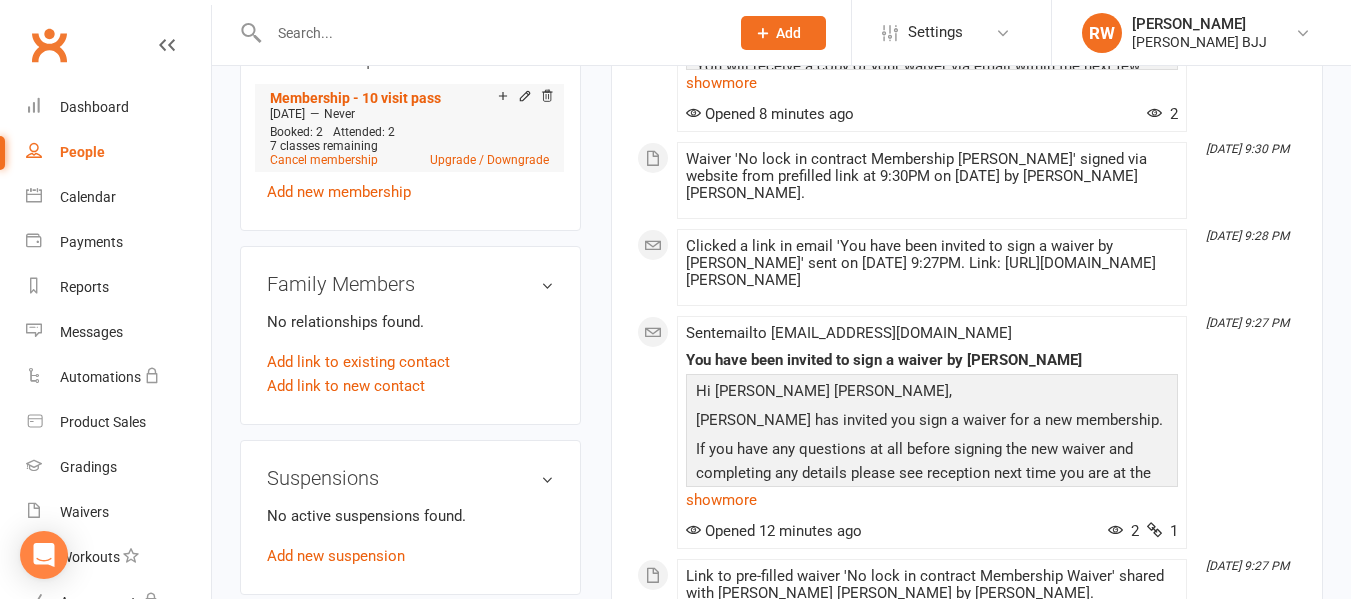 click on "7 classes remaining" at bounding box center [409, 146] 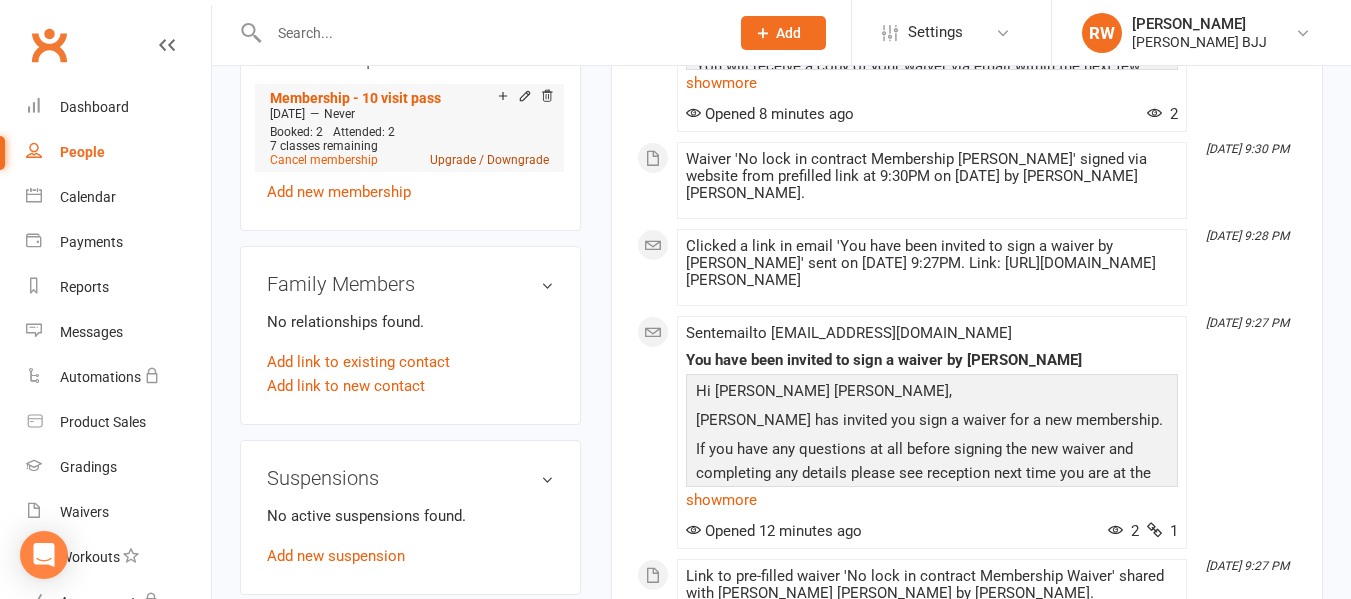 click on "Upgrade / Downgrade" at bounding box center (489, 160) 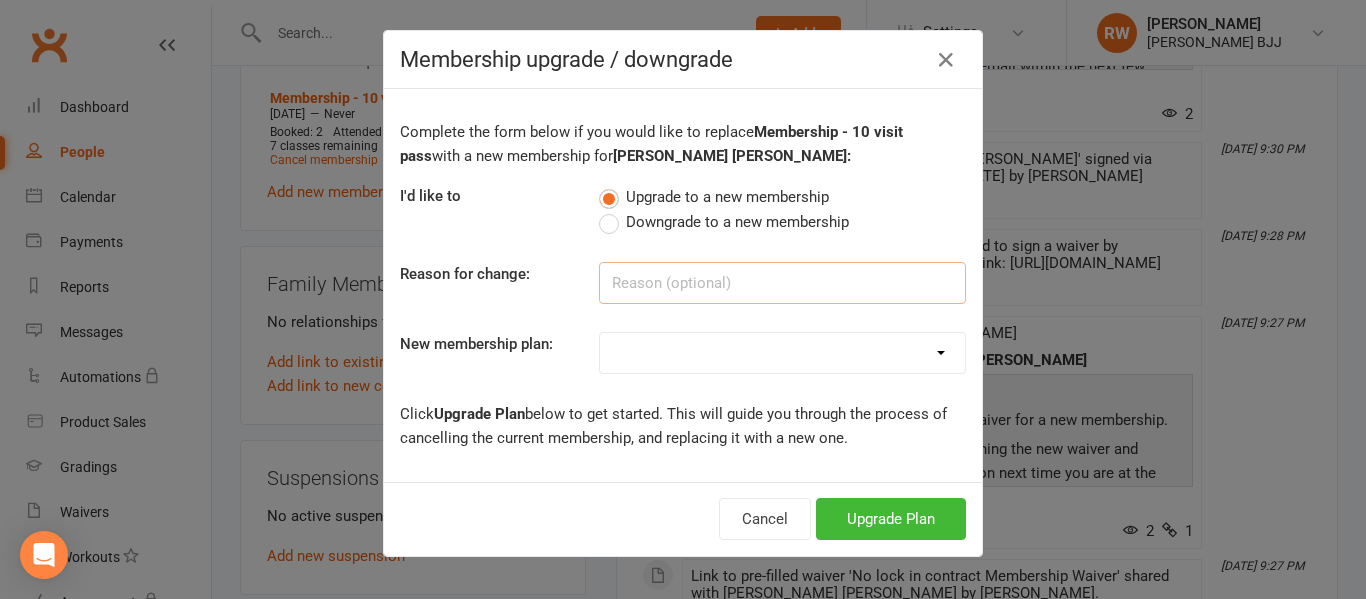 click at bounding box center [782, 283] 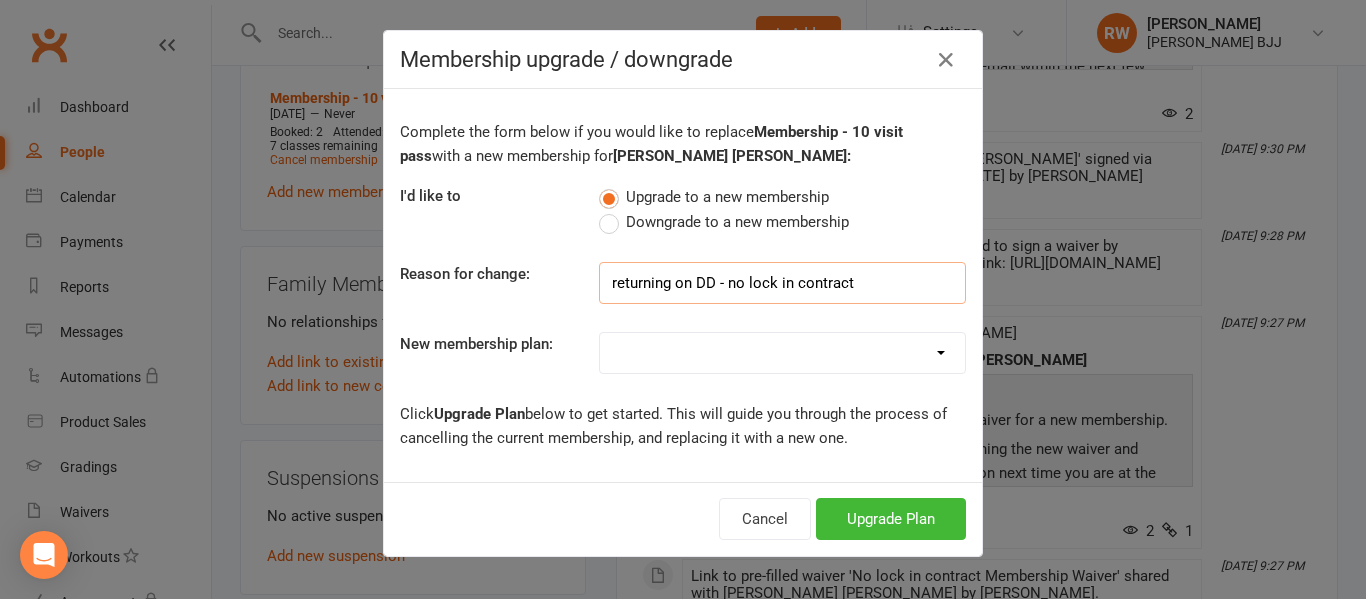 type on "returning on DD - no lock in contract" 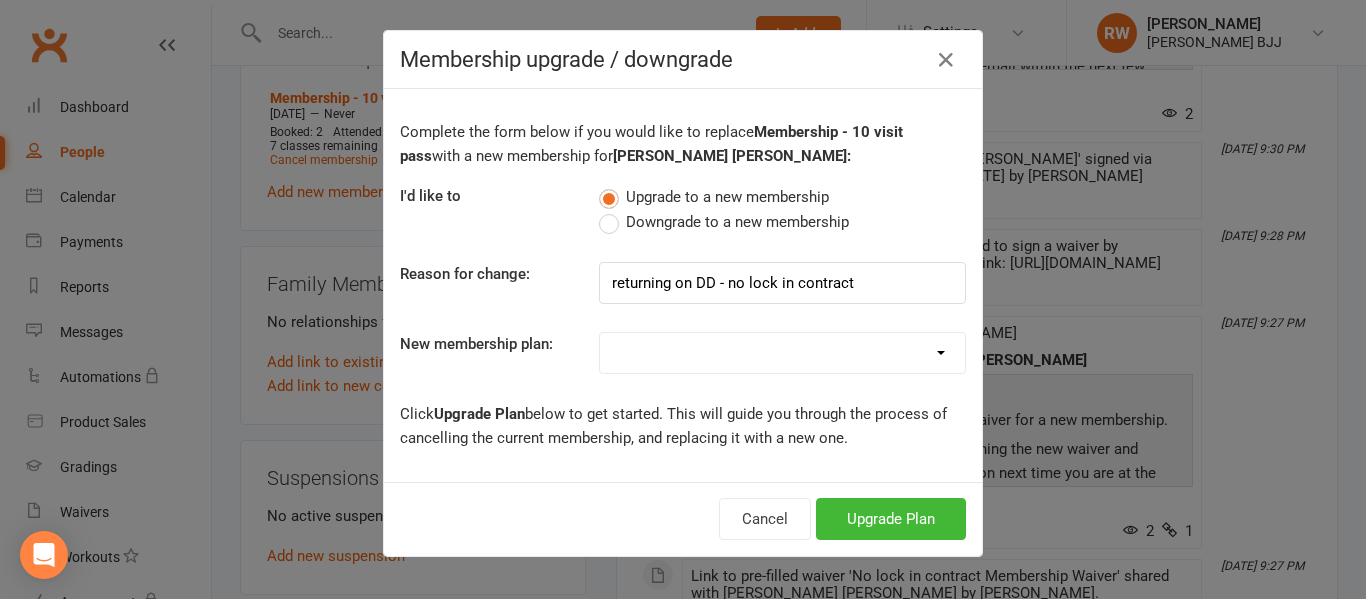 click on "Membership - 2 times per week - monthly payment Membership - 3 times per week - monthly payment Membership - 1 times per week - monthly payment Membership - 1 times per week - Weekly cost Membership - 2 times per week - Weekly cost Membership - 3 times per week - Weekly cost Casual class Membership - 10 visit pass Single class add on DD $30 1 year paid in full Family Unlimited Direct Debit Plan Membership - 2 times per week - fortnightly Kids 10 Class Pass Free trial Scholarship member Membership - unlimited- paid weekly Membership - 1 x per week paid fortnighly Membership - Unlimited - Paid Monthly Membership - 3 times per week - Fortnightly Membership - No lock in contract - payment once per month" at bounding box center (782, 353) 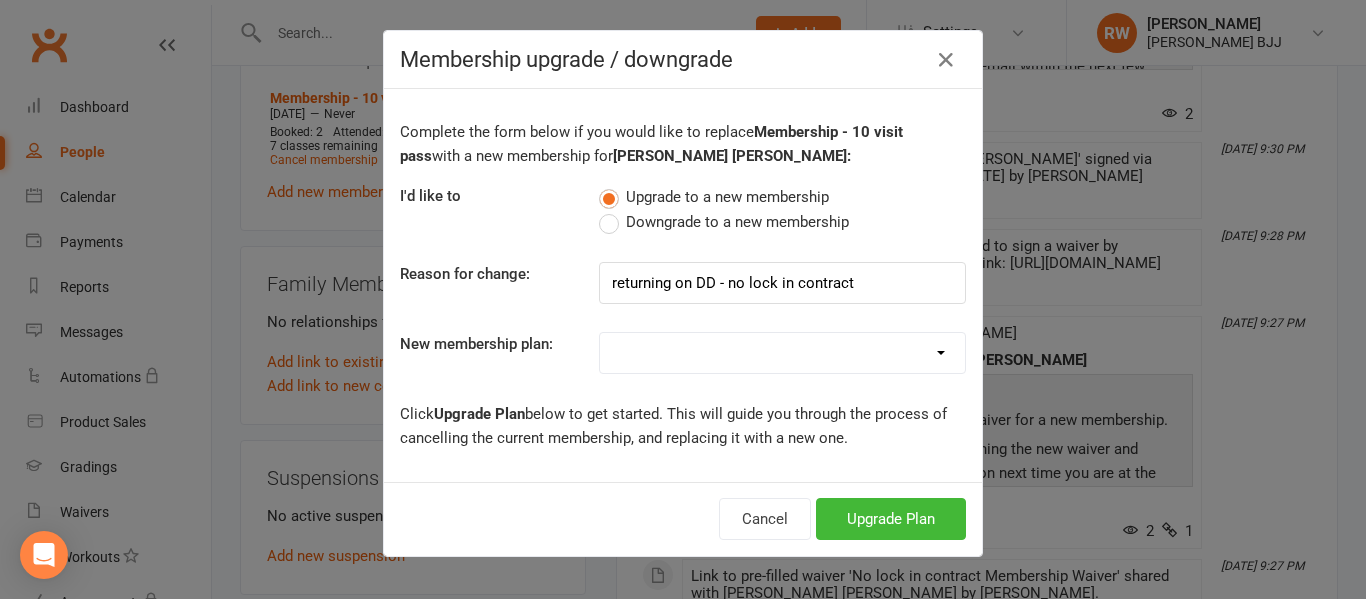 select on "19" 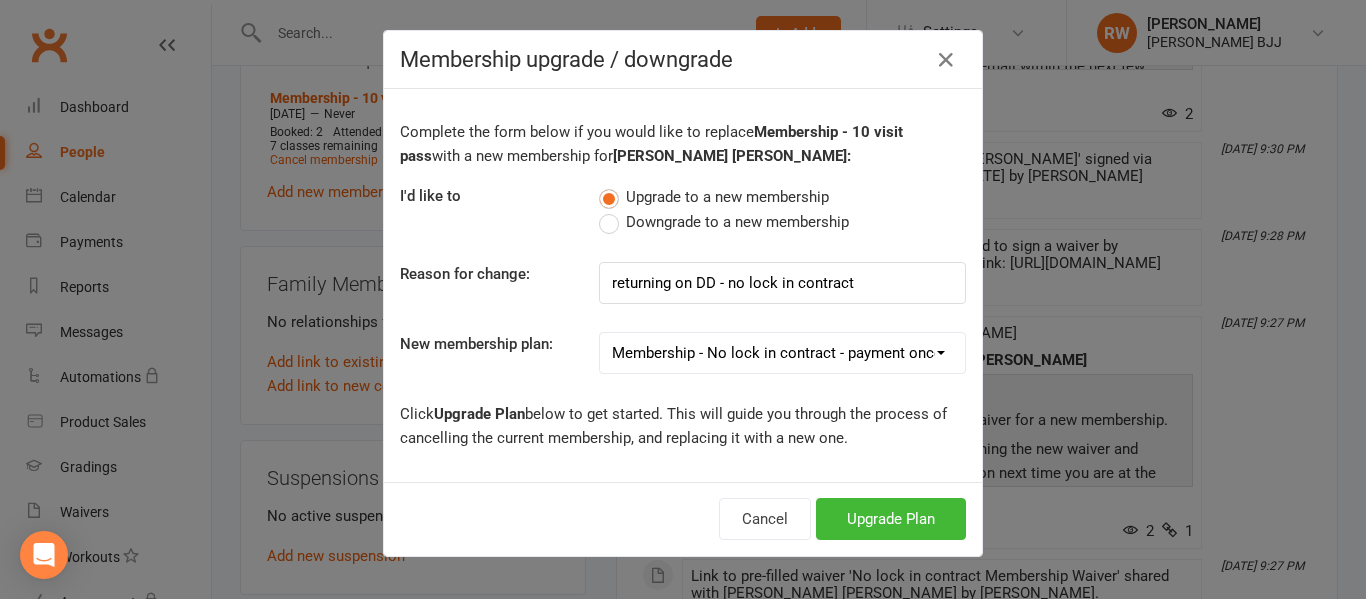 click on "Membership - 2 times per week - monthly payment Membership - 3 times per week - monthly payment Membership - 1 times per week - monthly payment Membership - 1 times per week - Weekly cost Membership - 2 times per week - Weekly cost Membership - 3 times per week - Weekly cost Casual class Membership - 10 visit pass Single class add on DD $30 1 year paid in full Family Unlimited Direct Debit Plan Membership - 2 times per week - fortnightly Kids 10 Class Pass Free trial Scholarship member Membership - unlimited- paid weekly Membership - 1 x per week paid fortnighly Membership - Unlimited - Paid Monthly Membership - 3 times per week - Fortnightly Membership - No lock in contract - payment once per month" at bounding box center [782, 353] 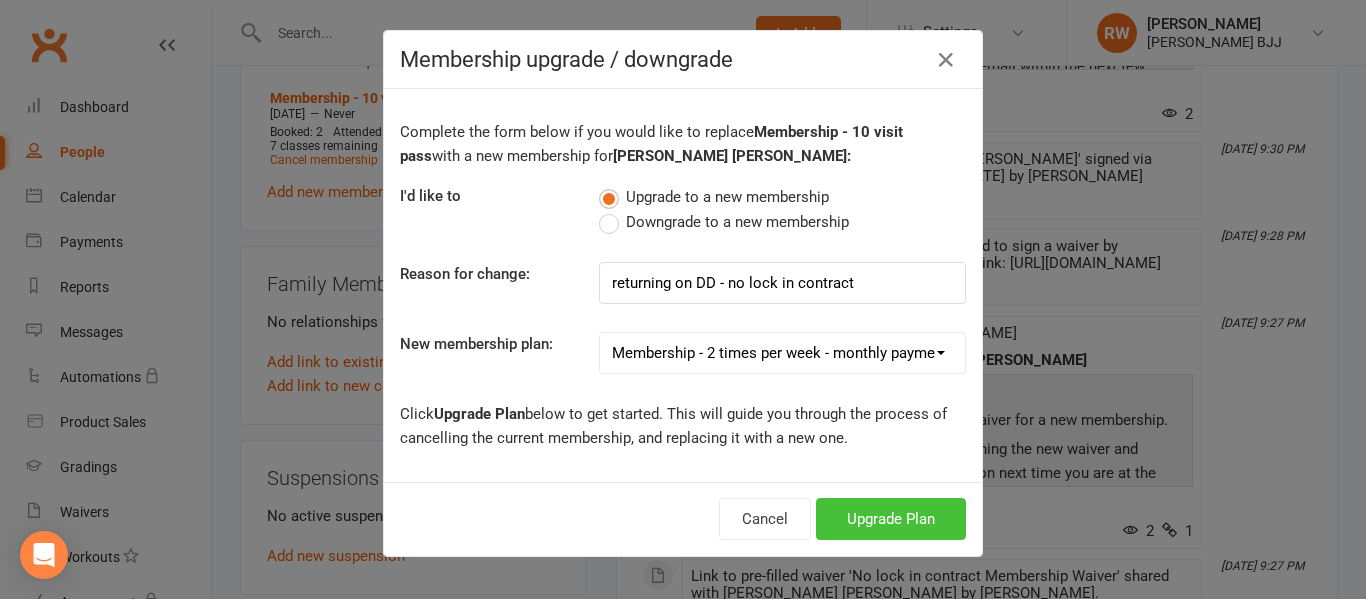 click on "Upgrade Plan" at bounding box center (891, 519) 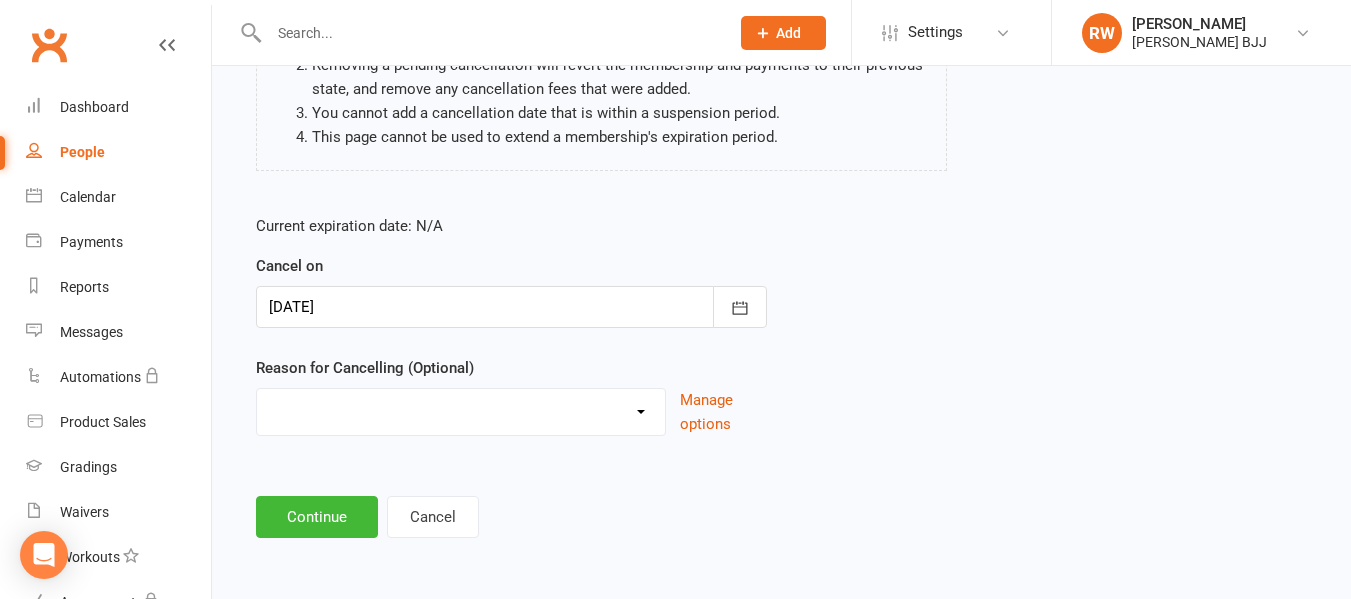 scroll, scrollTop: 0, scrollLeft: 0, axis: both 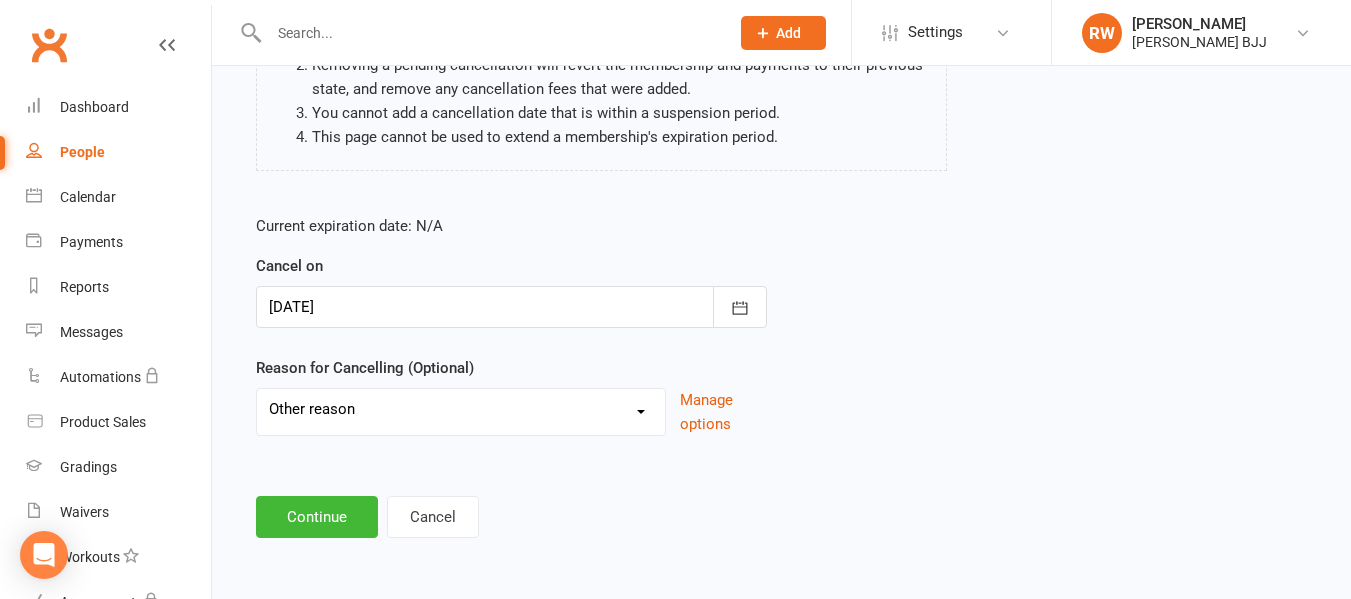 click on "Holiday Injury Other reason" at bounding box center (461, 409) 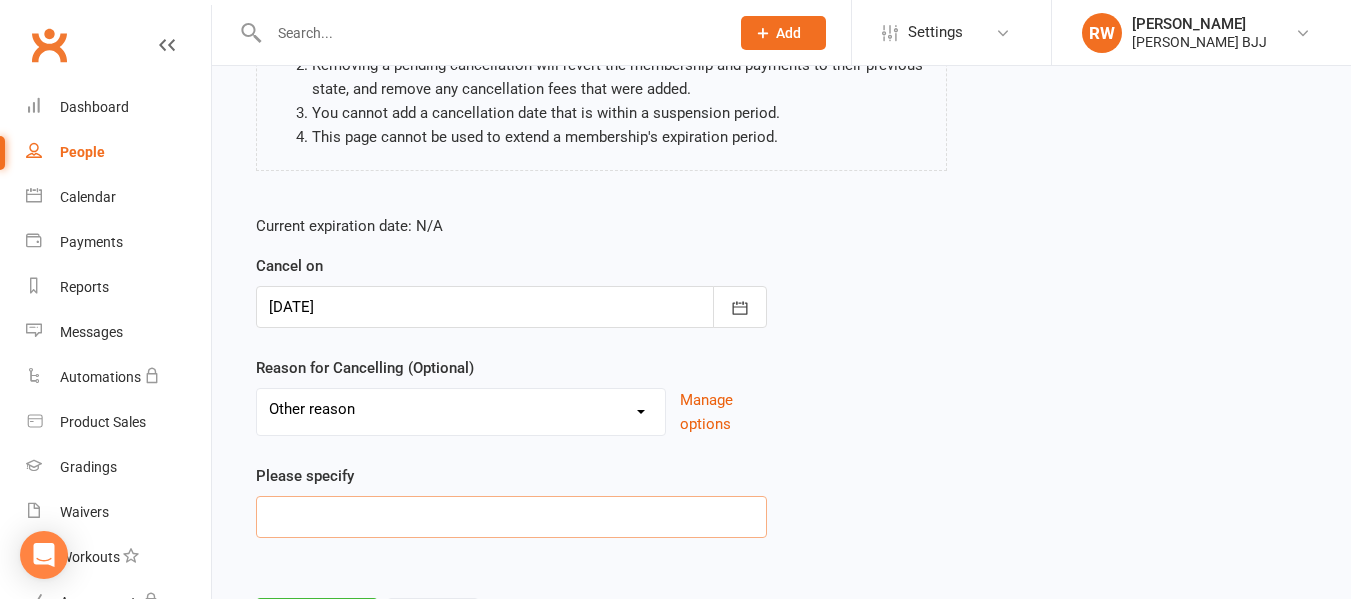 click at bounding box center (511, 517) 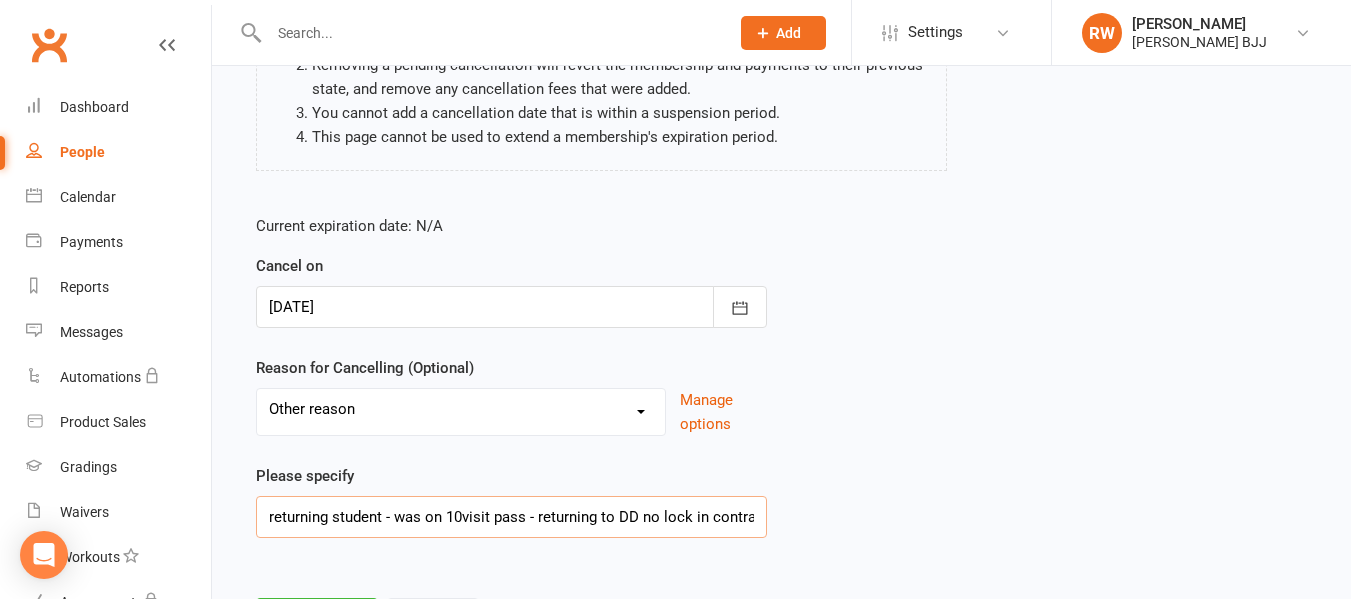 scroll, scrollTop: 0, scrollLeft: 10, axis: horizontal 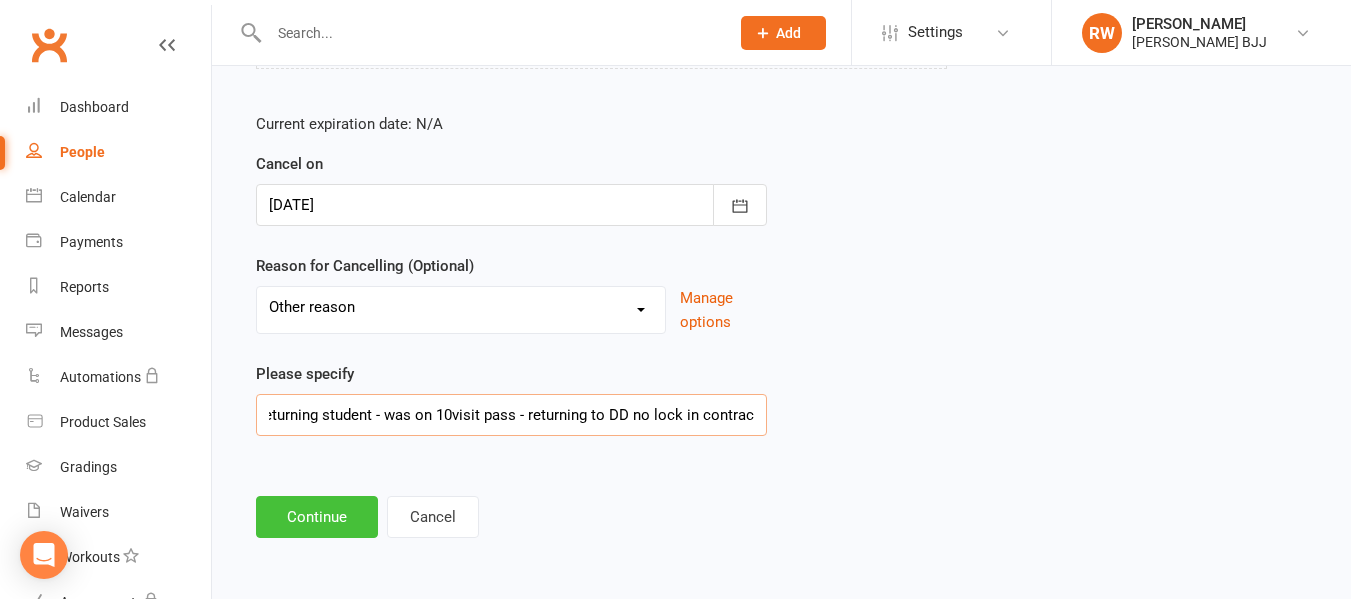 type on "returning student - was on 10visit pass - returning to DD no lock in contract" 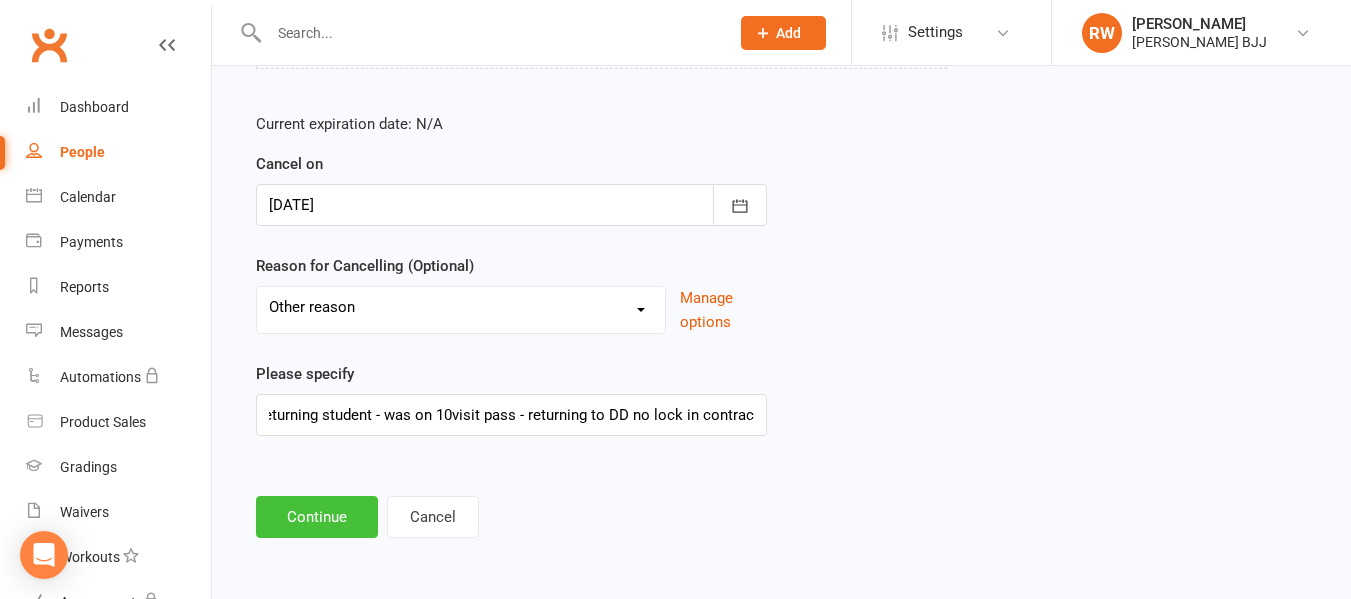 scroll, scrollTop: 0, scrollLeft: 0, axis: both 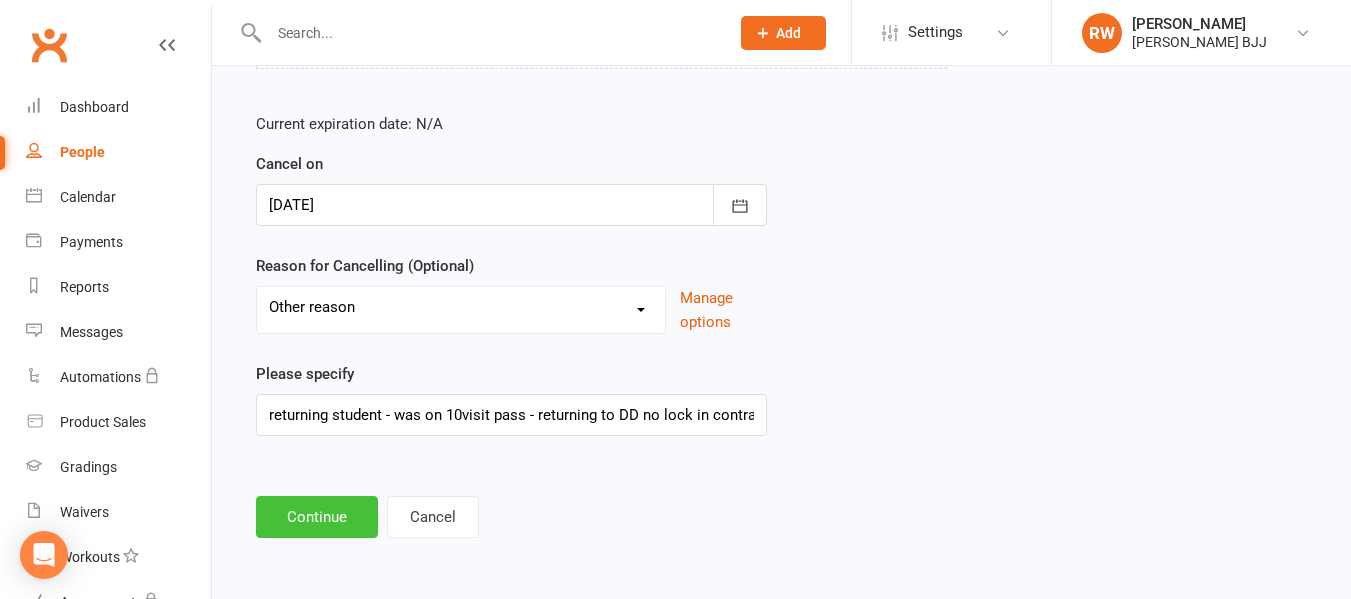 click on "Continue" at bounding box center (317, 517) 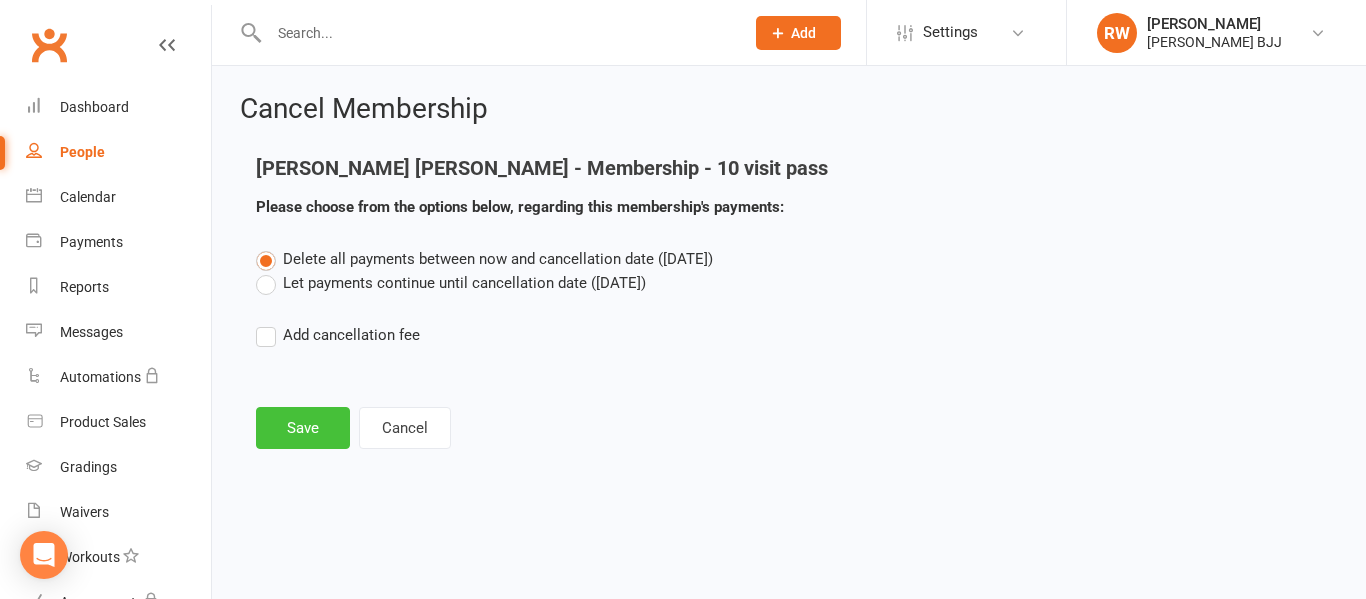 click on "Save" at bounding box center (303, 428) 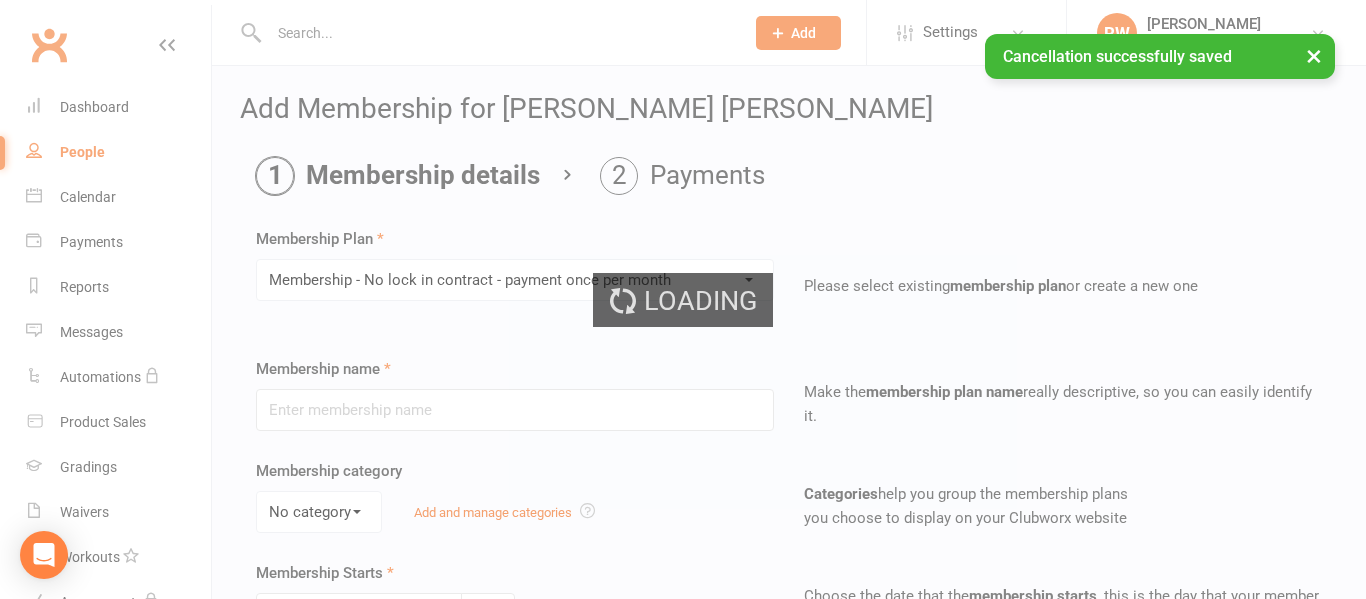type on "Membership - No lock in contract - payment once per month" 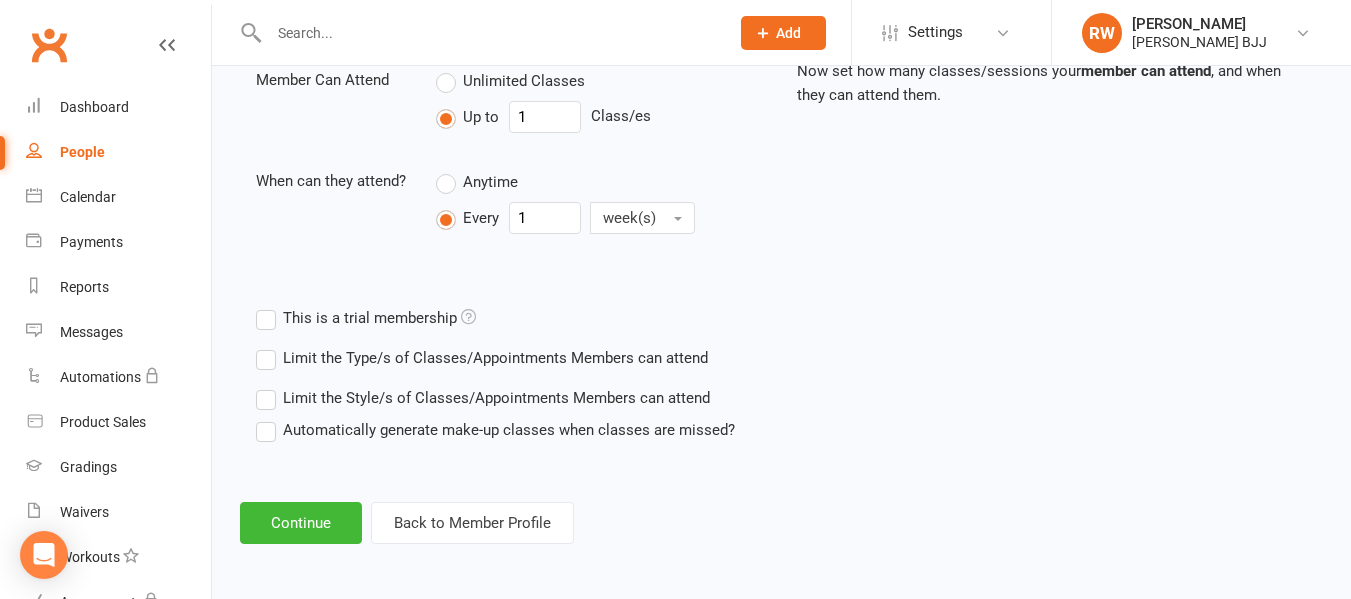 scroll, scrollTop: 739, scrollLeft: 0, axis: vertical 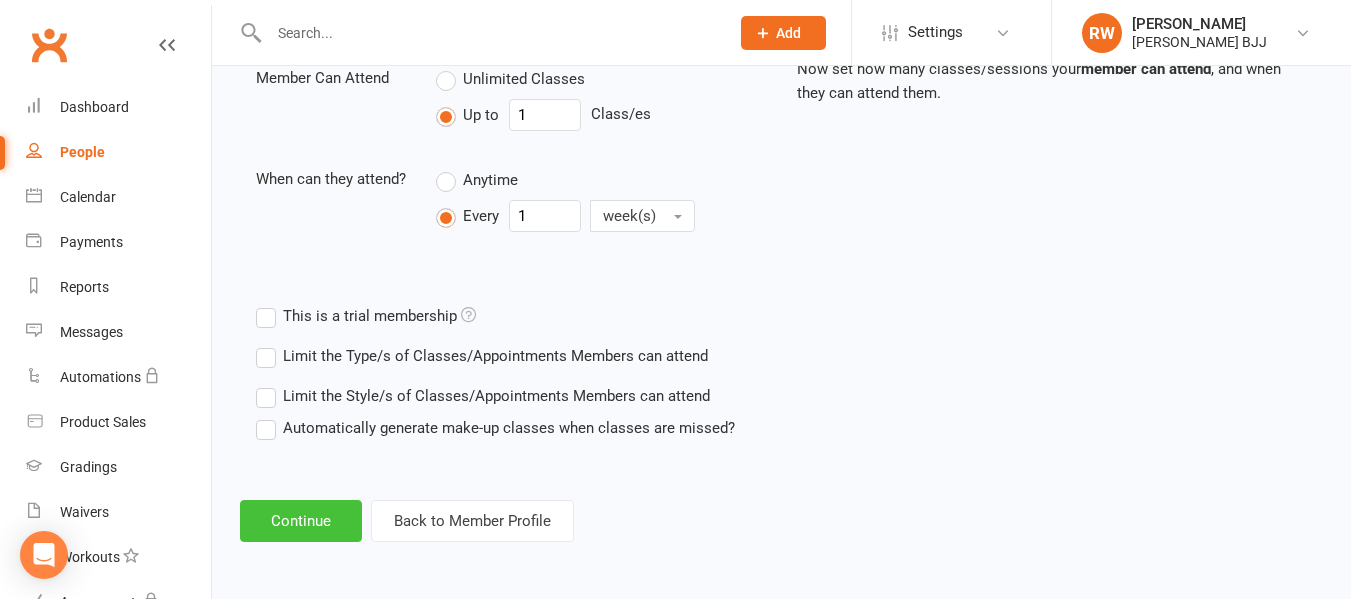 click on "Continue" at bounding box center (301, 521) 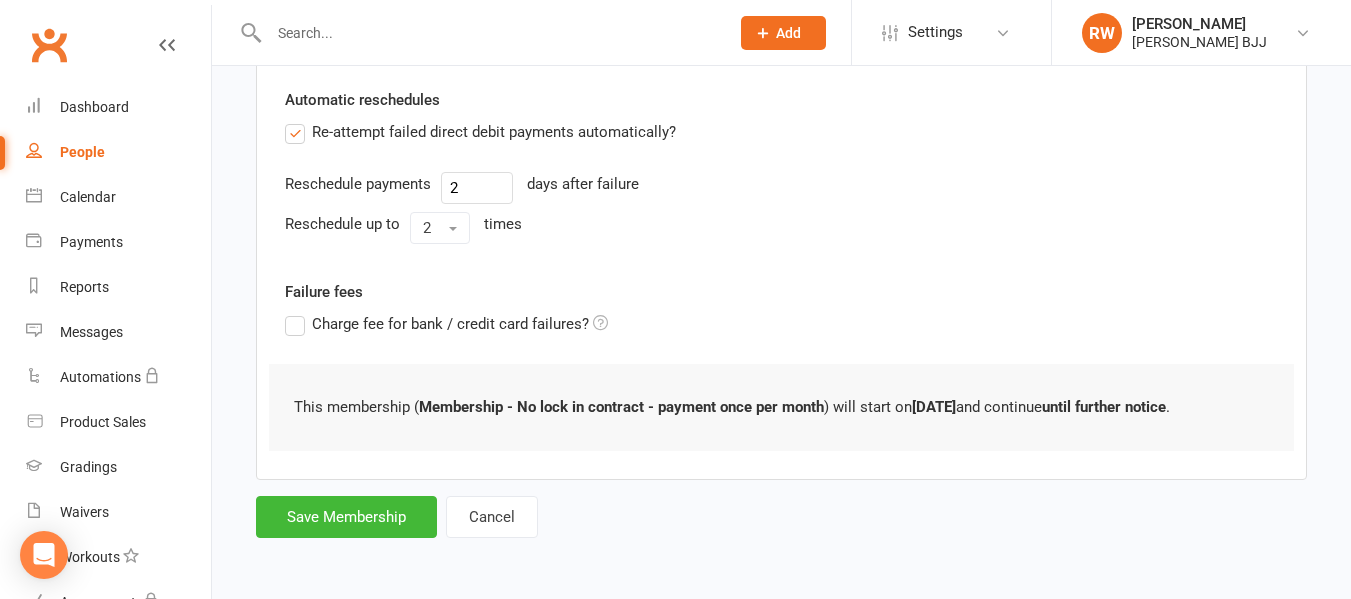 scroll, scrollTop: 0, scrollLeft: 0, axis: both 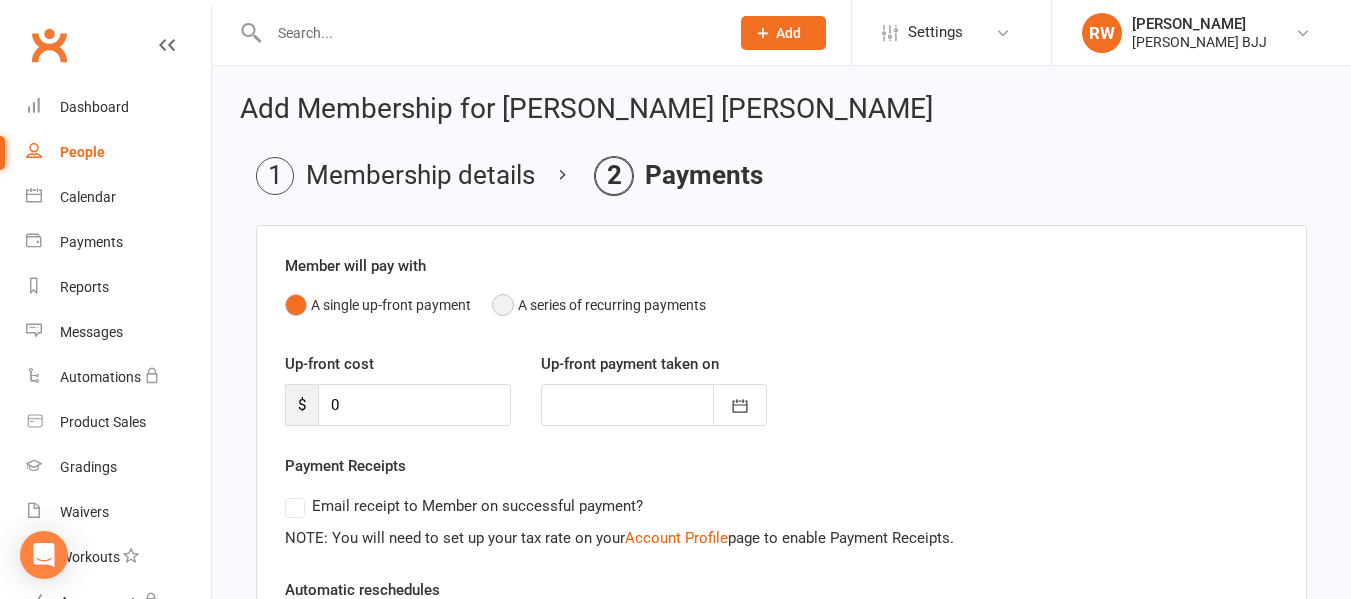 click on "A series of recurring payments" at bounding box center (599, 305) 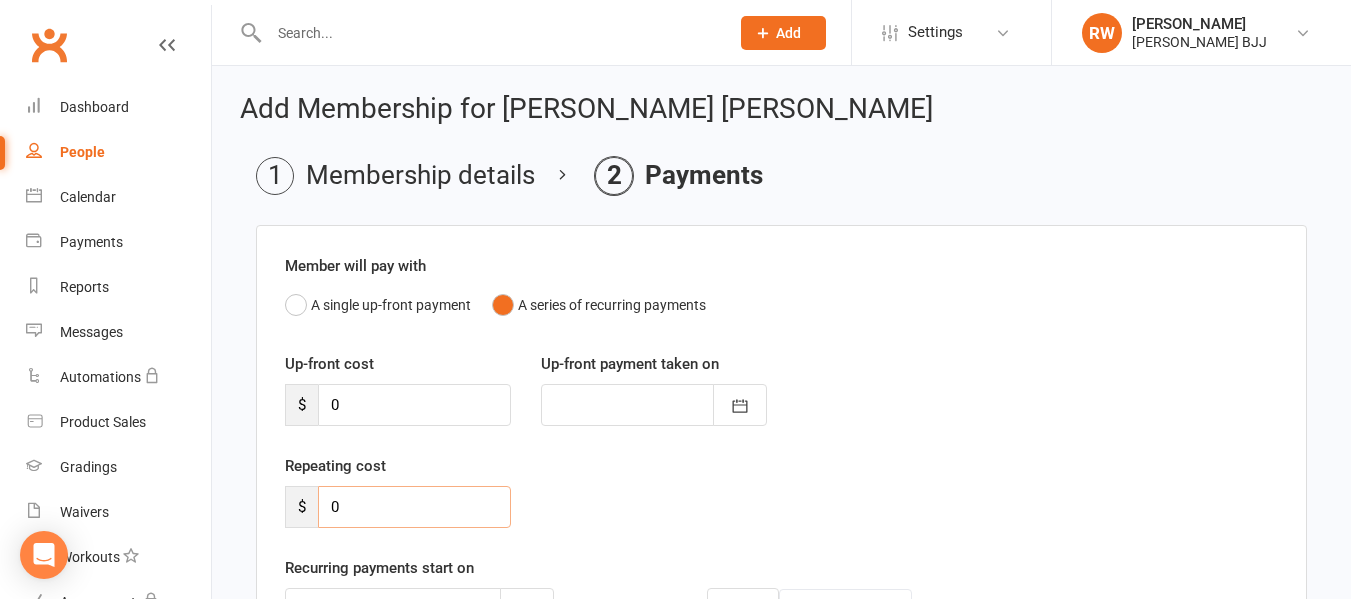 drag, startPoint x: 354, startPoint y: 521, endPoint x: 258, endPoint y: 476, distance: 106.02358 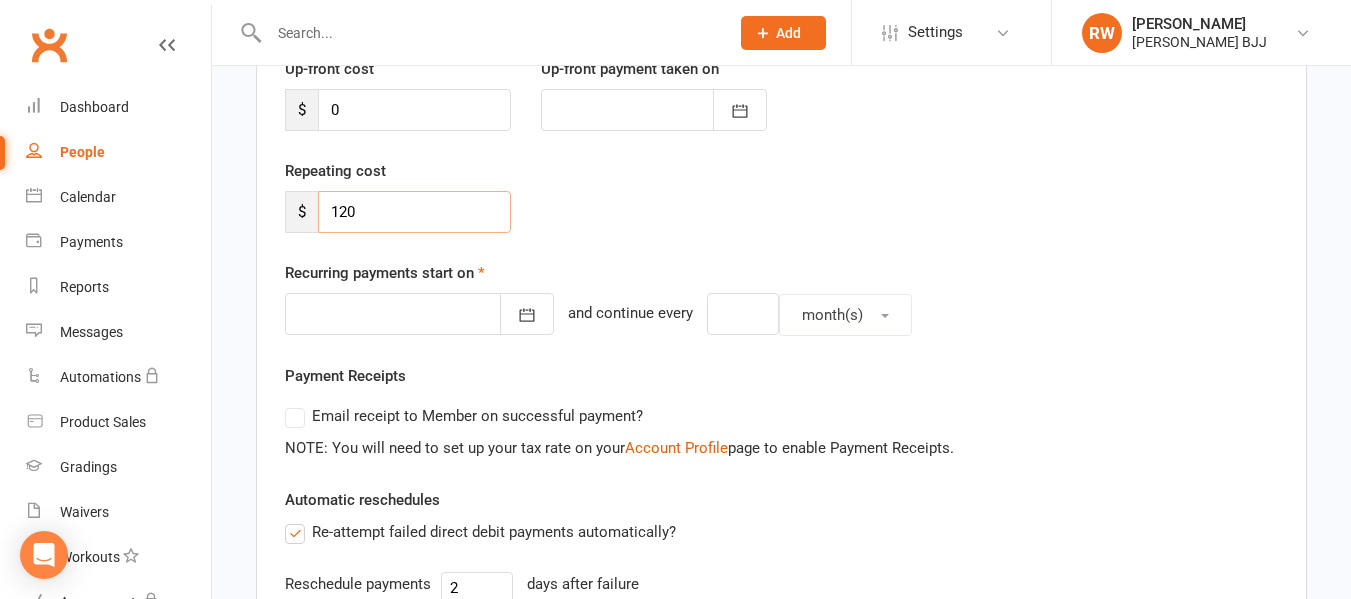 scroll, scrollTop: 308, scrollLeft: 0, axis: vertical 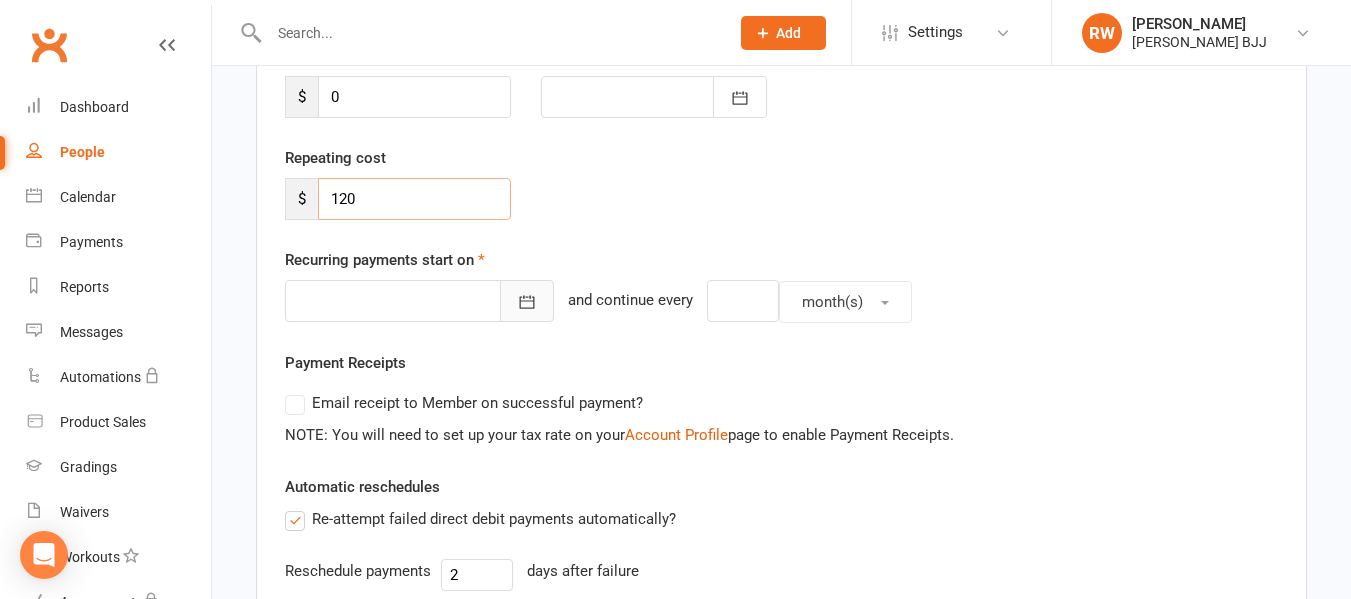 type on "120" 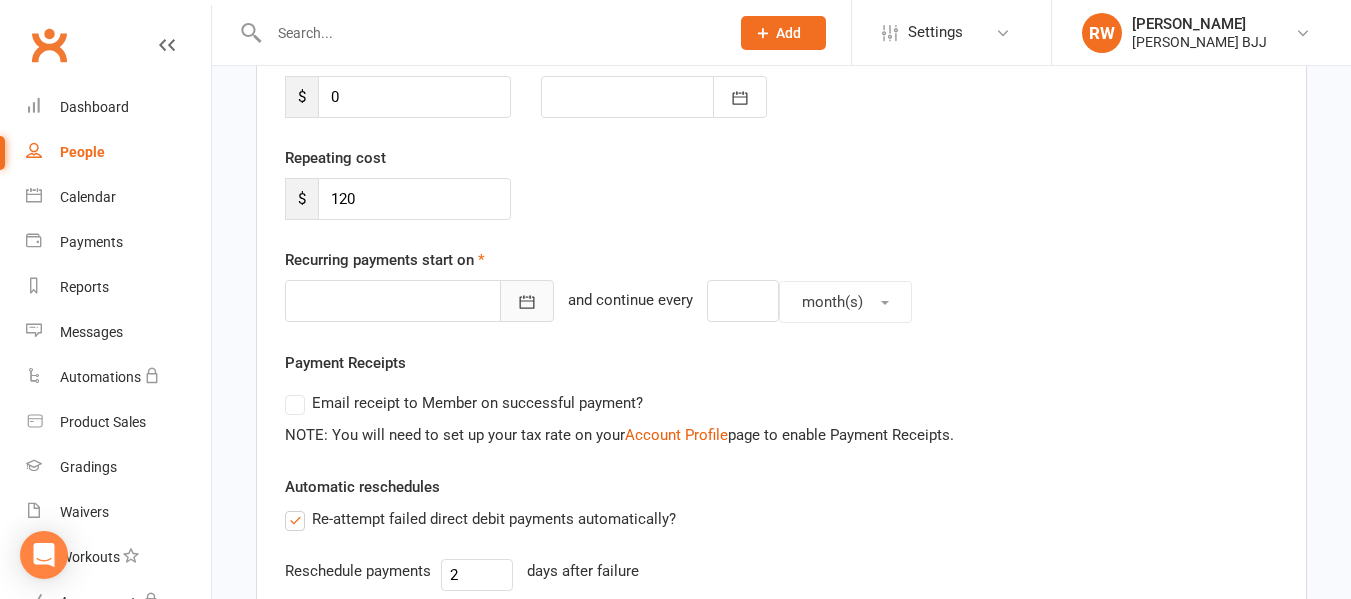 click 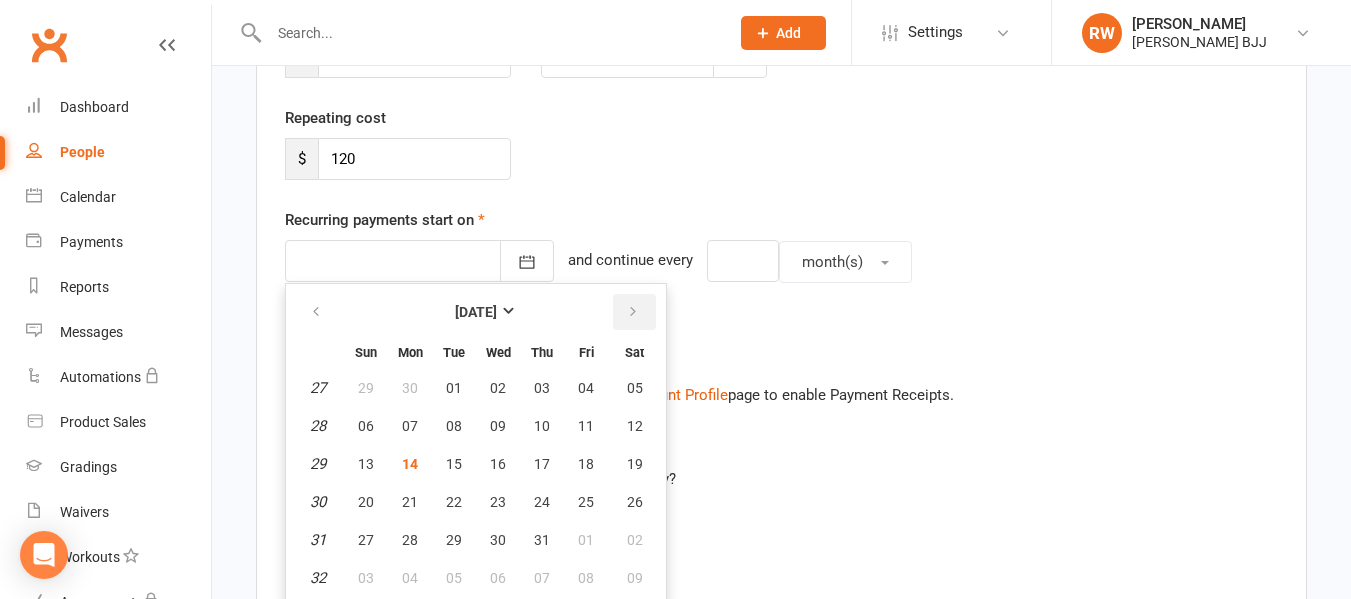 click at bounding box center (633, 312) 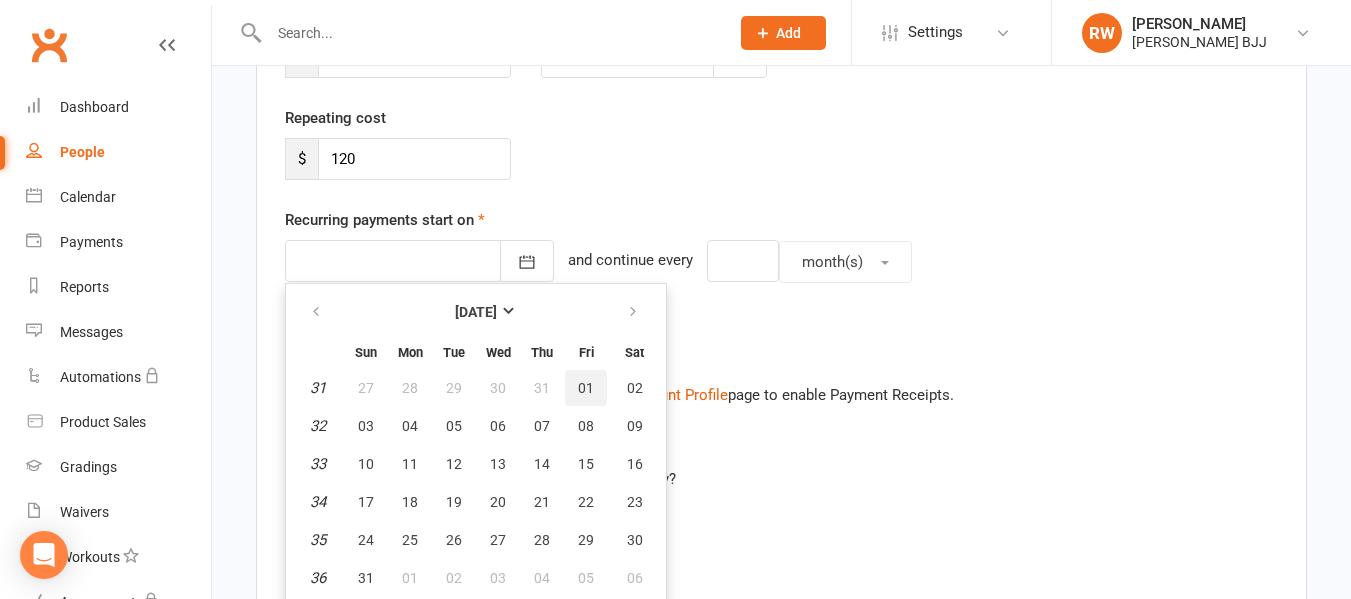 click on "01" at bounding box center (586, 388) 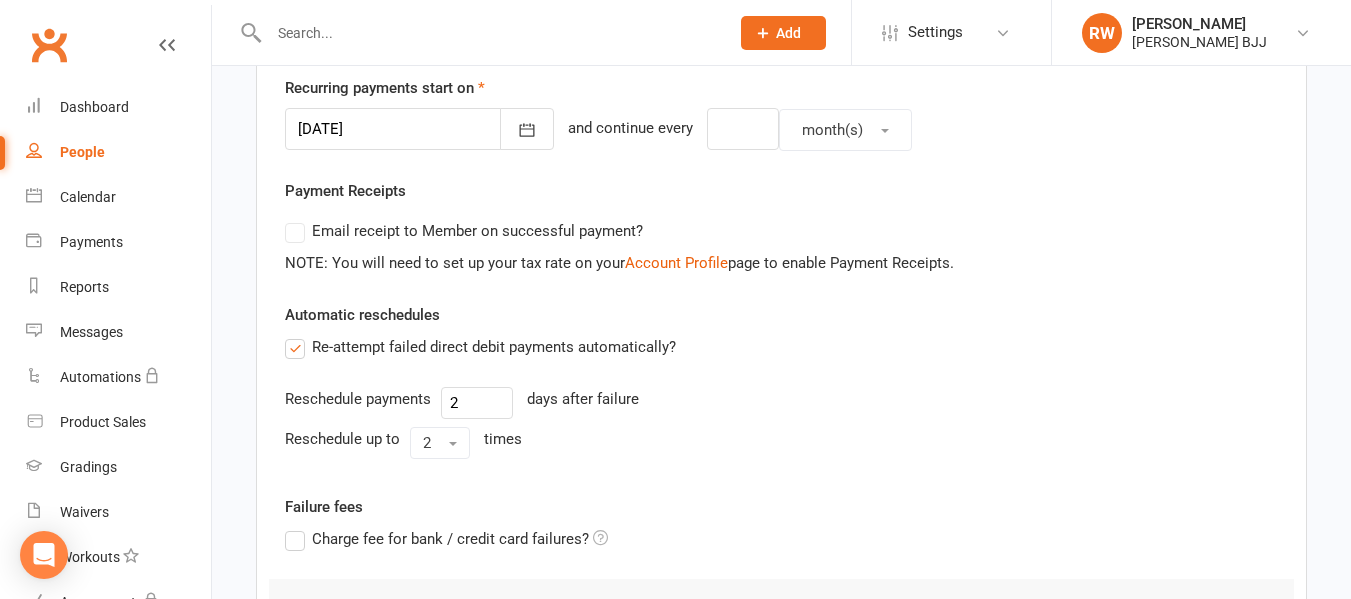 scroll, scrollTop: 496, scrollLeft: 0, axis: vertical 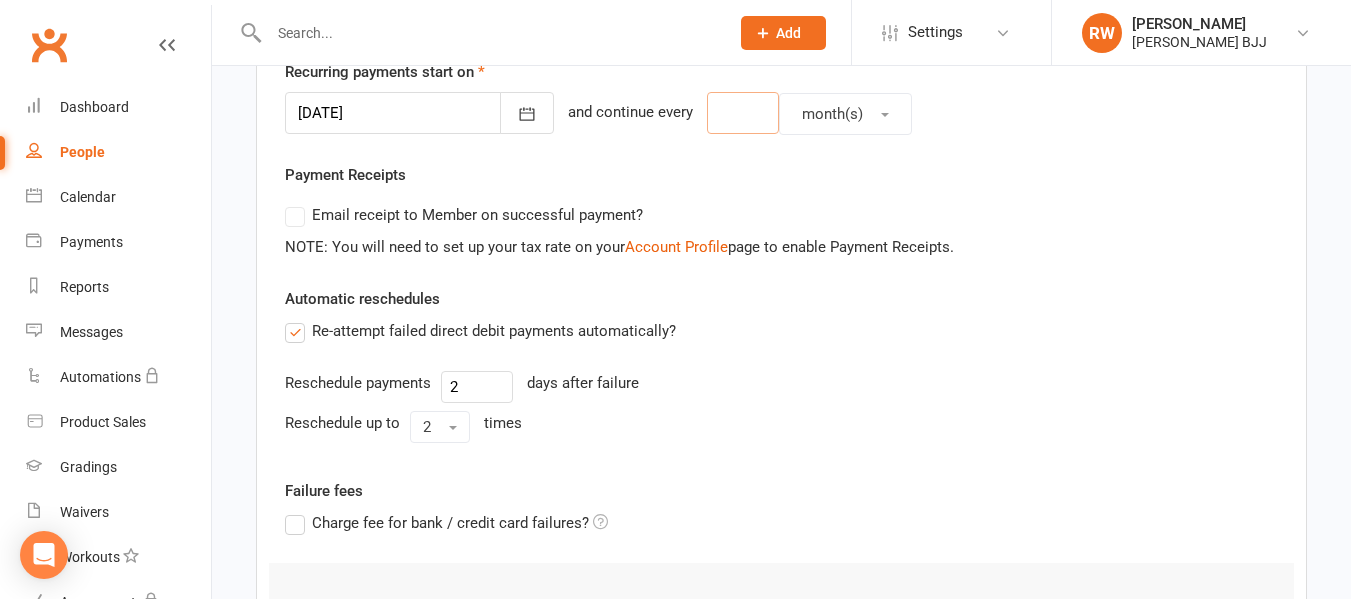 click at bounding box center (743, 113) 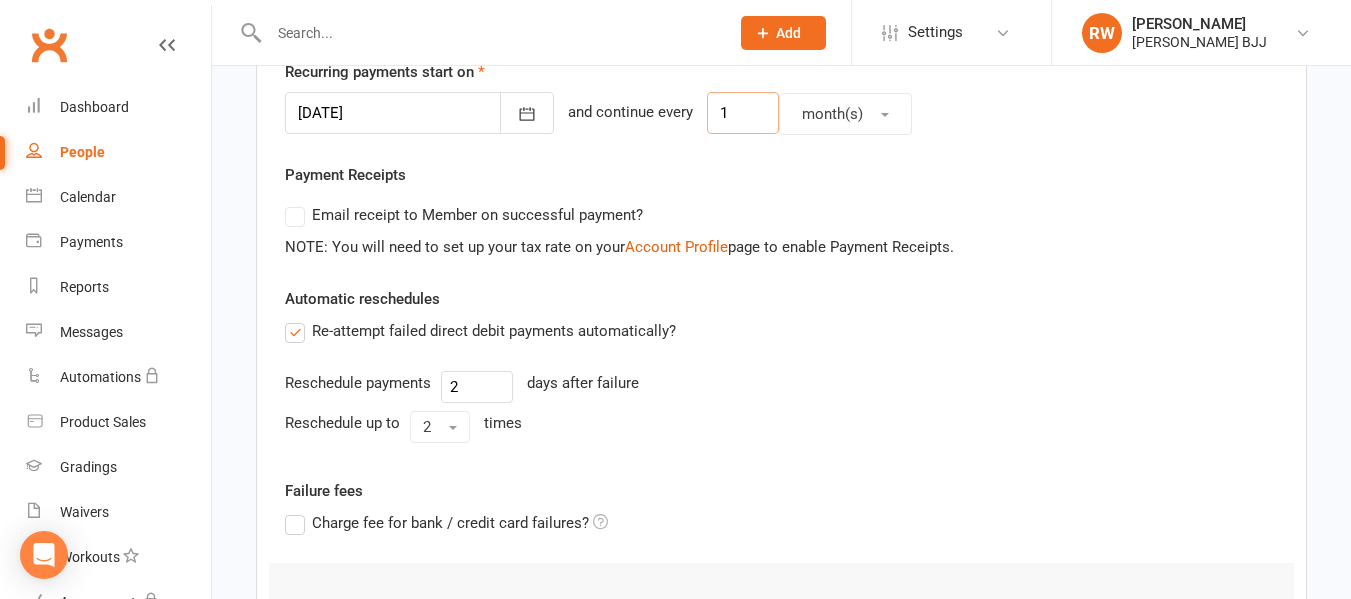 click on "1" at bounding box center (743, 113) 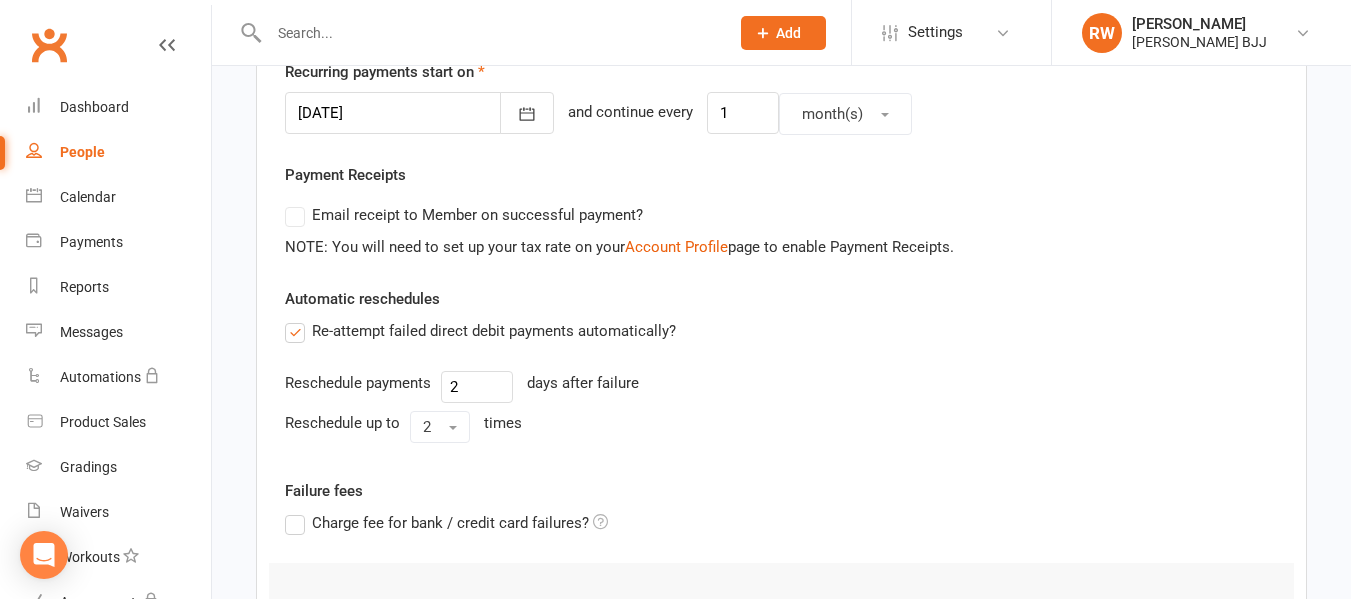 click on "Email receipt to Member on successful payment?" at bounding box center (773, 215) 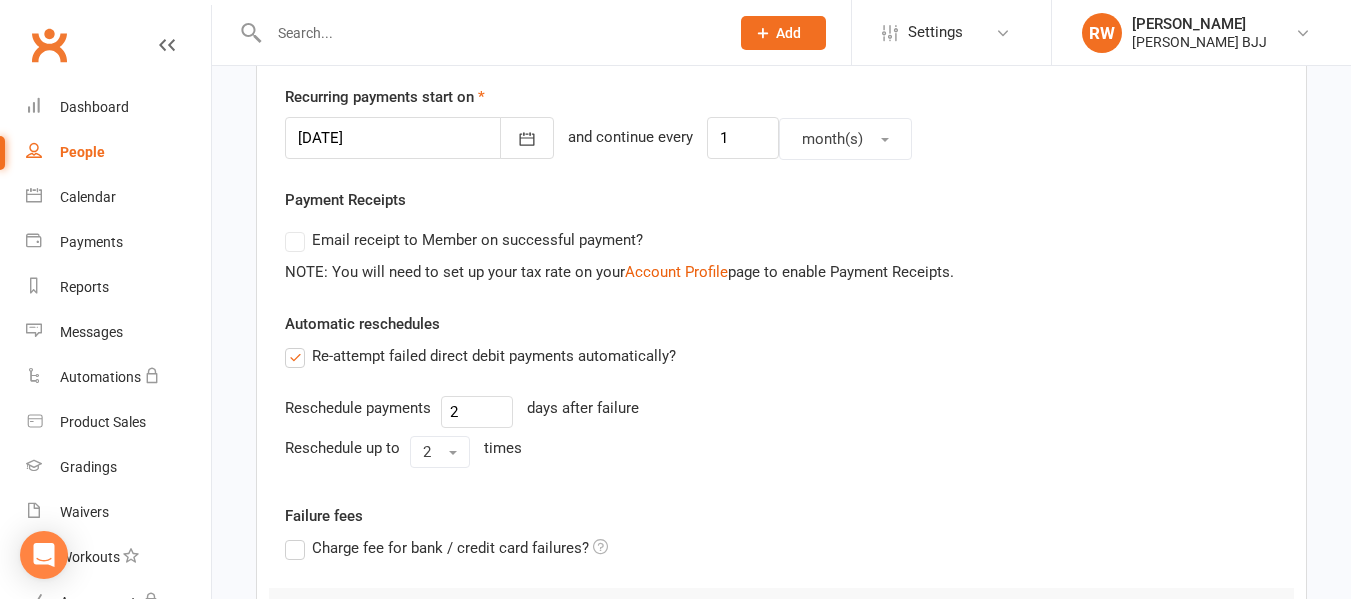 scroll, scrollTop: 430, scrollLeft: 0, axis: vertical 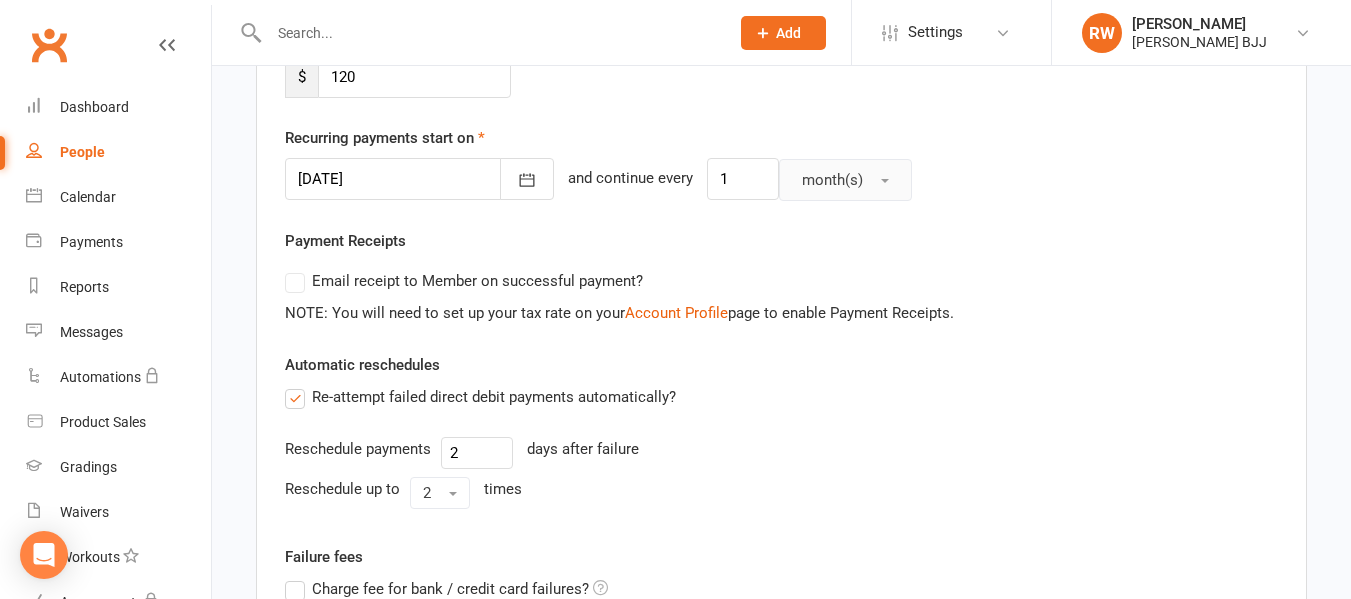 click on "month(s)" at bounding box center (845, 180) 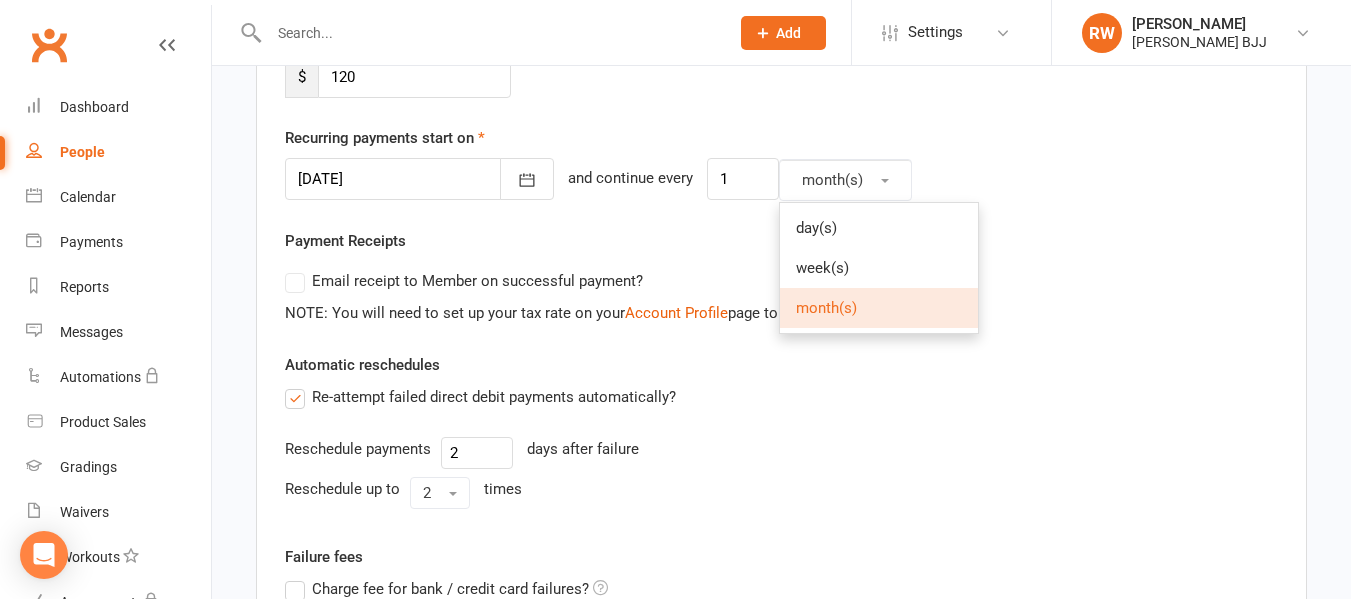 click on "Member will pay with A single up-front payment A series of recurring payments Up-front cost  $ 0 Up-front payment taken on
[DATE]
Sun Mon Tue Wed Thu Fri Sat
27
29
30
01
02
03
04
05
28
06
07
08
09
10
11
12
29
13
14
15
16
17
18
19
30
20
21
22
23
24
25
26
31
27
28
29
30" at bounding box center [781, 310] 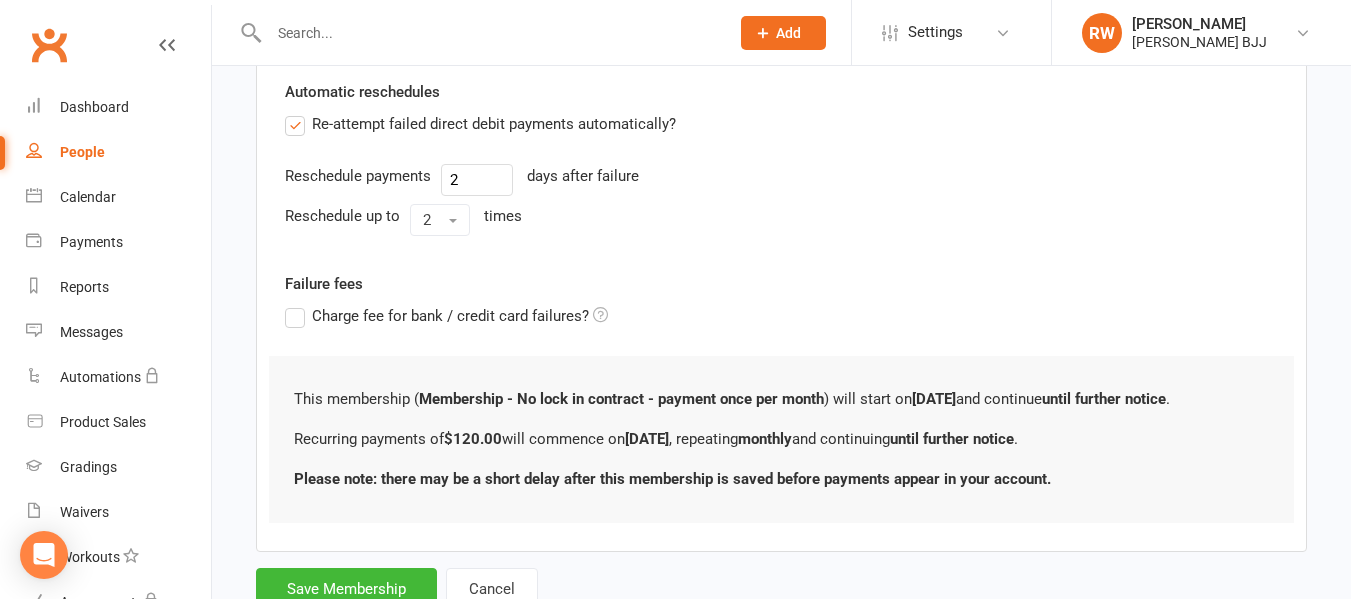 scroll, scrollTop: 775, scrollLeft: 0, axis: vertical 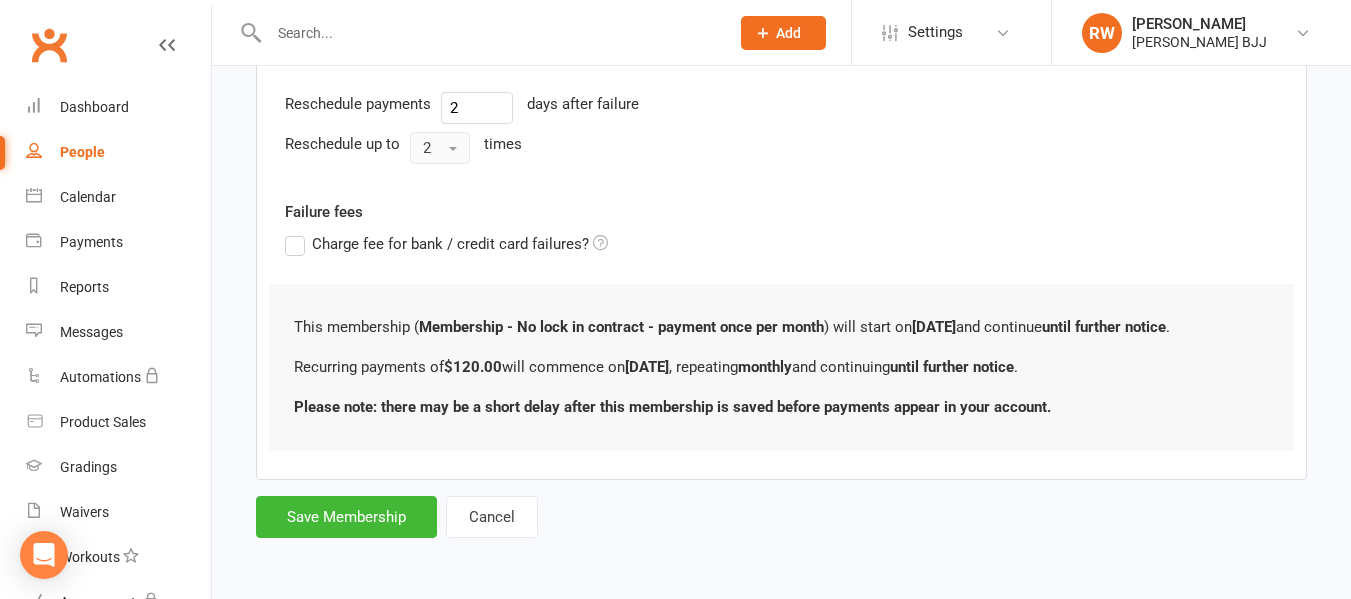 click at bounding box center [453, 149] 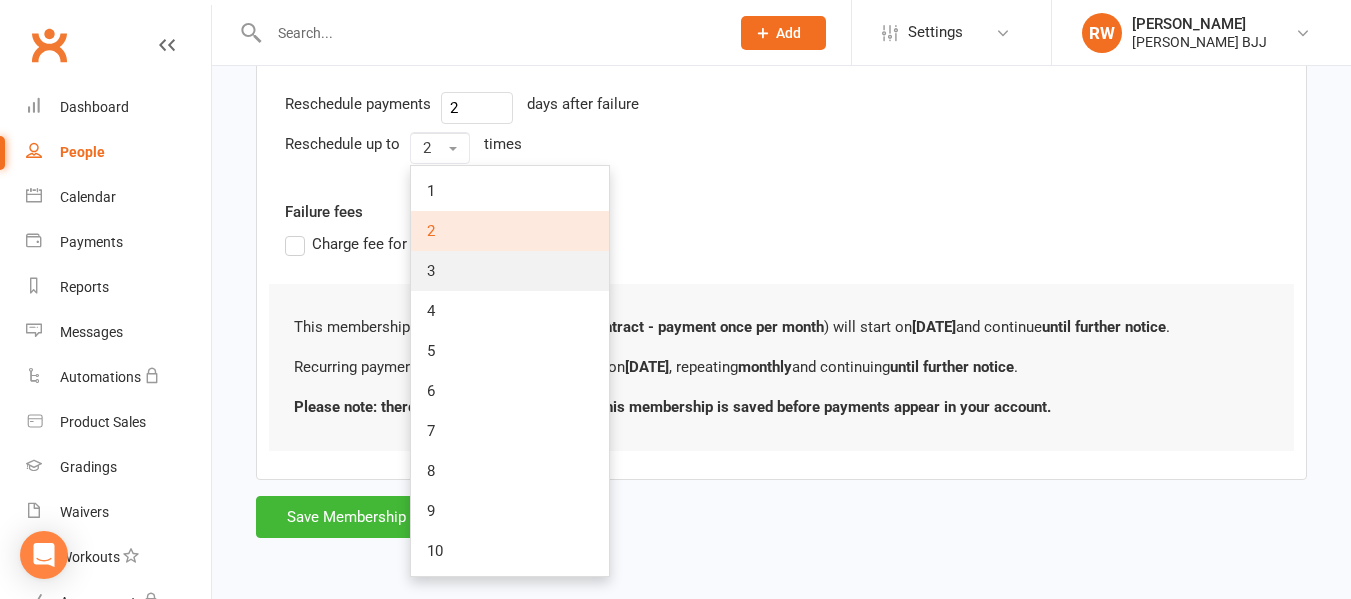 click on "3" at bounding box center [510, 271] 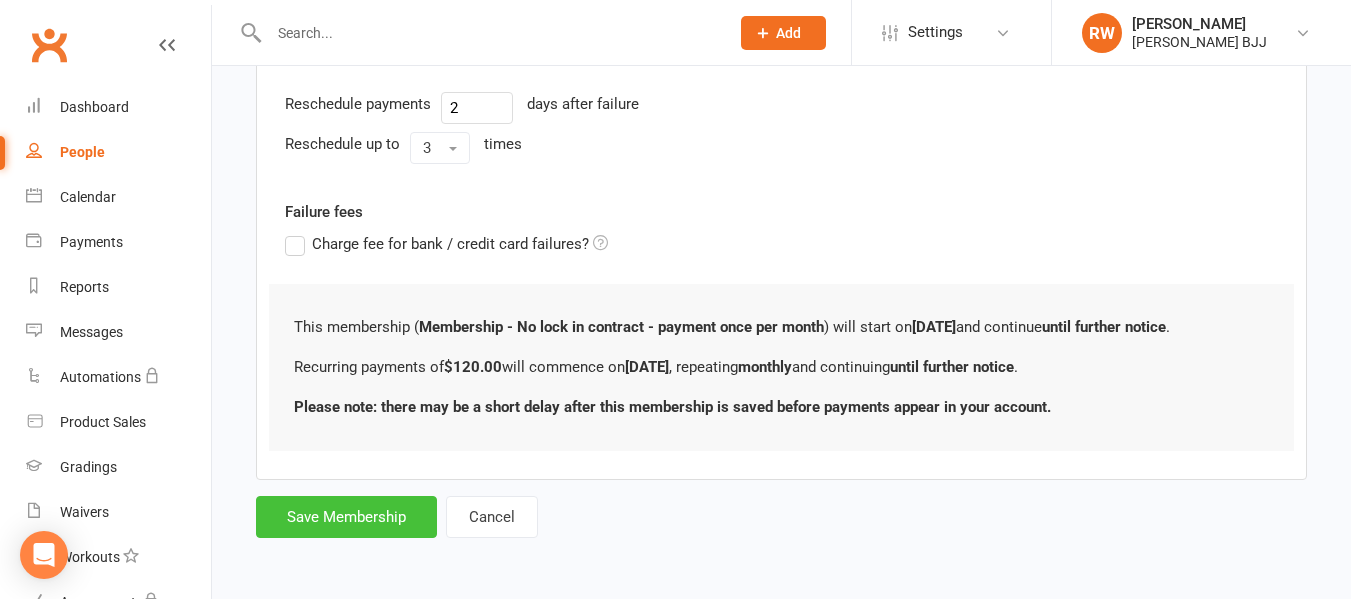 click on "Save Membership" at bounding box center (346, 517) 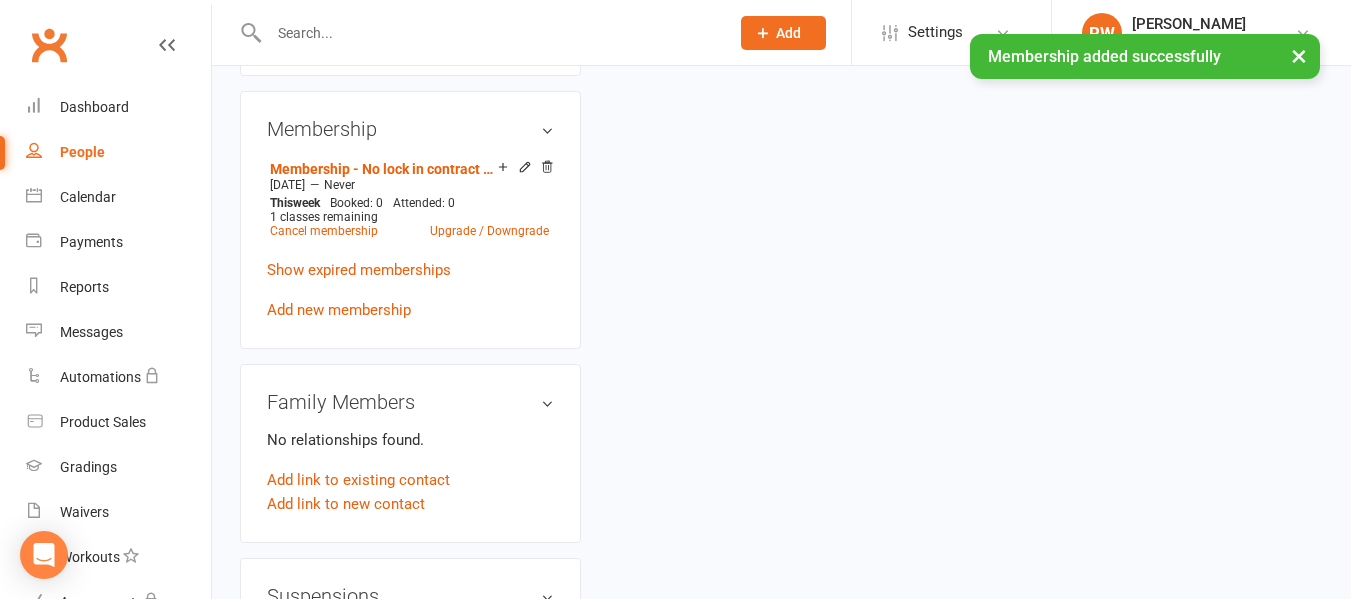 scroll, scrollTop: 0, scrollLeft: 0, axis: both 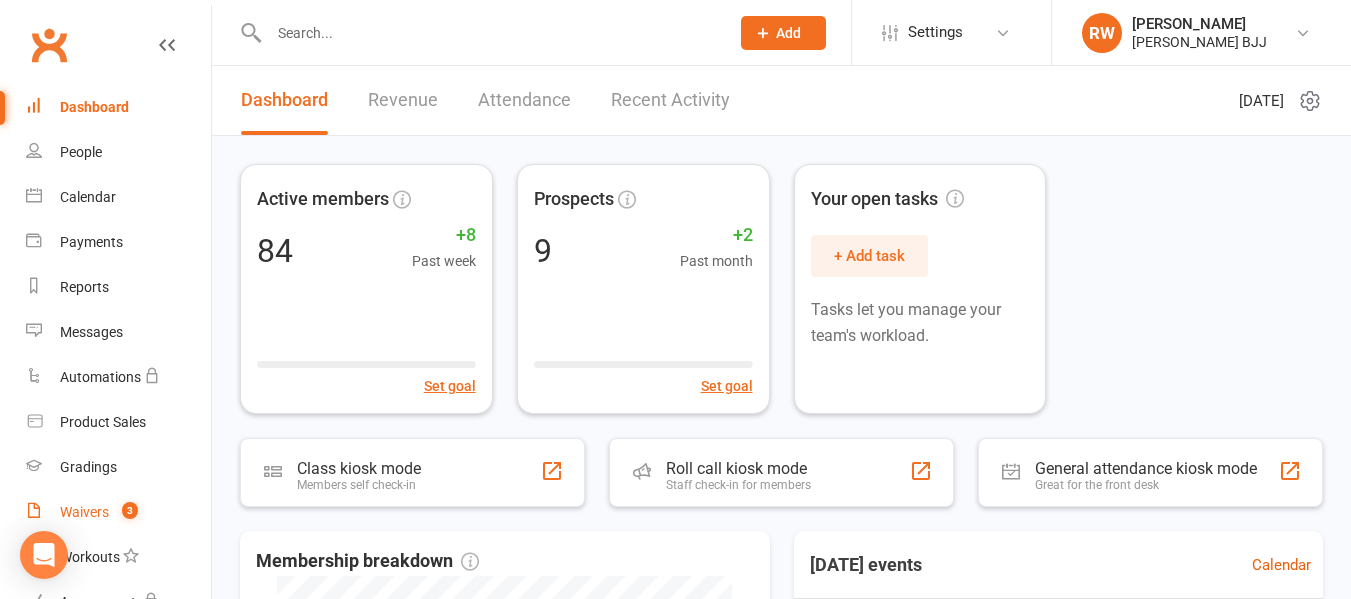 click on "Waivers   3" at bounding box center [118, 512] 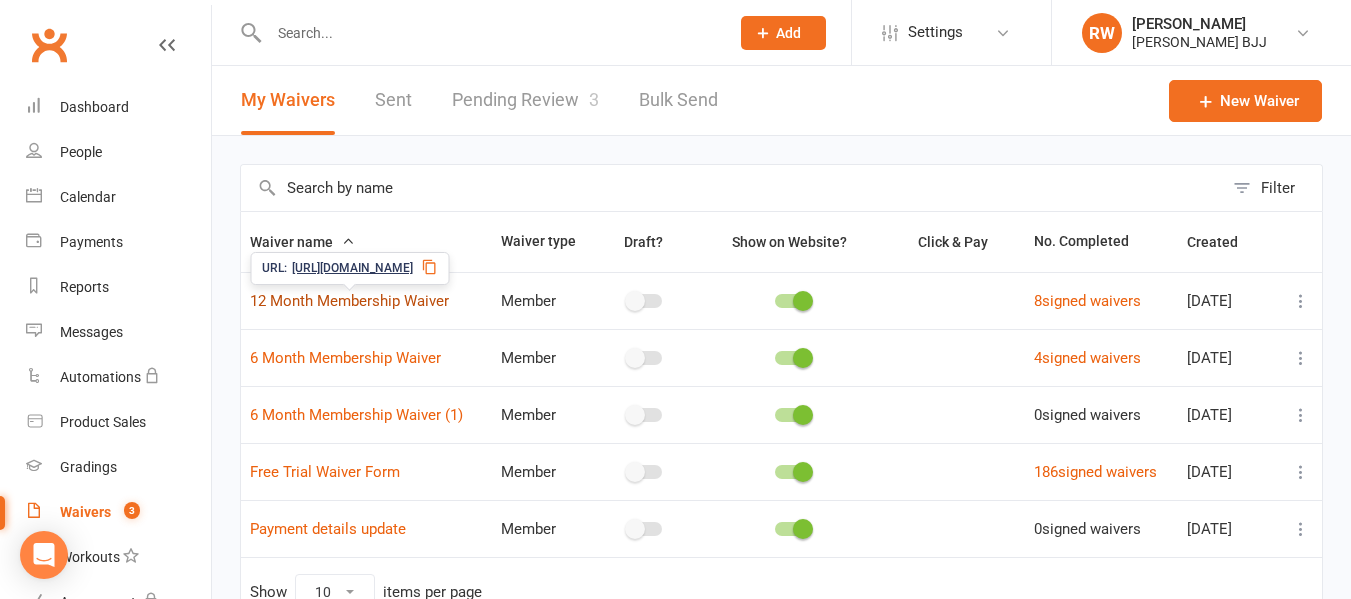 click on "12 Month Membership Waiver" at bounding box center (349, 301) 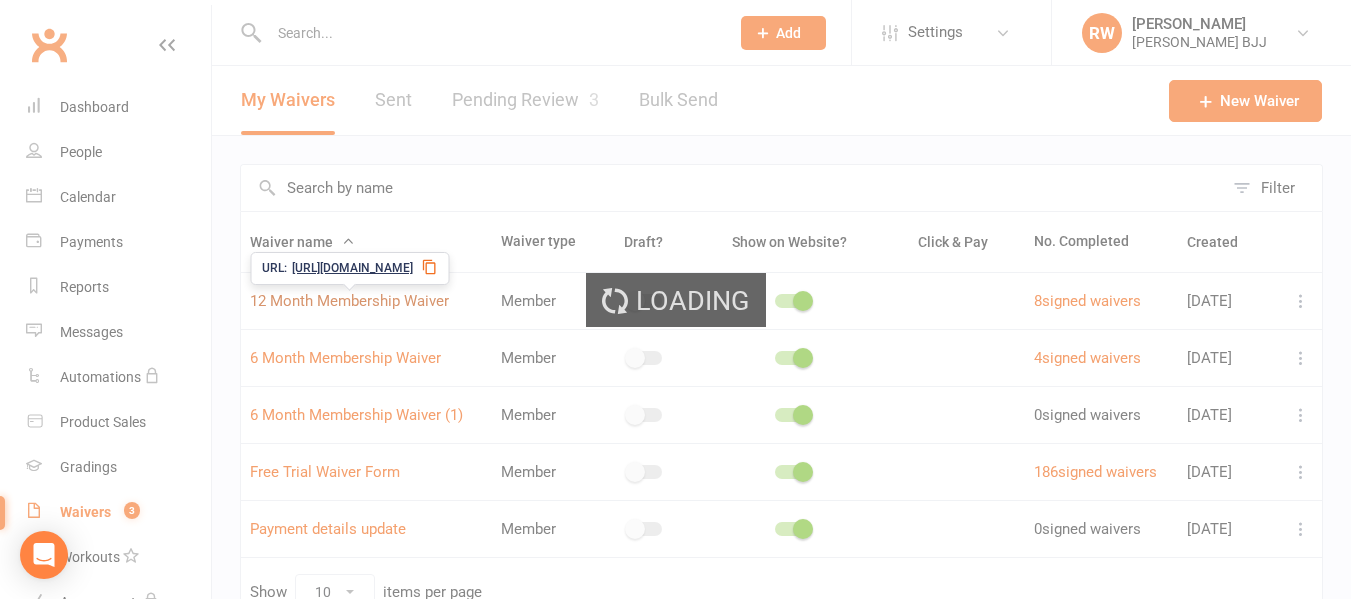 select on "bank_account" 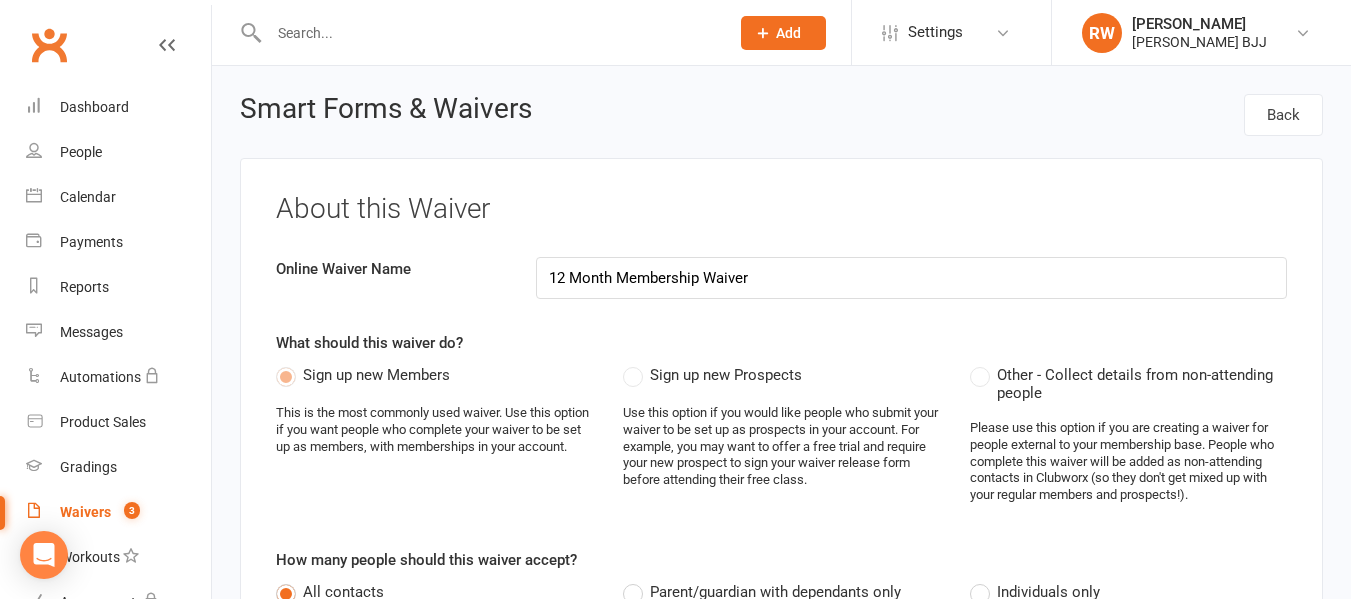 select on "applies_to_all_signees" 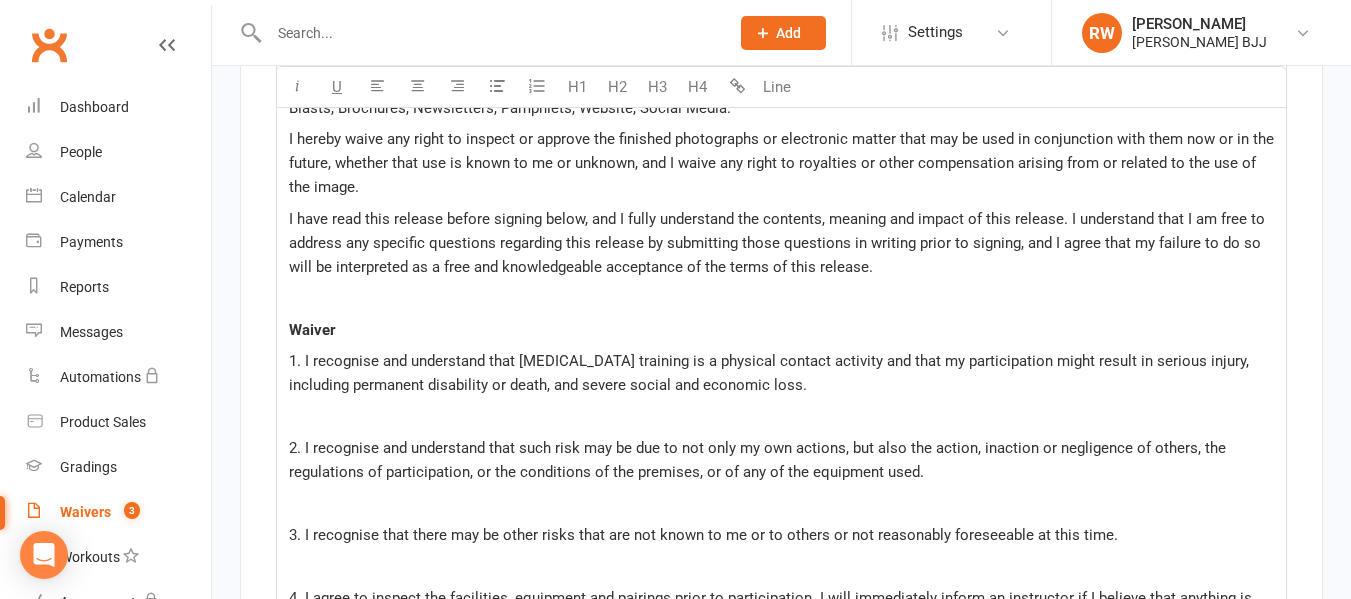 scroll, scrollTop: 0, scrollLeft: 0, axis: both 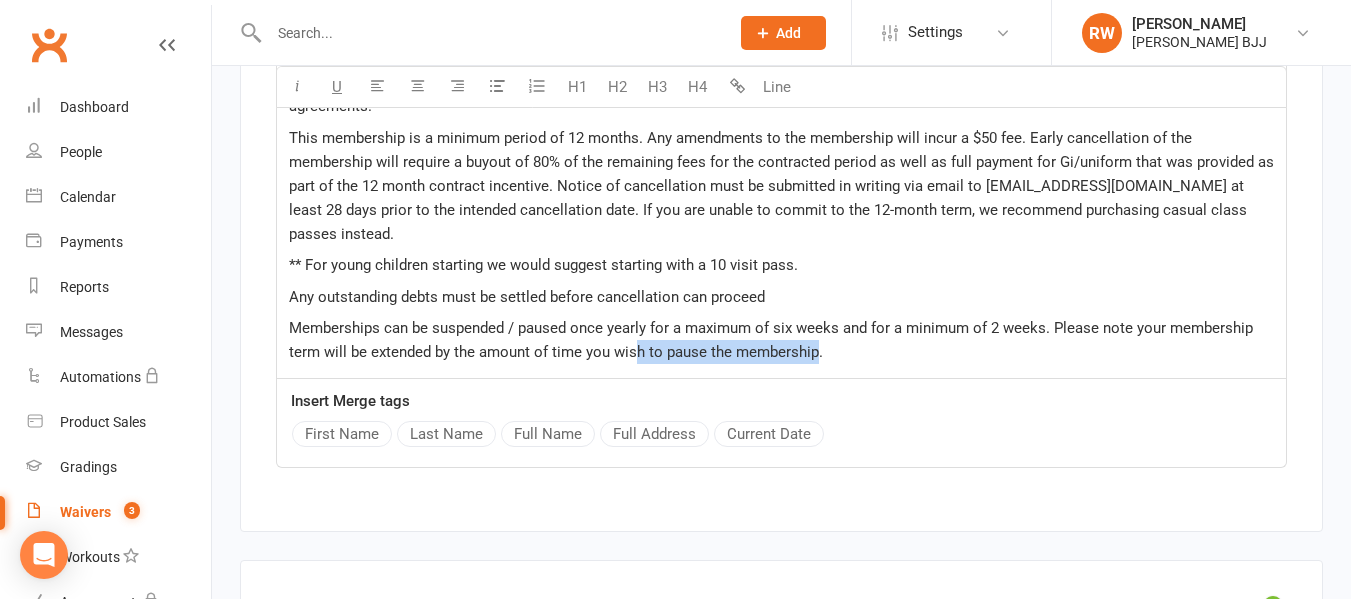 drag, startPoint x: 818, startPoint y: 320, endPoint x: 637, endPoint y: 335, distance: 181.62048 